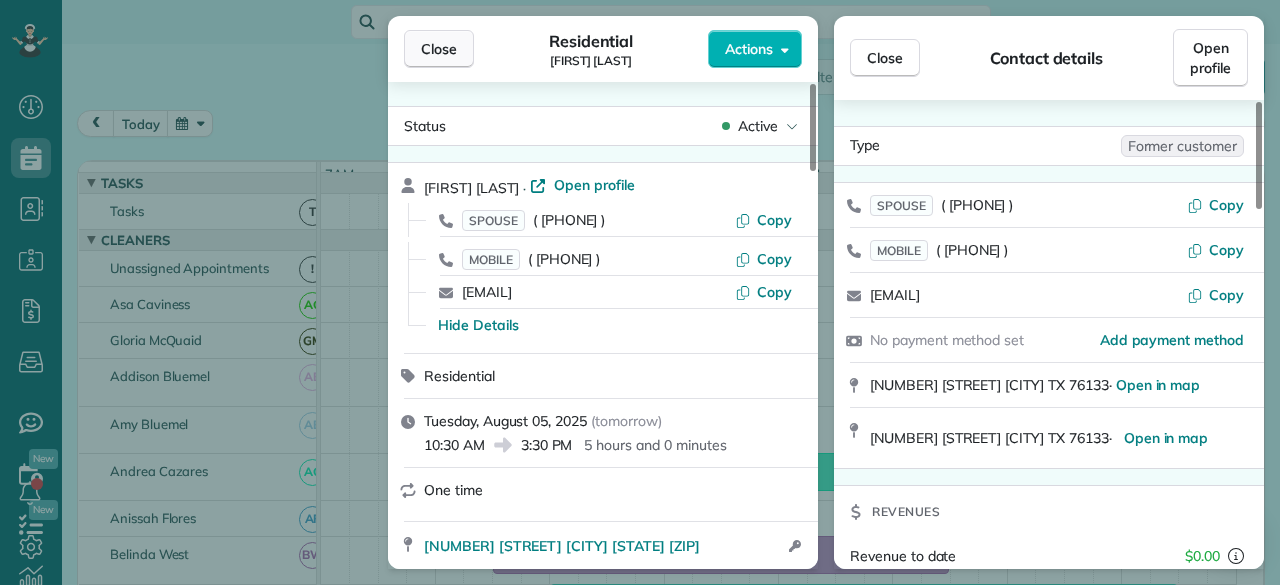 scroll, scrollTop: 0, scrollLeft: 0, axis: both 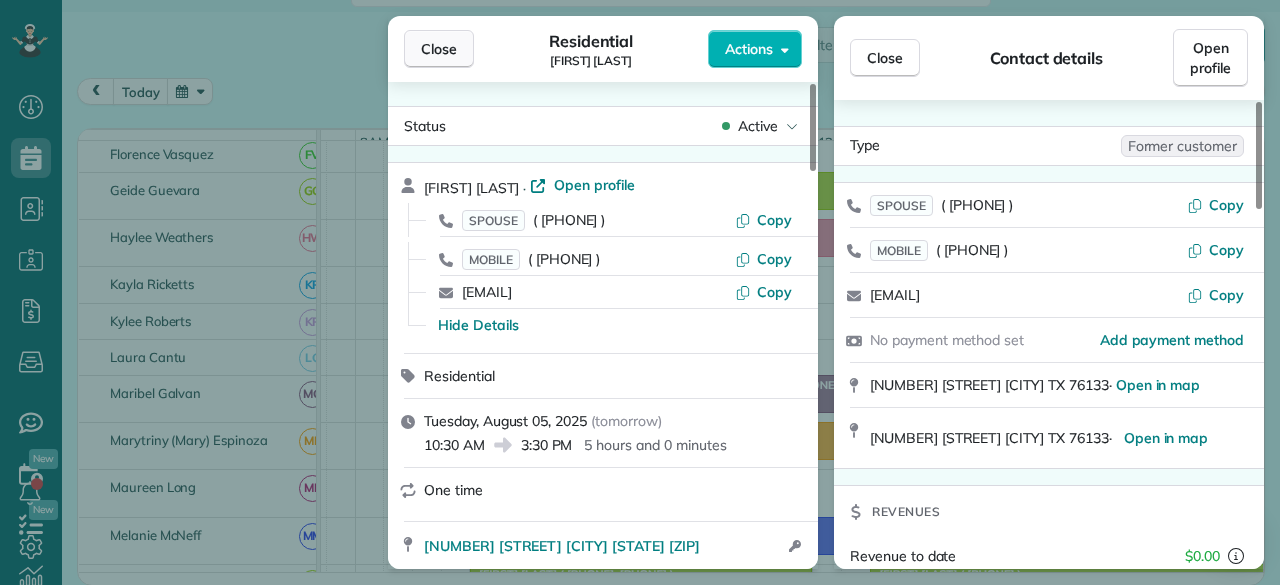 click on "Close" at bounding box center (439, 49) 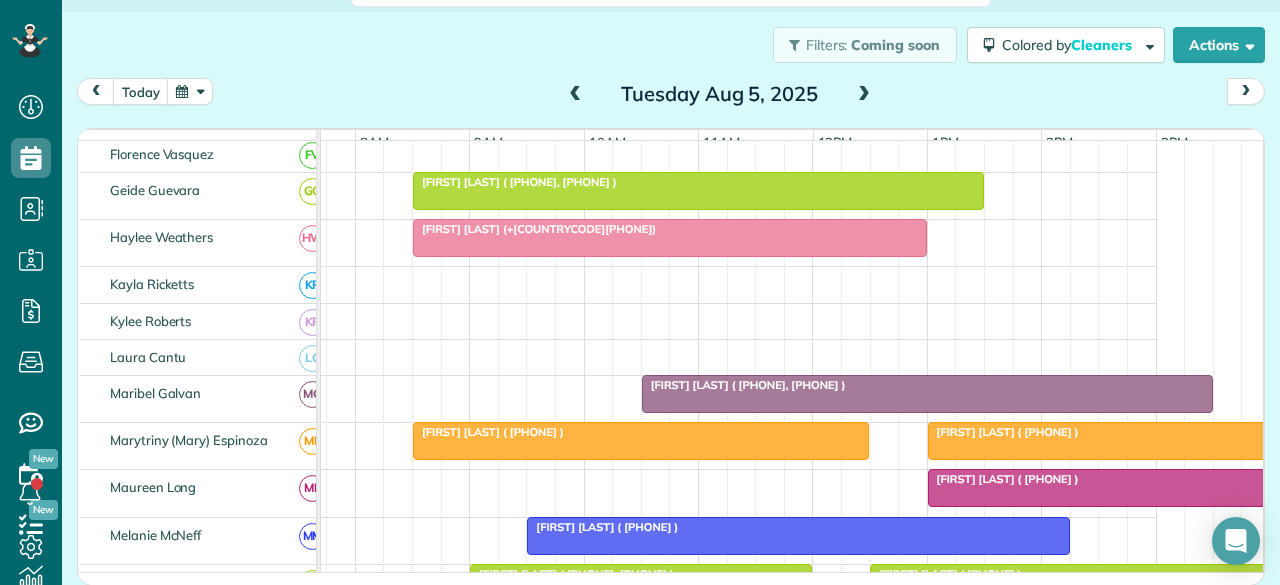scroll, scrollTop: 449, scrollLeft: 80, axis: both 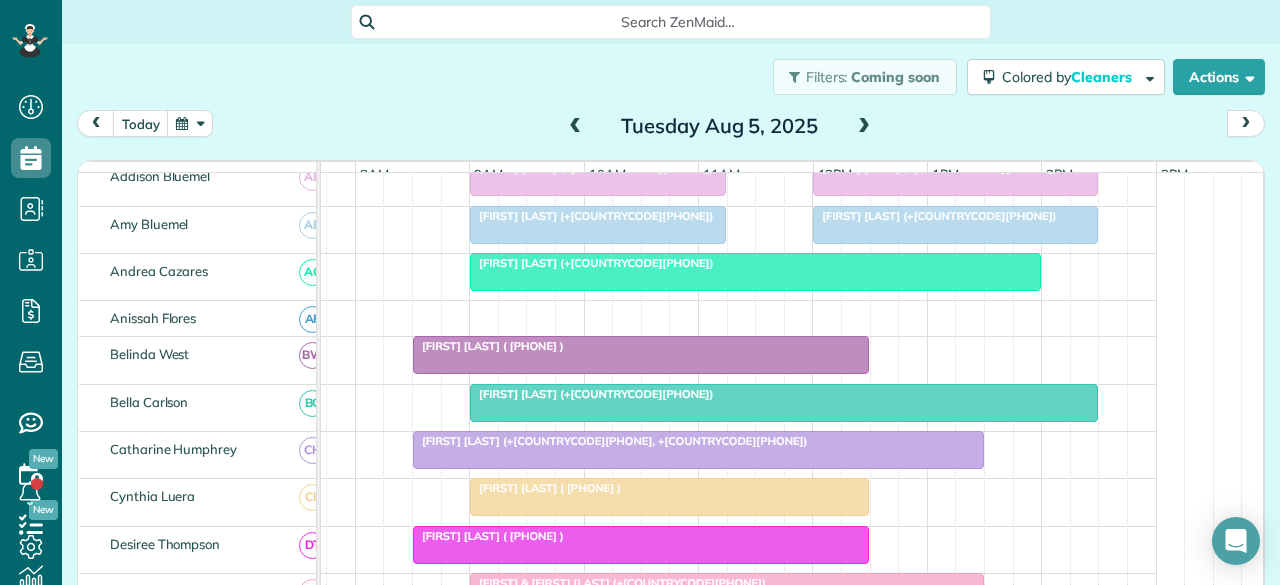 click at bounding box center (576, 127) 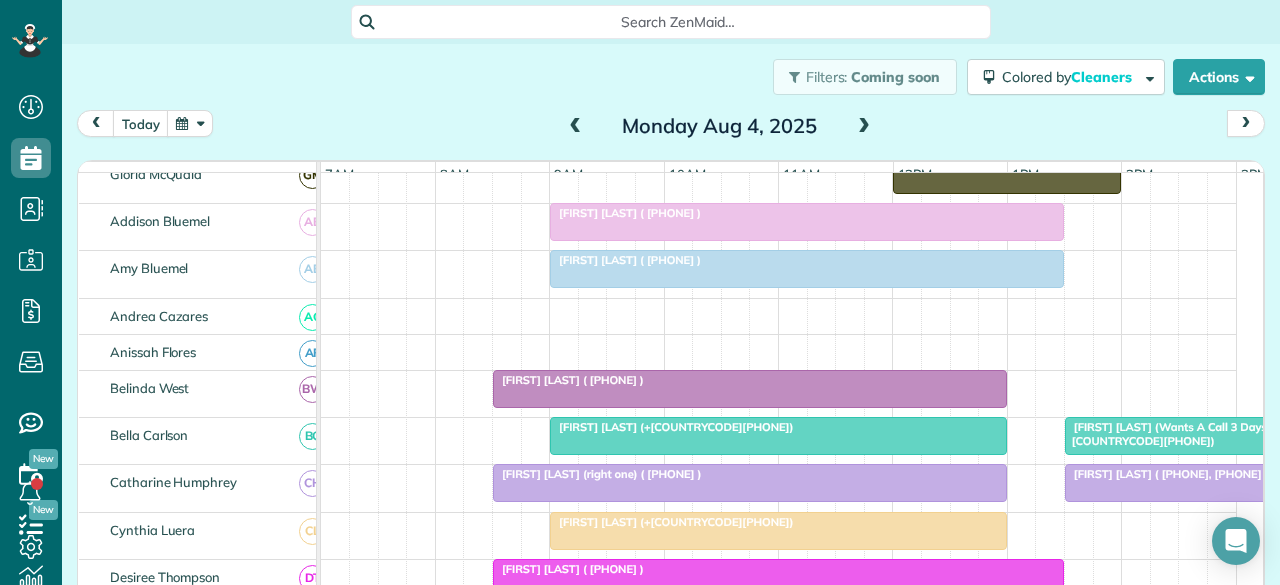 scroll, scrollTop: 232, scrollLeft: 0, axis: vertical 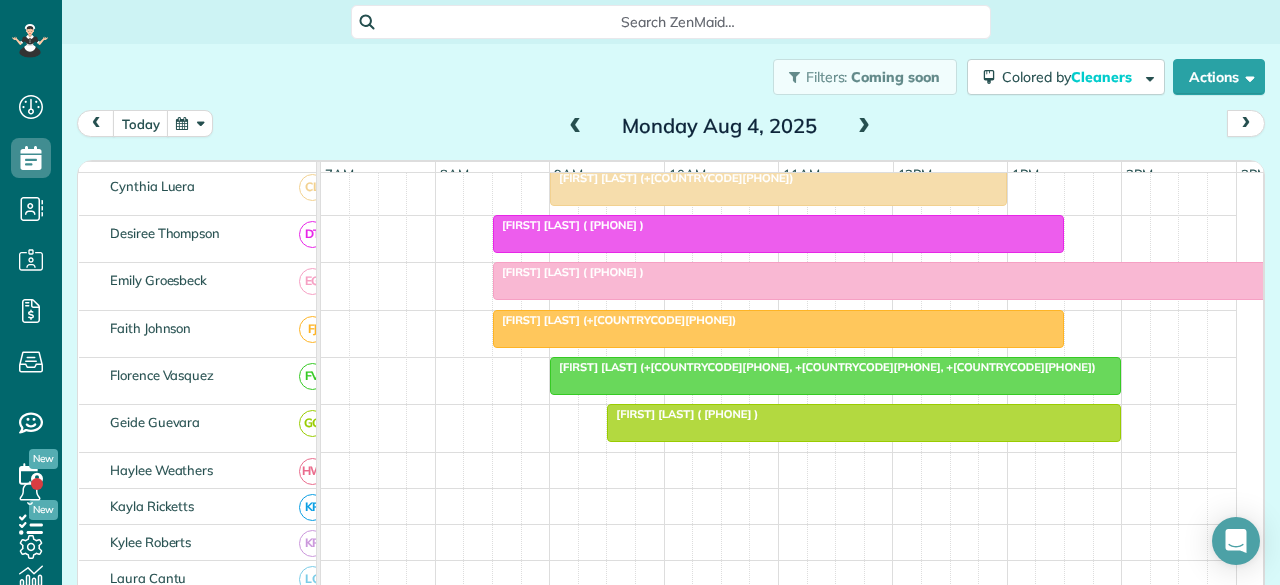 click at bounding box center (950, 281) 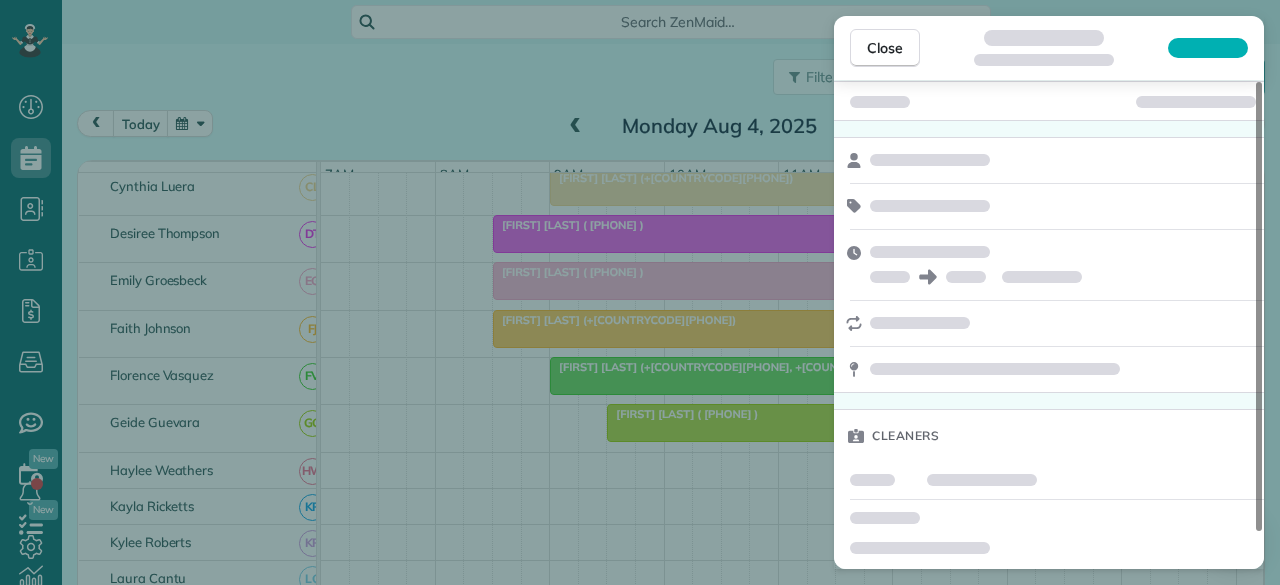 scroll, scrollTop: 39, scrollLeft: 0, axis: vertical 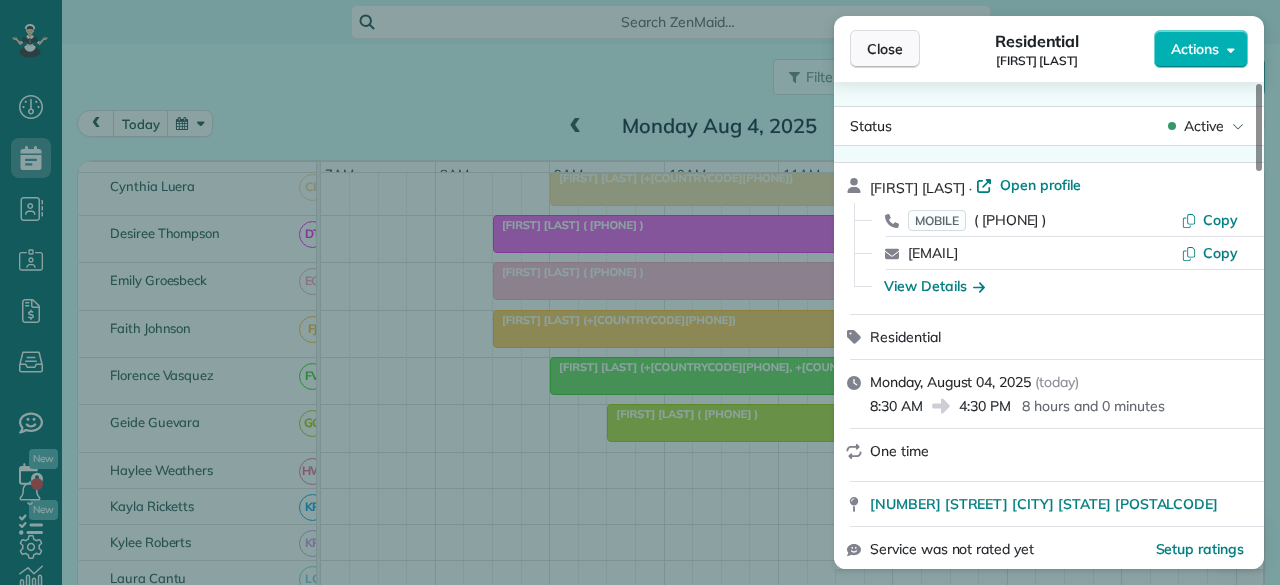 click on "Close" at bounding box center (885, 49) 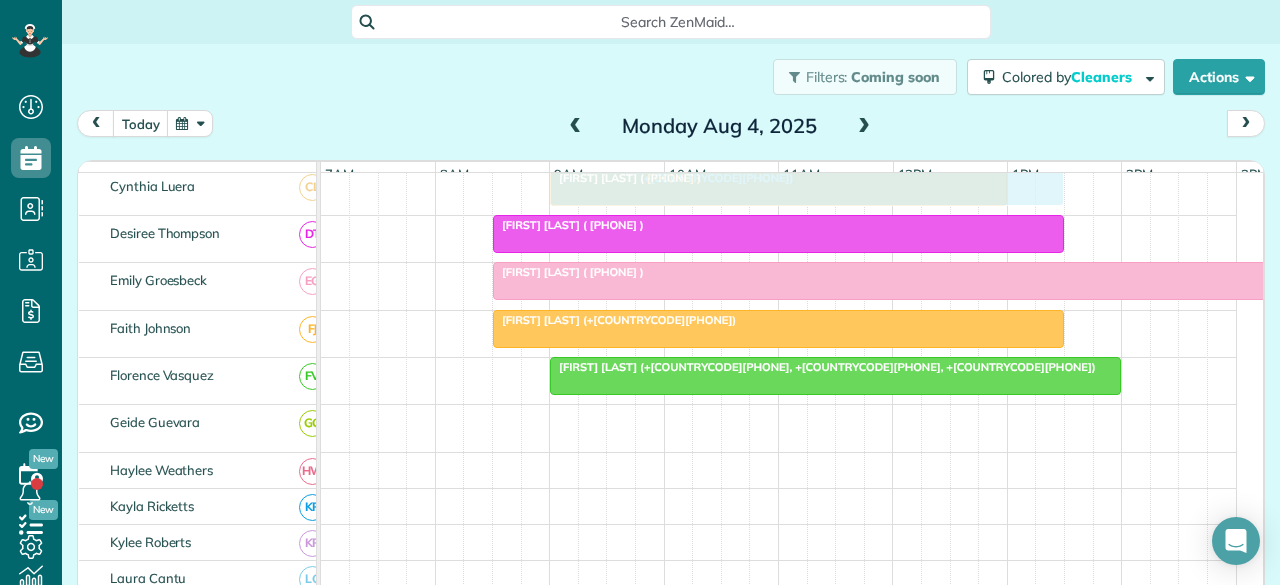 scroll, scrollTop: 526, scrollLeft: 0, axis: vertical 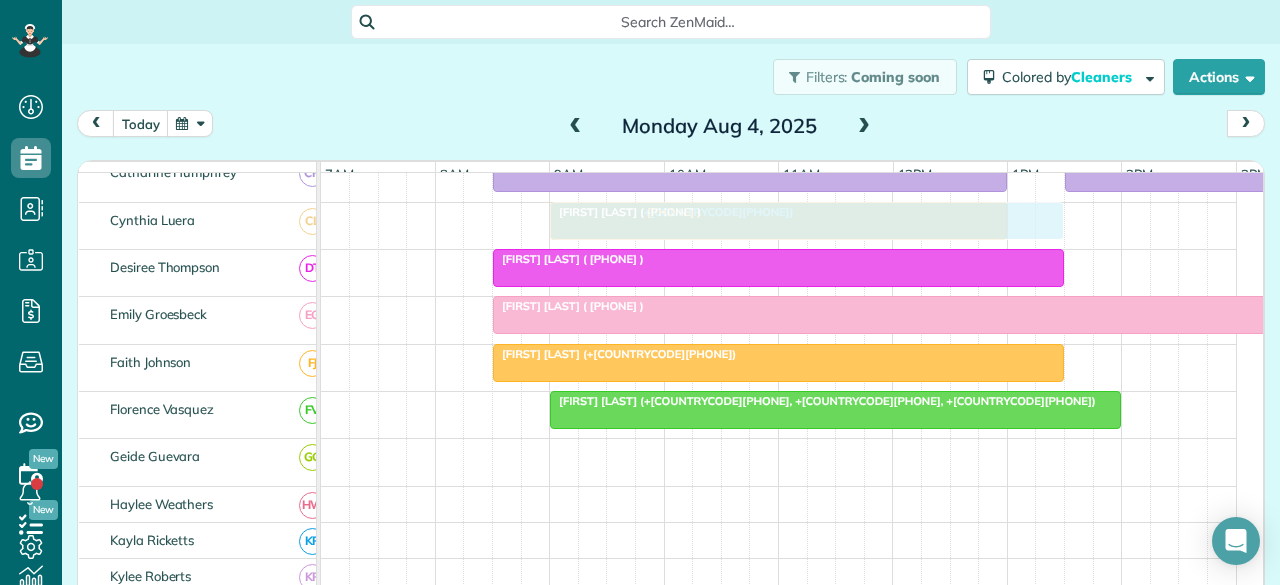 drag, startPoint x: 722, startPoint y: 429, endPoint x: 657, endPoint y: 203, distance: 235.16165 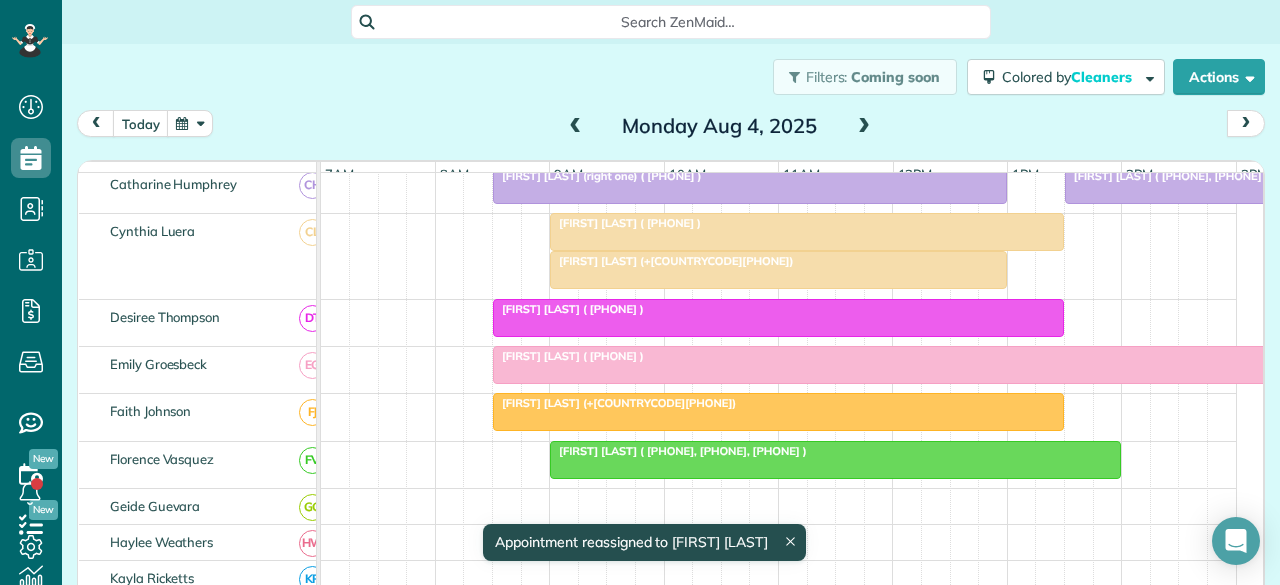 scroll, scrollTop: 510, scrollLeft: 0, axis: vertical 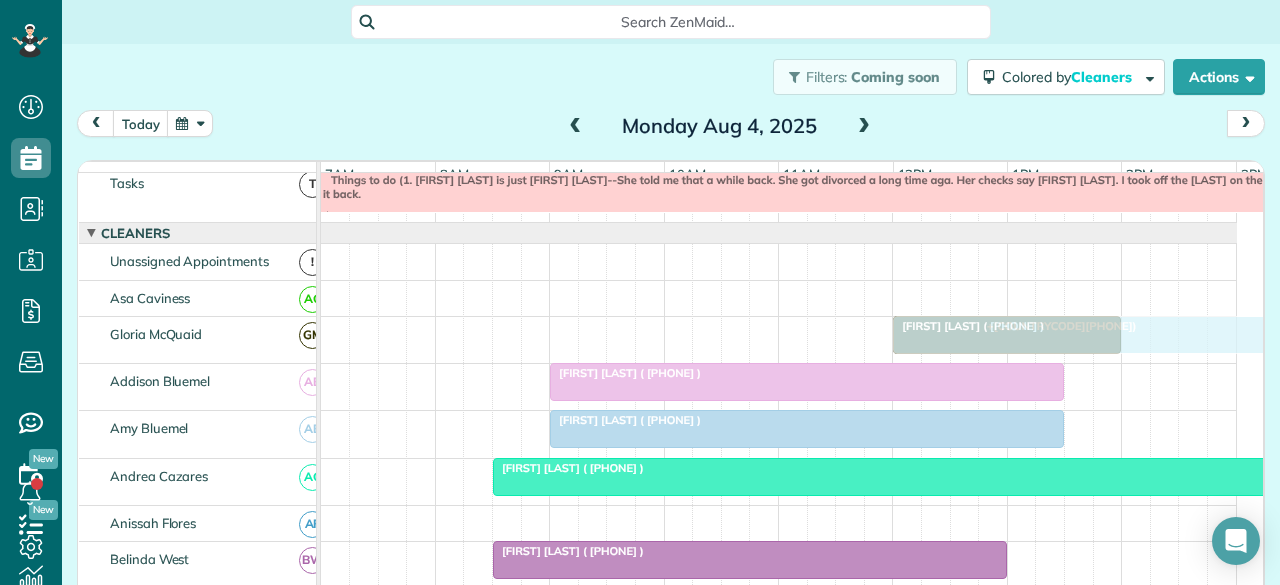 drag, startPoint x: 633, startPoint y: 271, endPoint x: 976, endPoint y: 355, distance: 353.13596 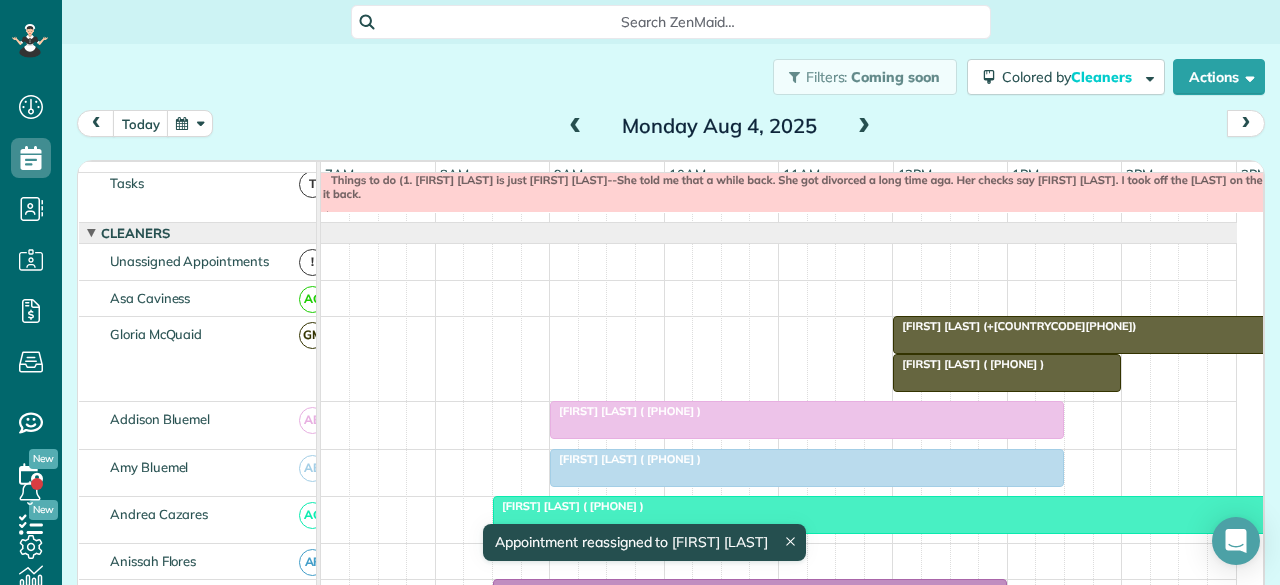 drag, startPoint x: 966, startPoint y: 384, endPoint x: 970, endPoint y: 310, distance: 74.10803 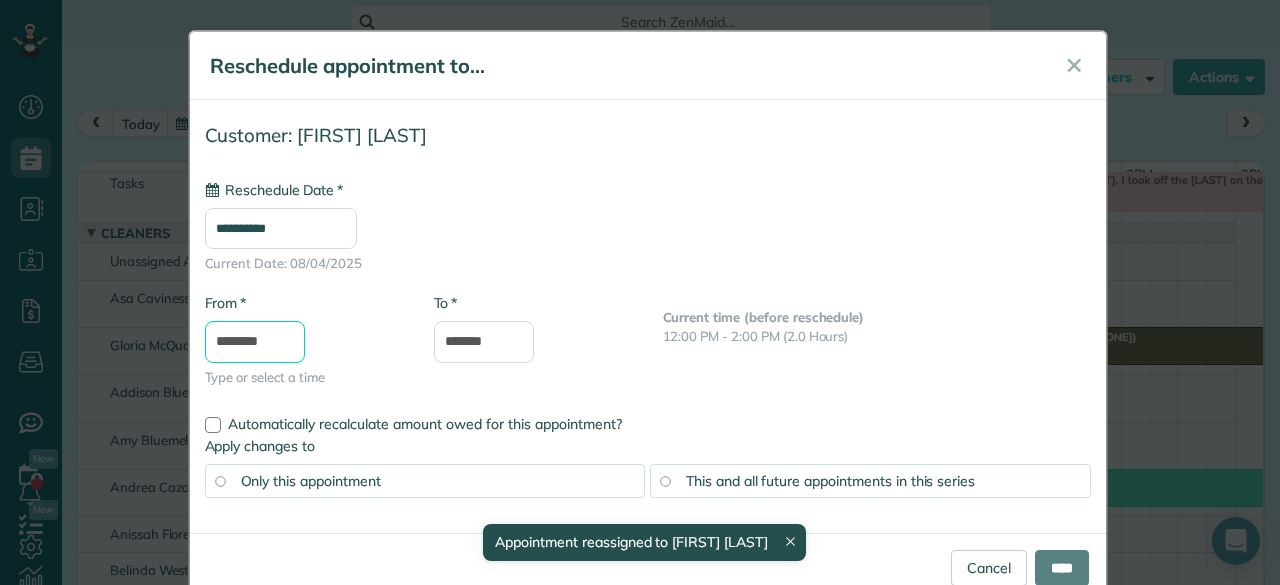 click on "********" at bounding box center (255, 342) 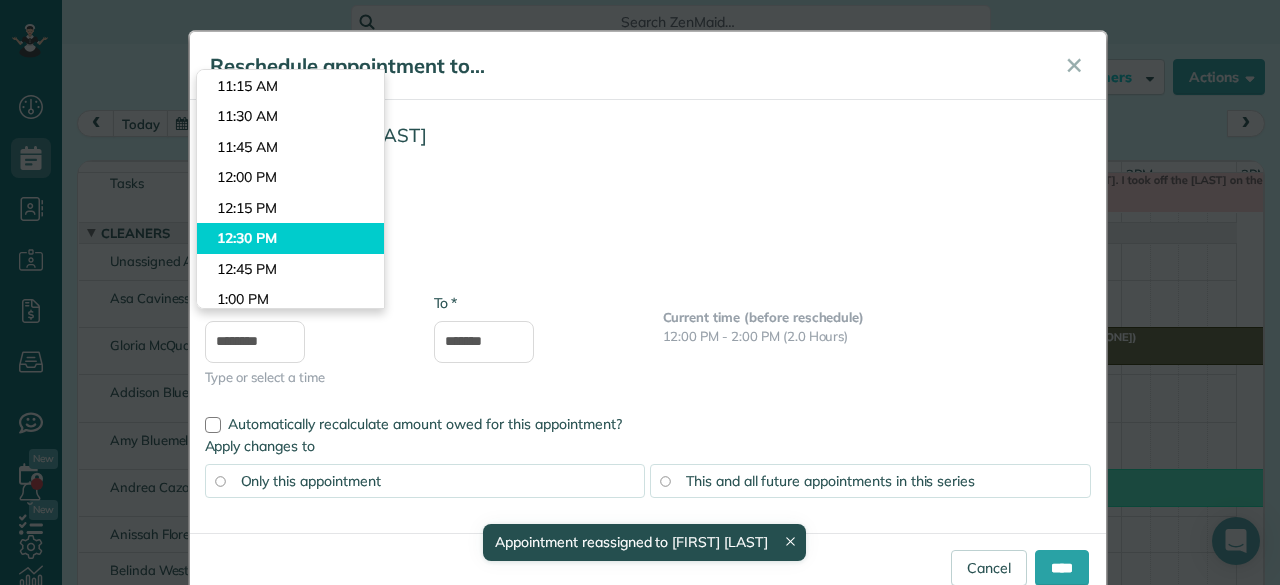 type on "********" 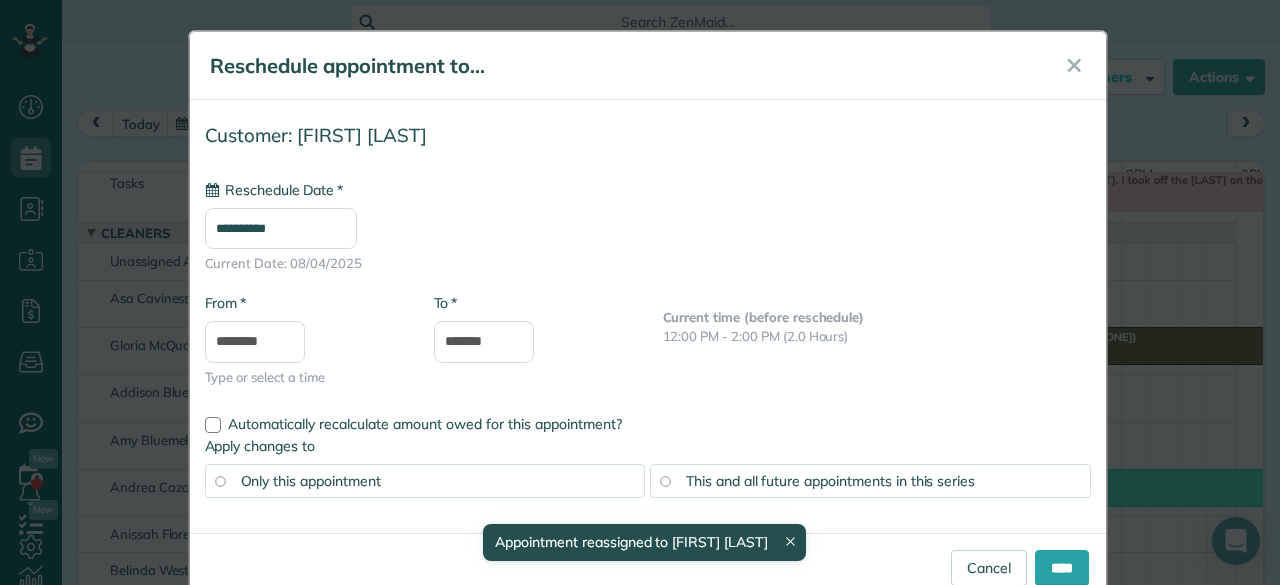 click on "Dashboard
Scheduling
Calendar View
List View
Dispatch View - Weekly scheduling (Beta)" at bounding box center (640, 292) 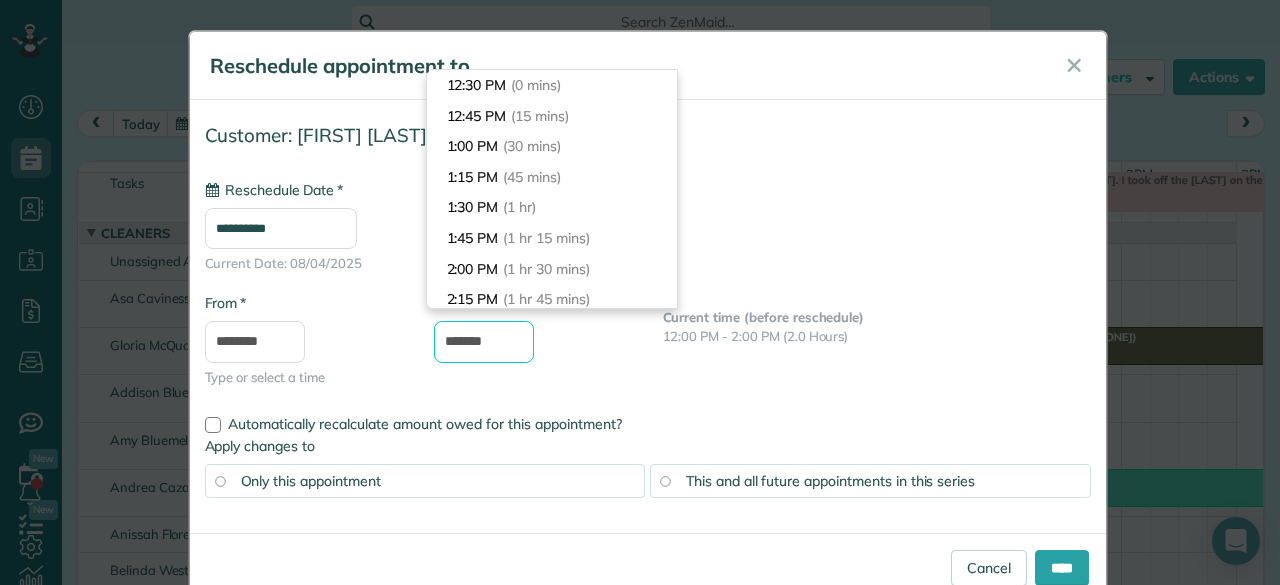 drag, startPoint x: 465, startPoint y: 341, endPoint x: 372, endPoint y: 329, distance: 93.770996 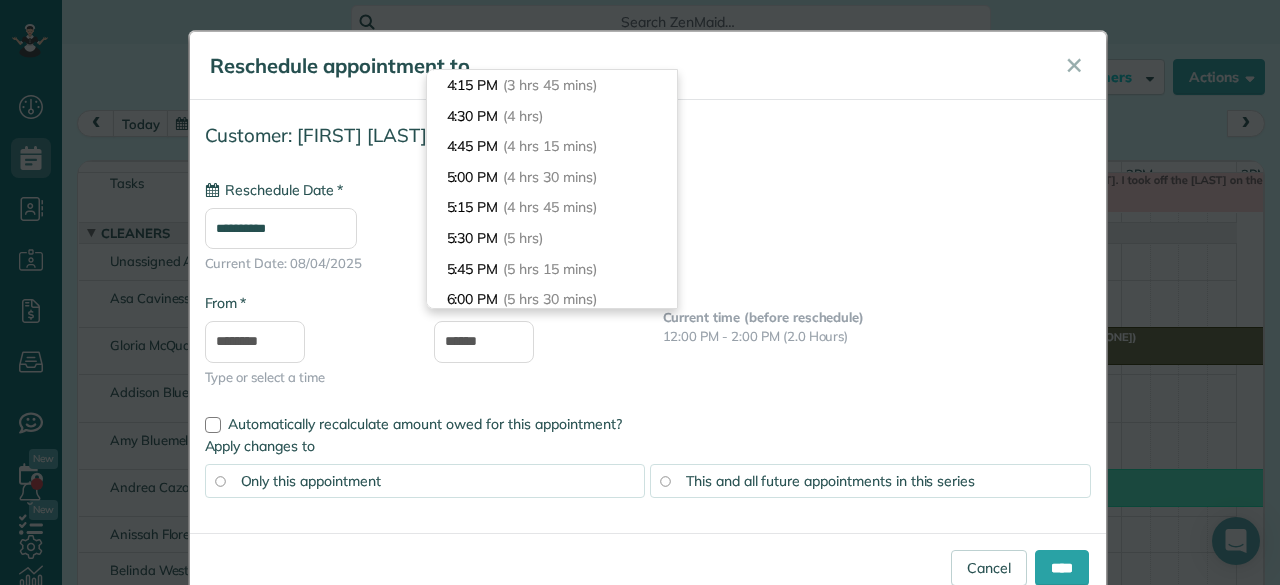 type on "*******" 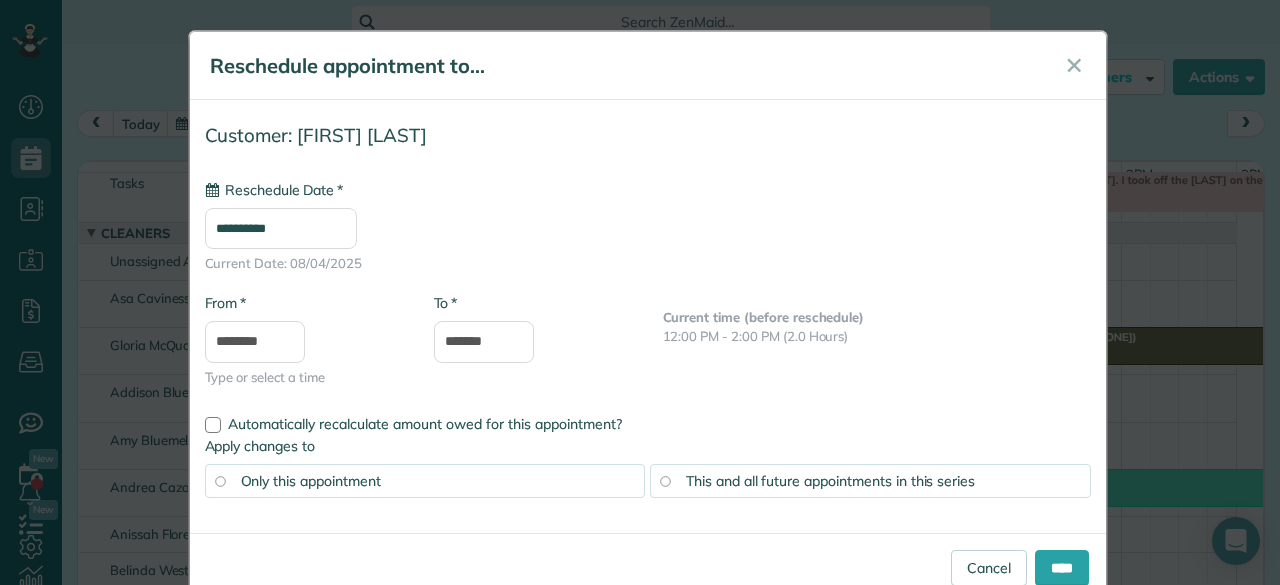 drag, startPoint x: 737, startPoint y: 370, endPoint x: 1019, endPoint y: 457, distance: 295.11523 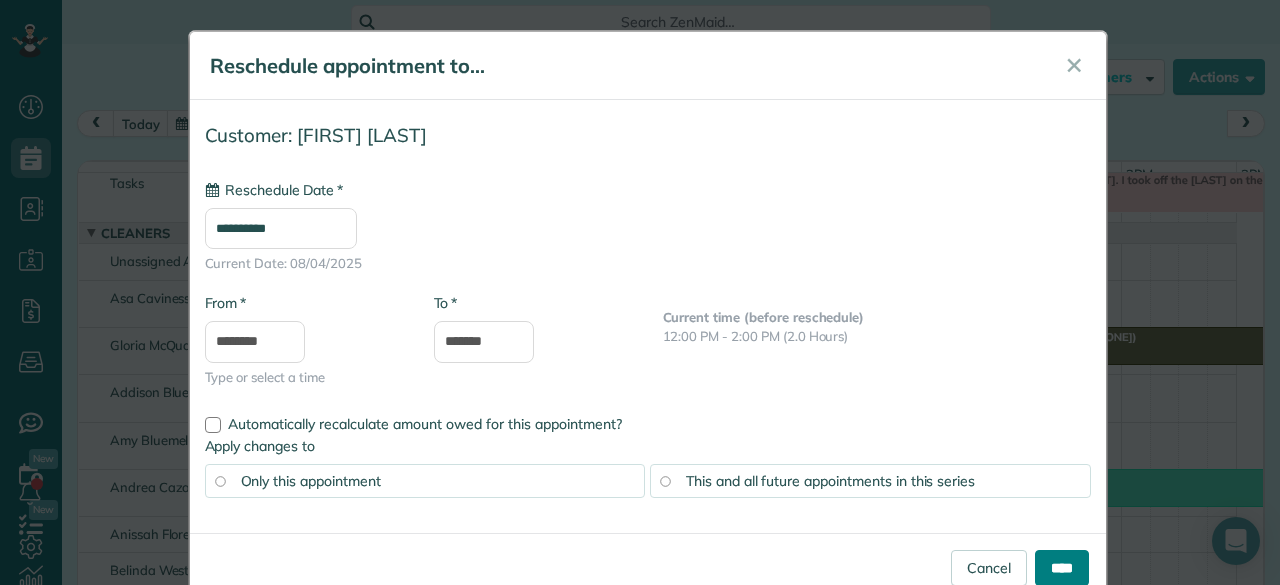 click on "****" at bounding box center (1062, 568) 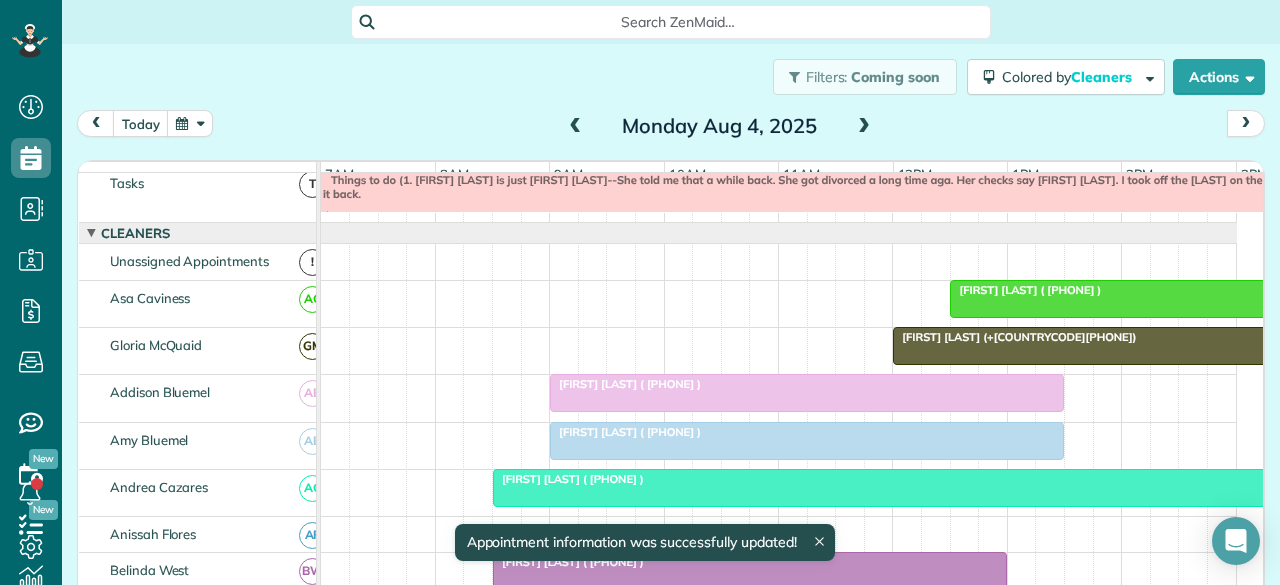 click on "[FIRST] [LAST] (+[PHONE])" at bounding box center [1025, 290] 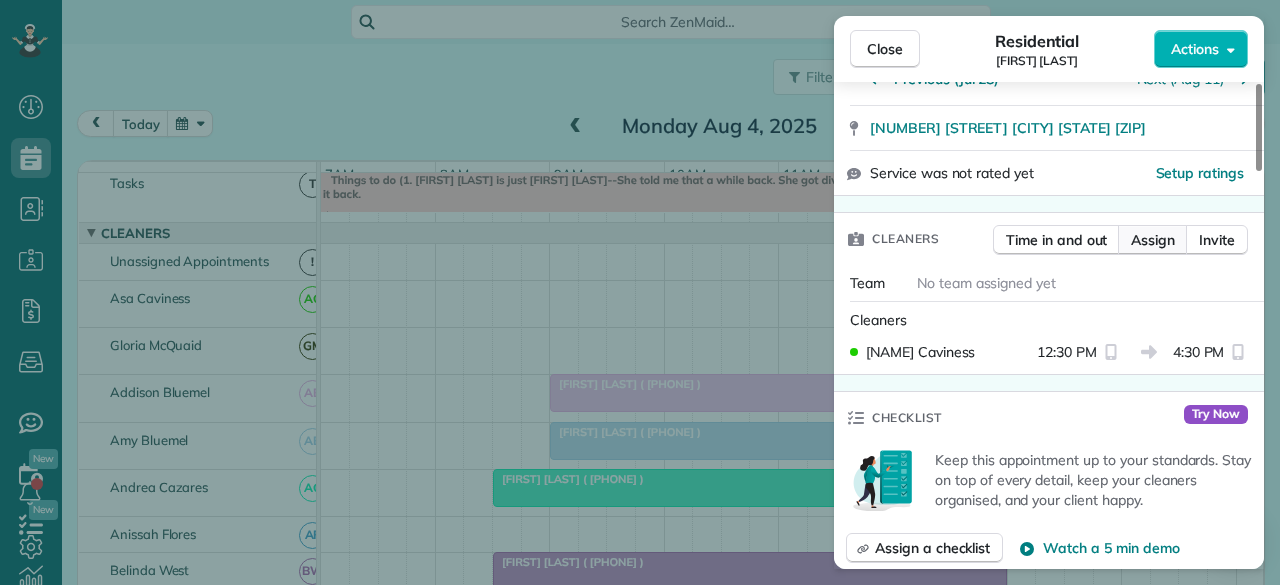 click on "Assign" at bounding box center (1153, 240) 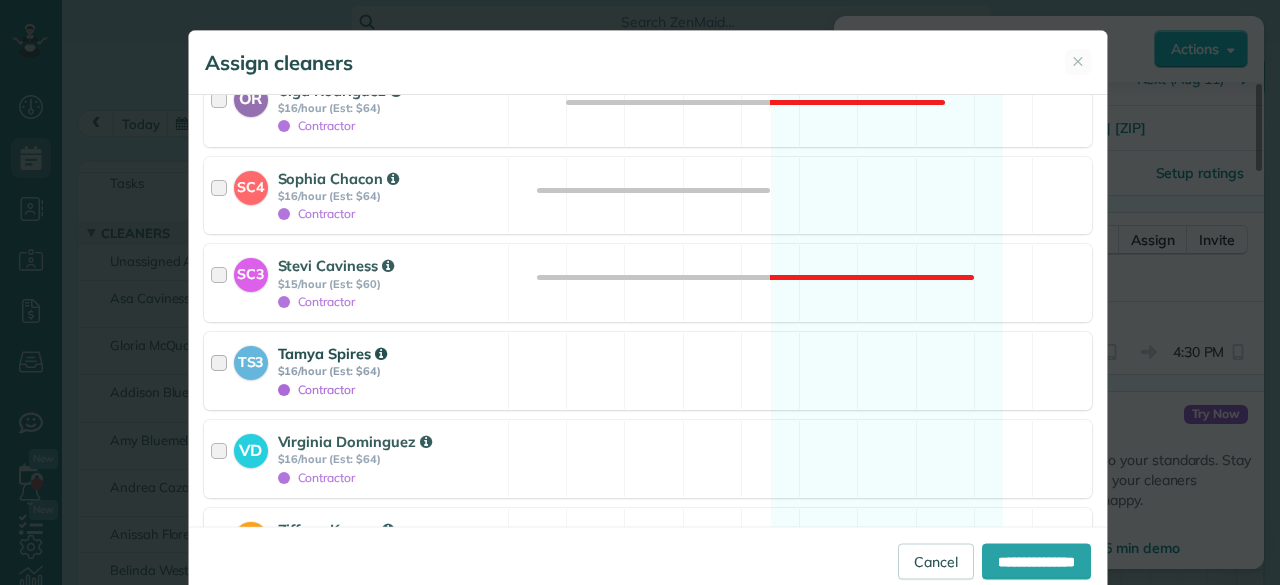 click on "$16/hour (Est: $64)" at bounding box center (390, 371) 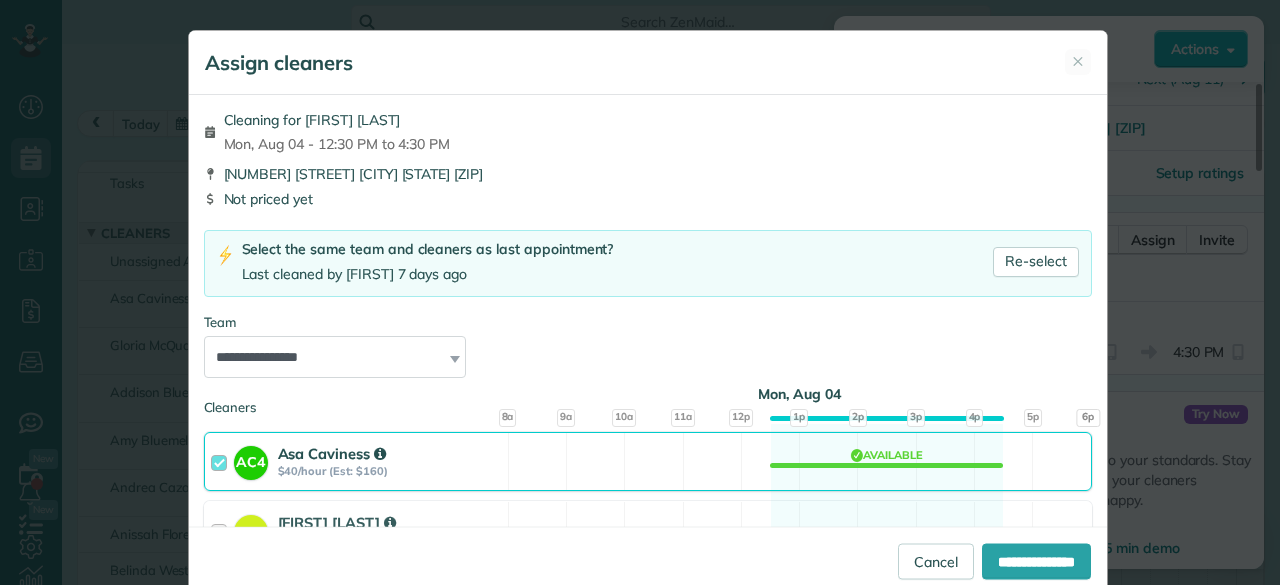 click on "$40/hour (Est: $160)" at bounding box center [390, 471] 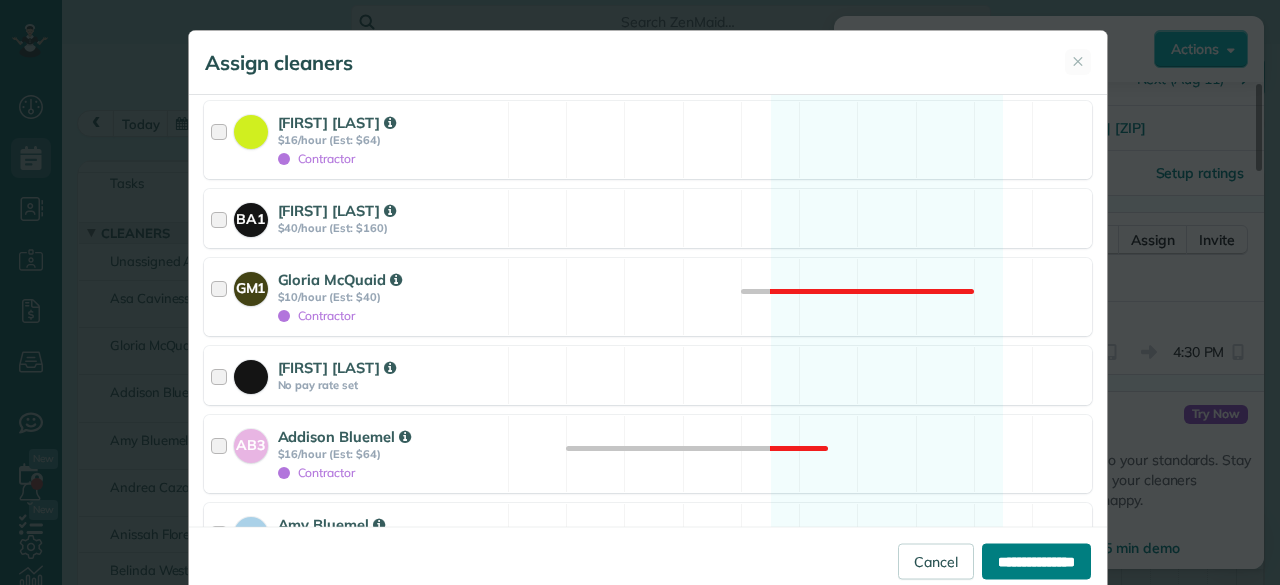 click on "**********" at bounding box center (1036, 561) 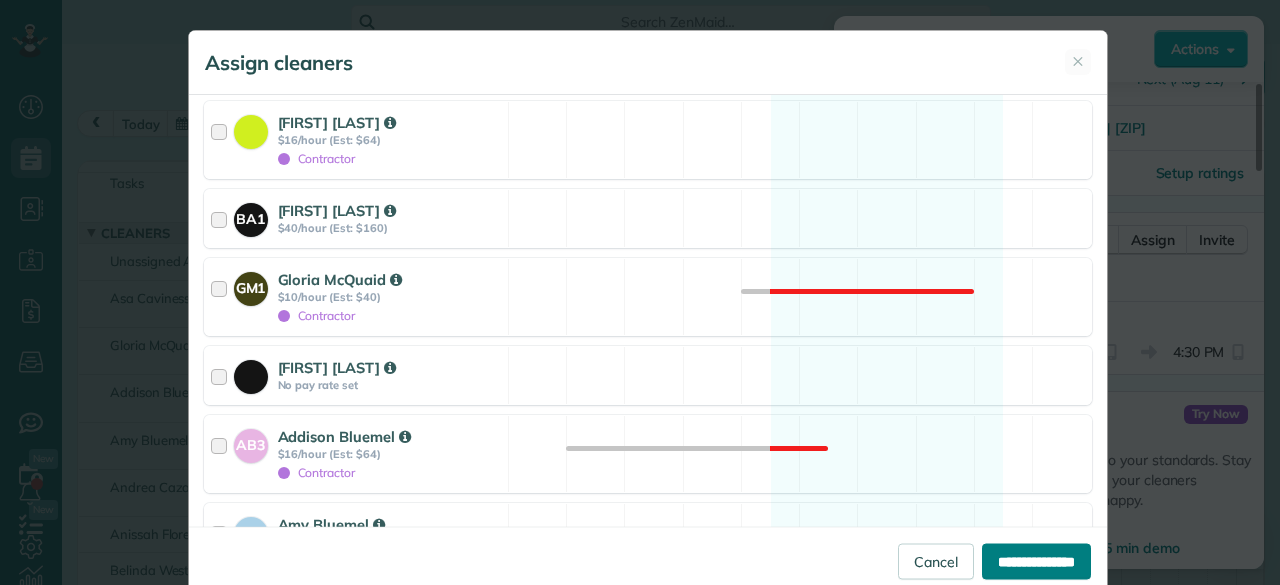 type on "**********" 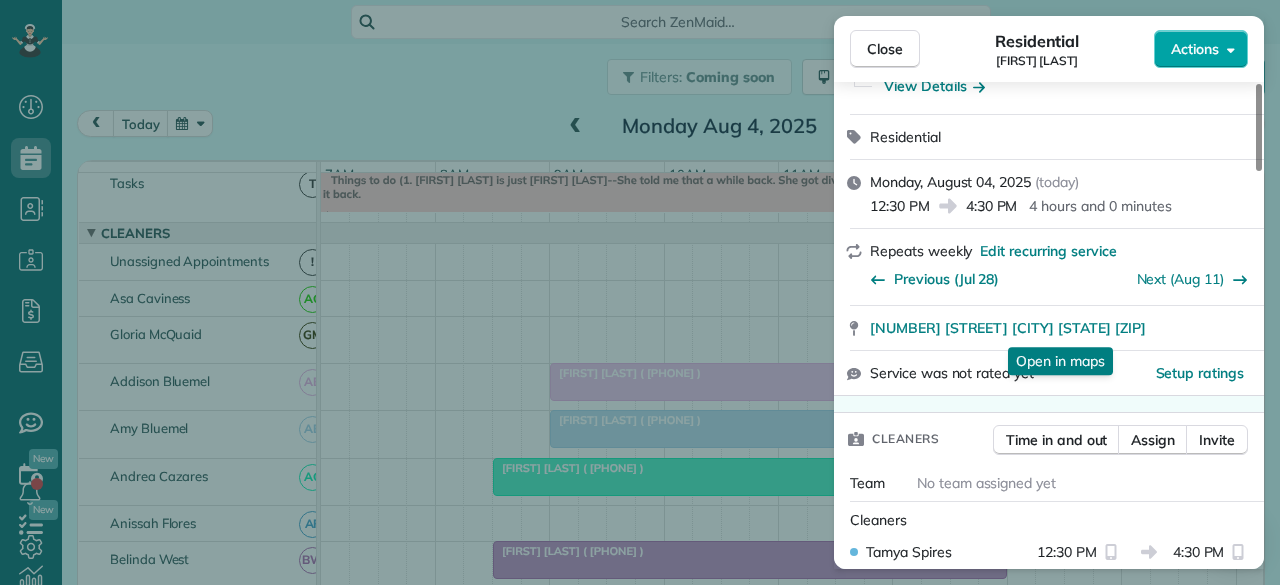 click on "Actions" at bounding box center (1195, 49) 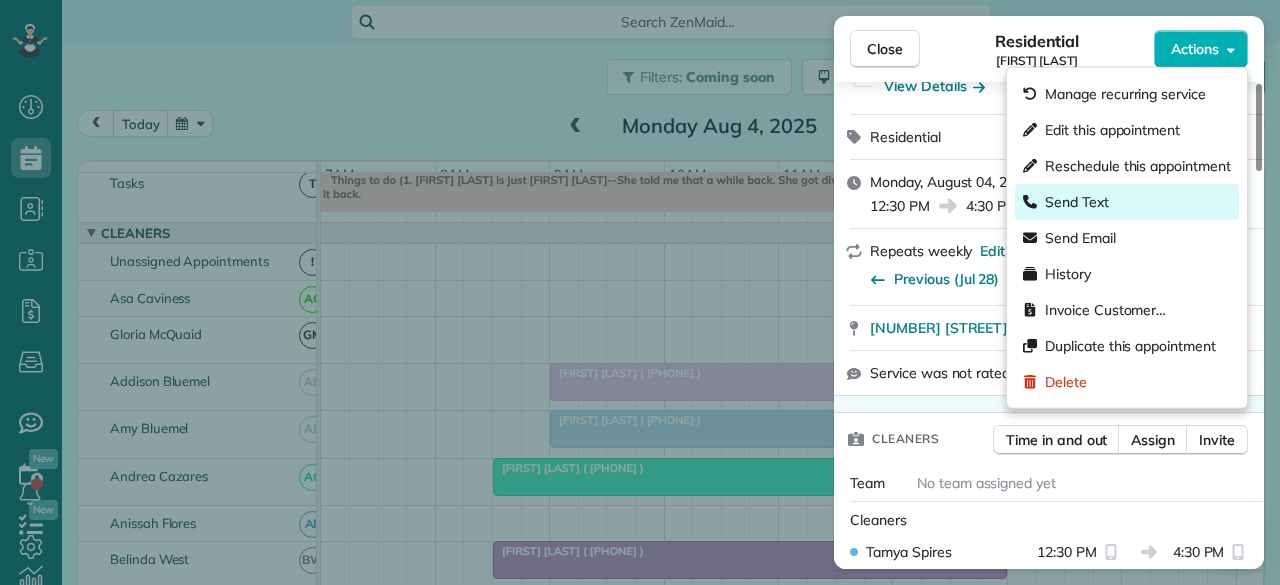 click on "Send Text" at bounding box center (1077, 202) 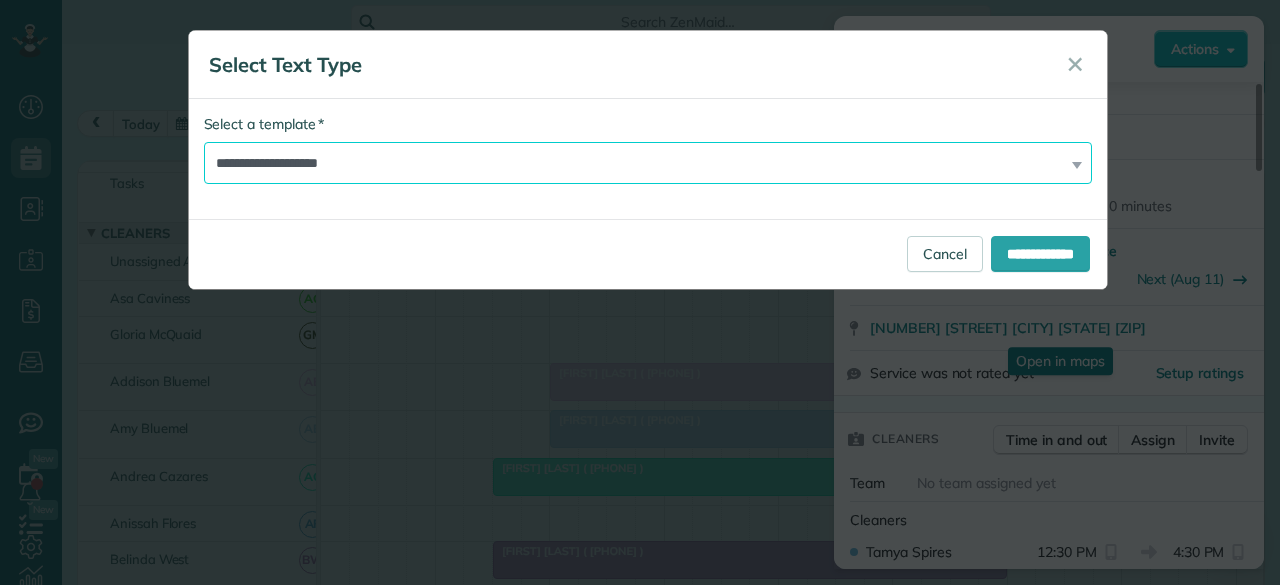 drag, startPoint x: 280, startPoint y: 167, endPoint x: 282, endPoint y: 181, distance: 14.142136 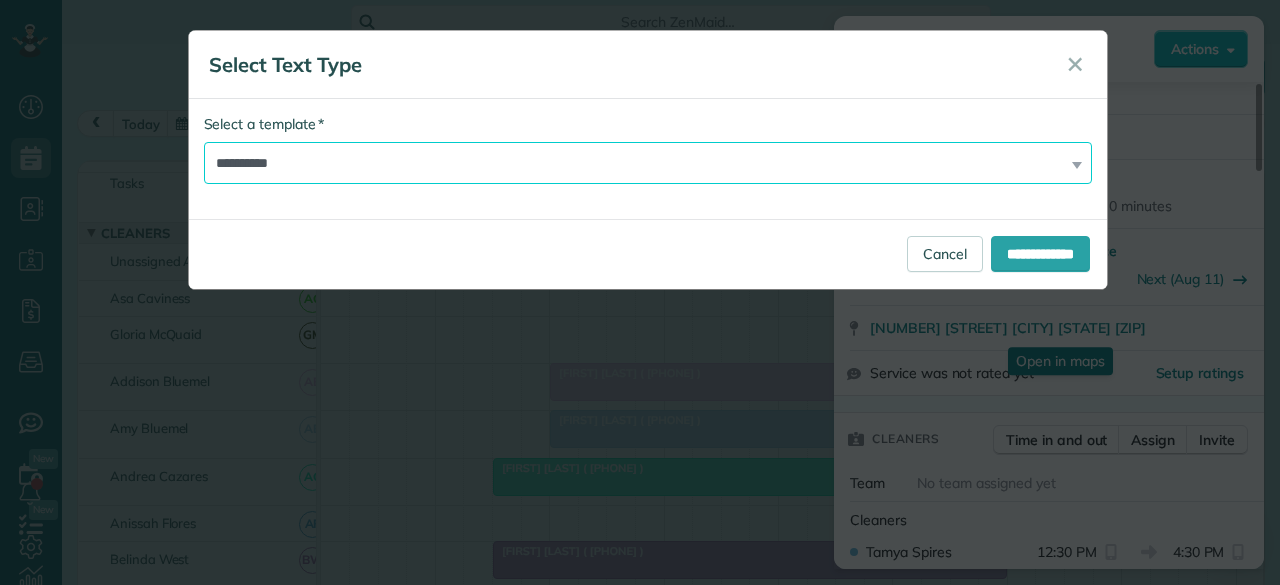 click on "**********" at bounding box center (648, 163) 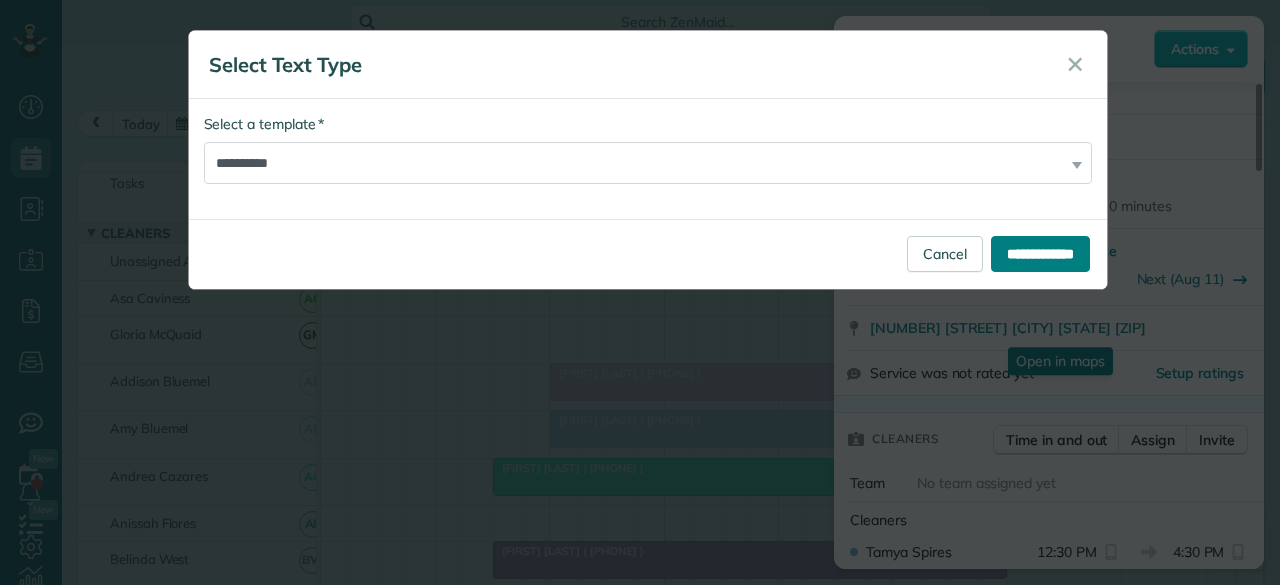 click on "**********" at bounding box center (1040, 254) 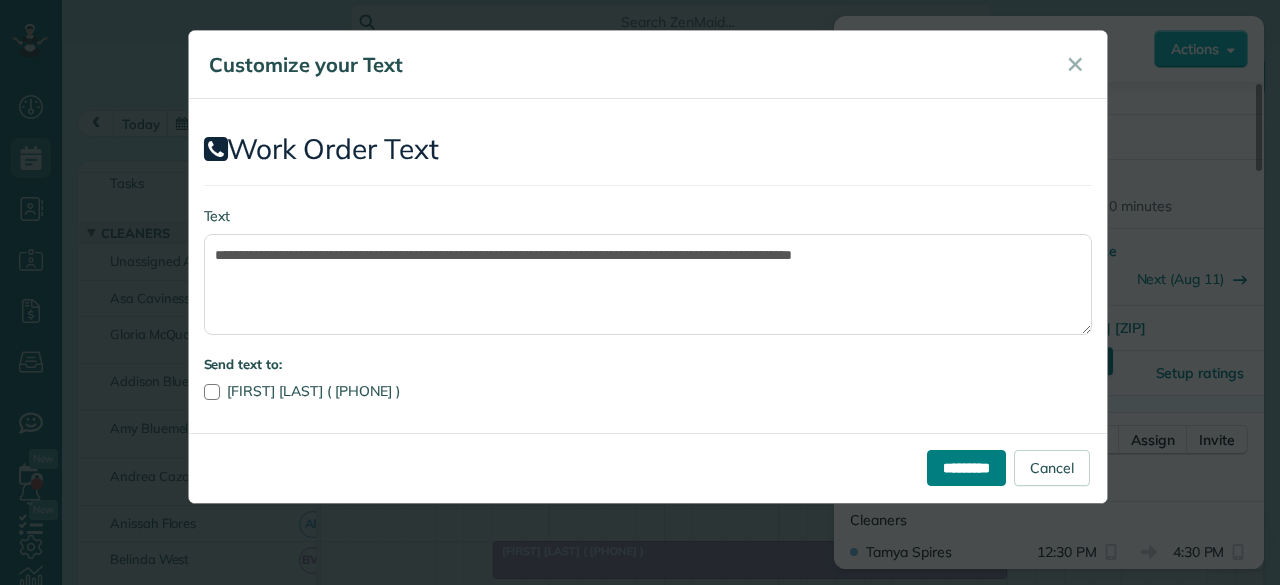 click on "*********" at bounding box center [966, 468] 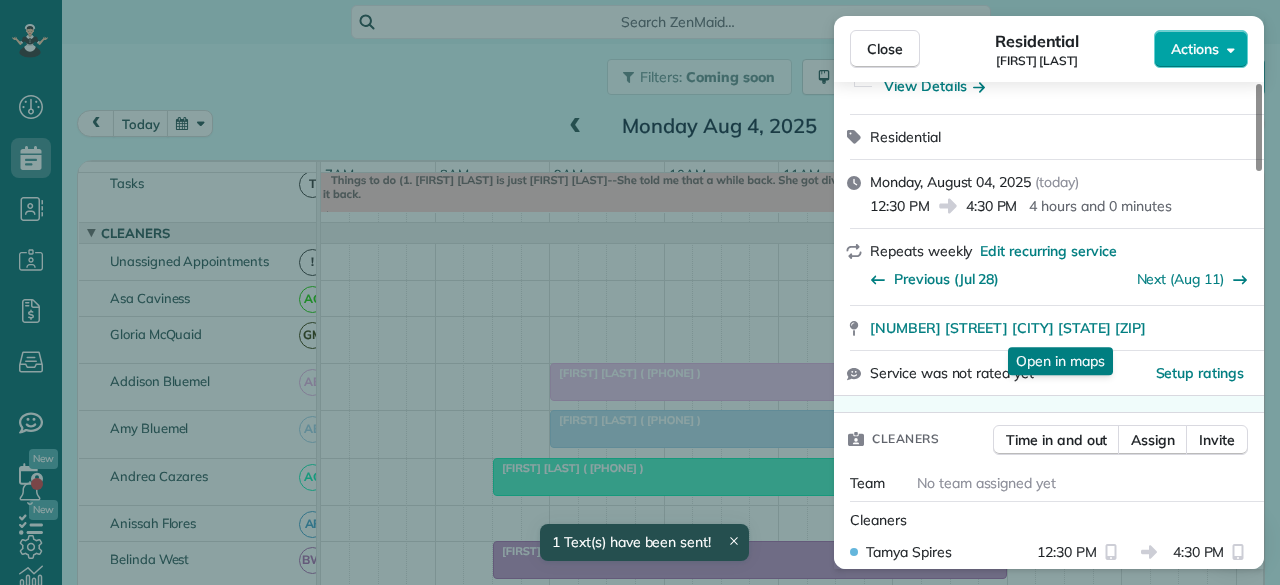 click on "Actions" at bounding box center (1201, 49) 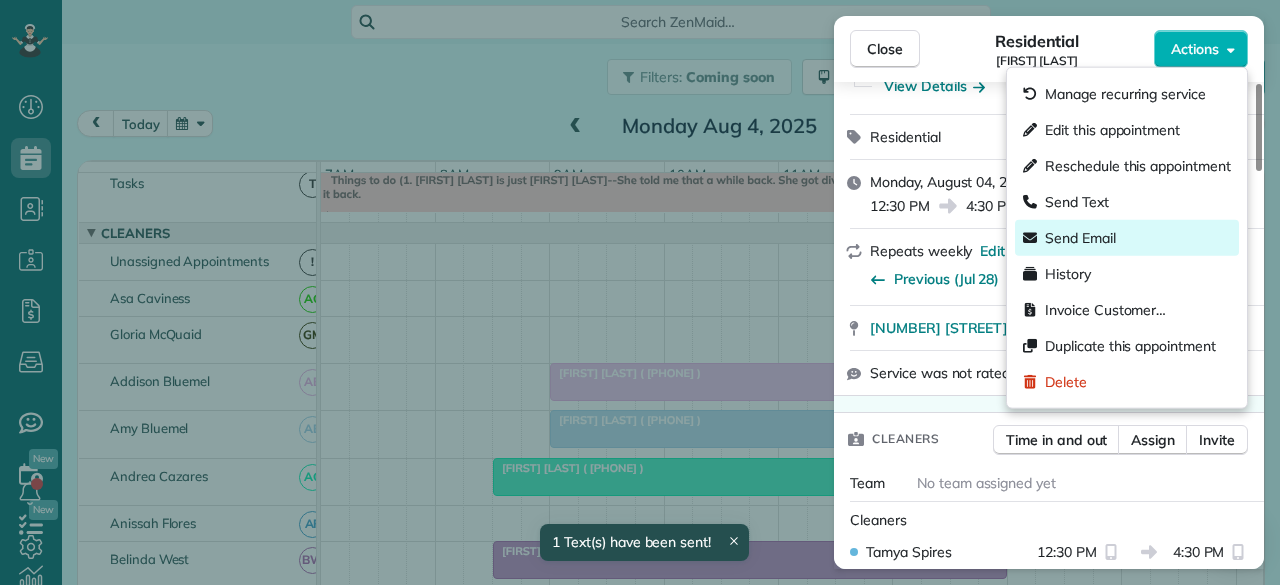 click on "Send Email" at bounding box center (1080, 238) 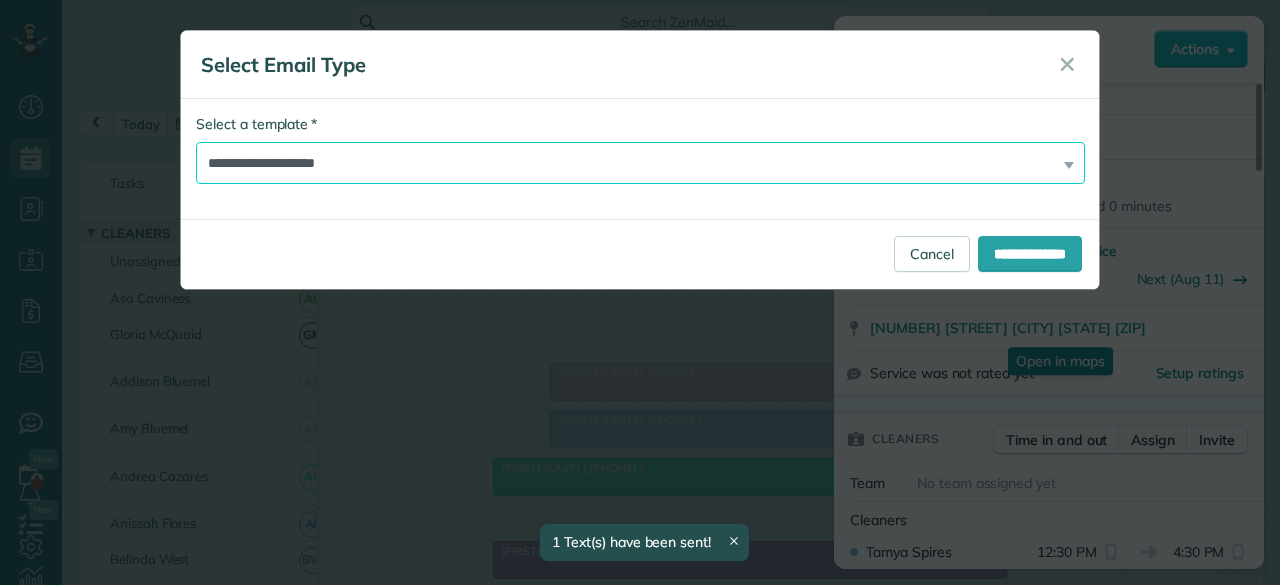 click on "**********" at bounding box center [640, 163] 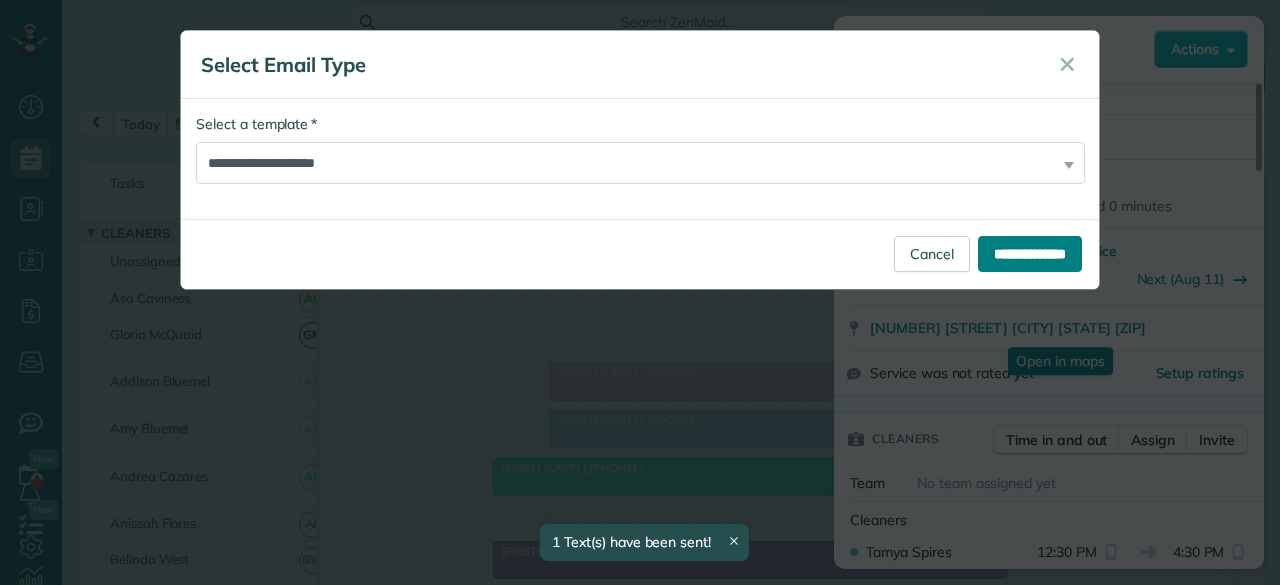 click on "**********" at bounding box center [1030, 254] 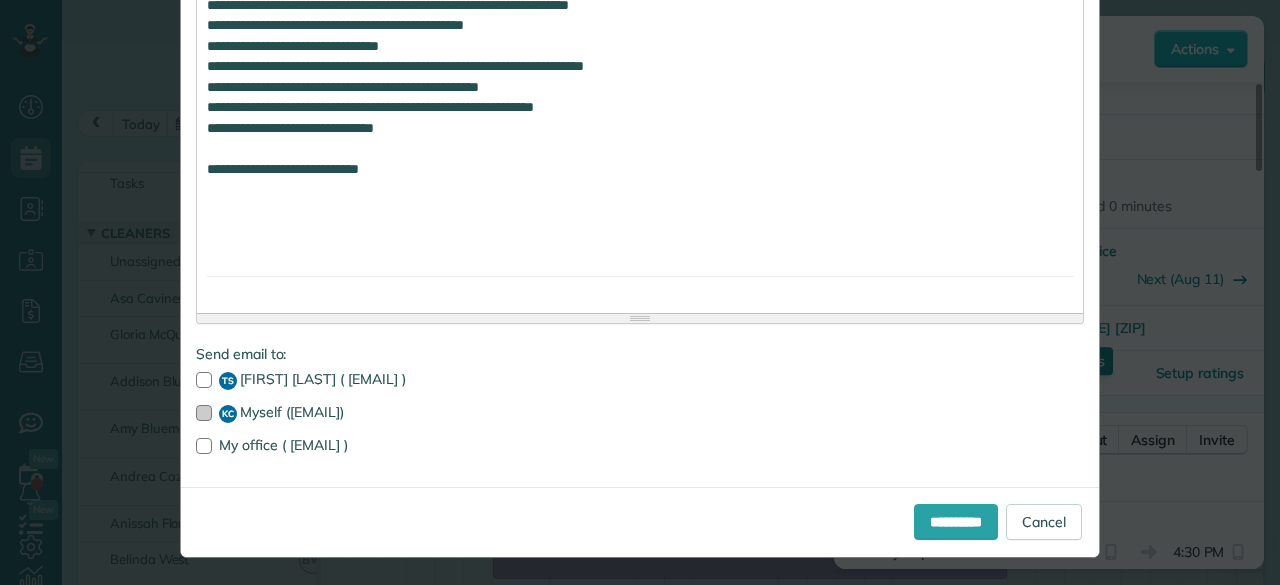 click at bounding box center [204, 413] 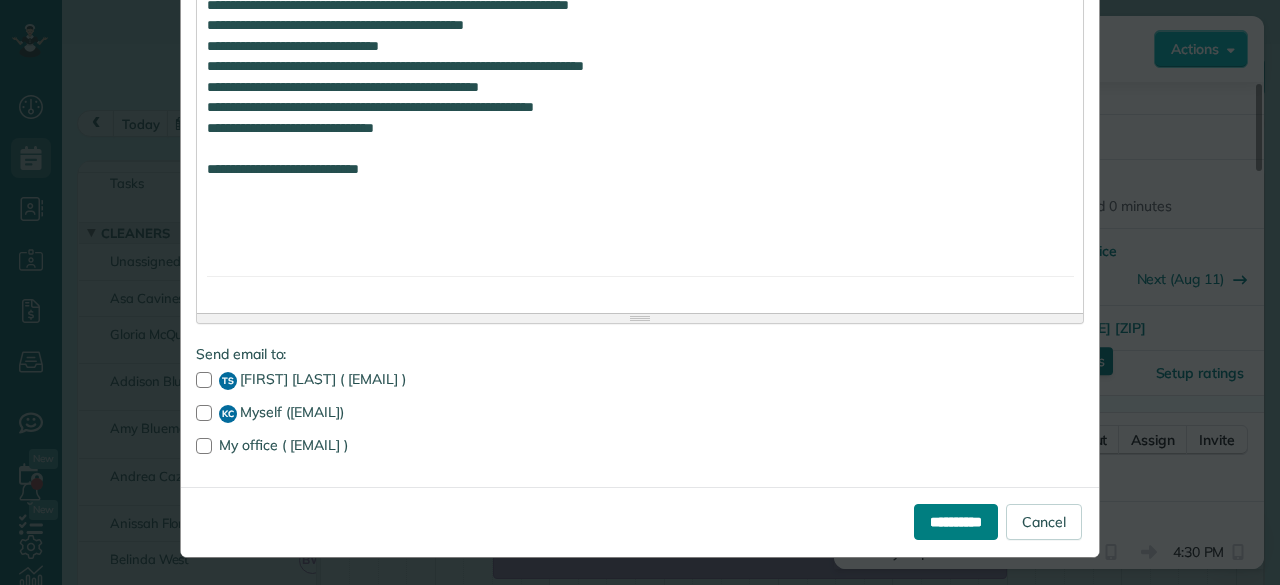 click on "**********" at bounding box center (956, 522) 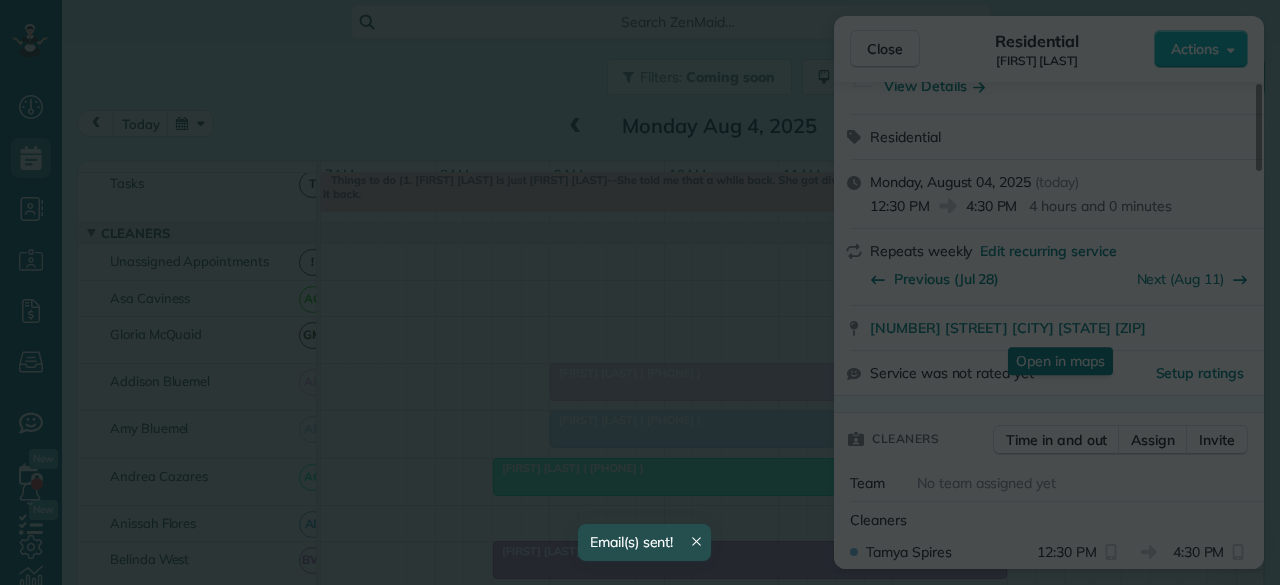 scroll, scrollTop: 0, scrollLeft: 0, axis: both 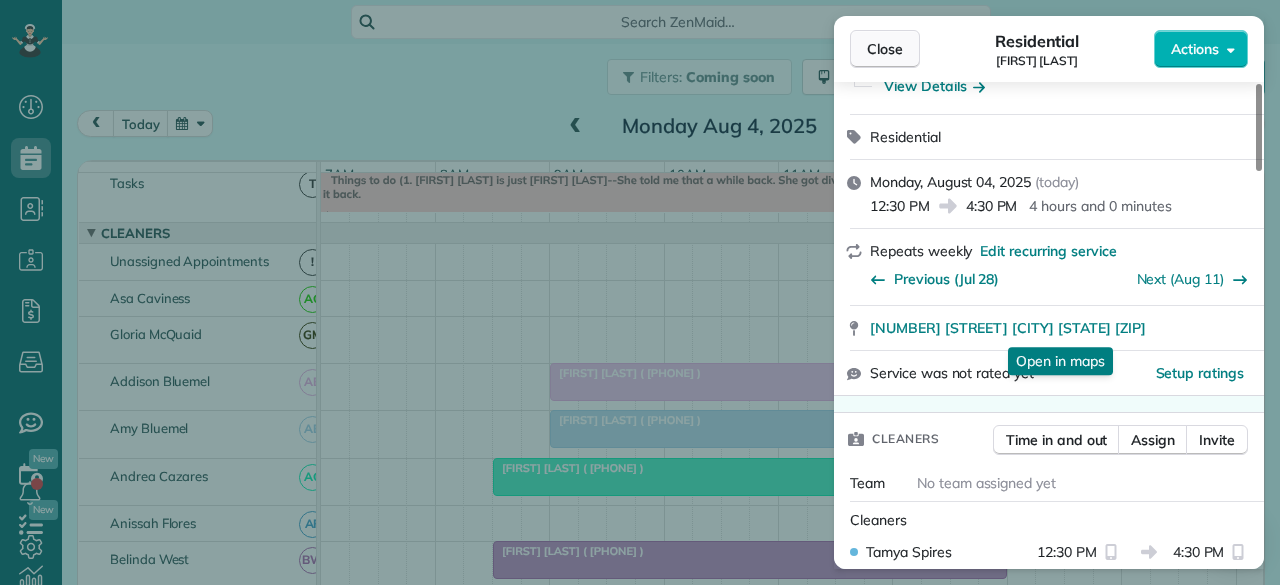 click on "Close" at bounding box center (885, 49) 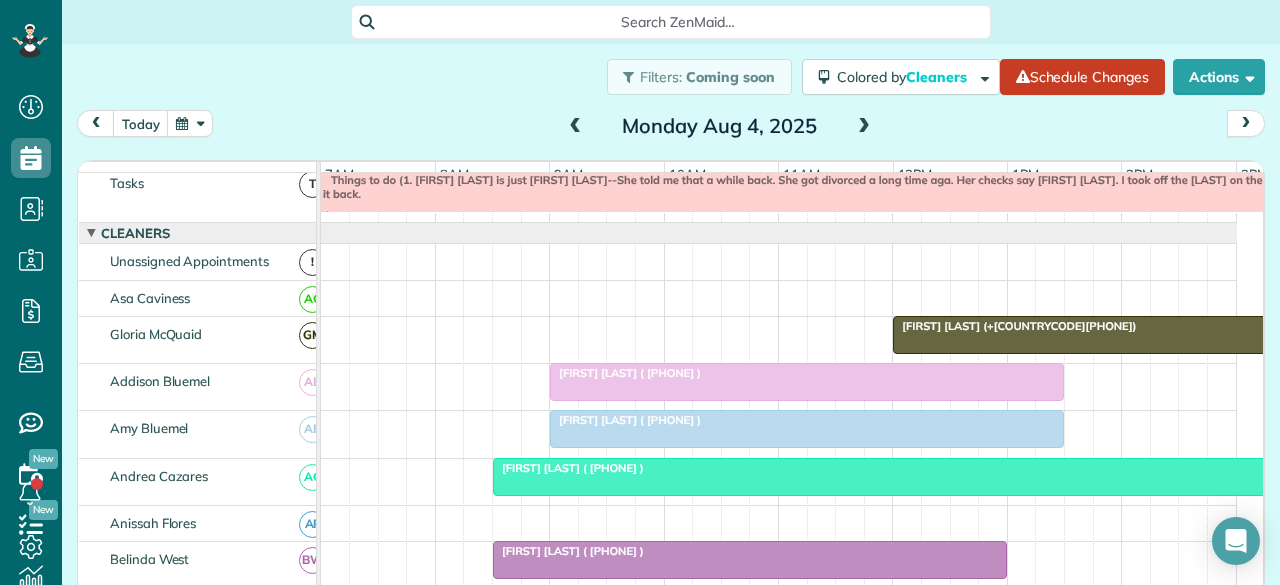 scroll, scrollTop: 128, scrollLeft: 0, axis: vertical 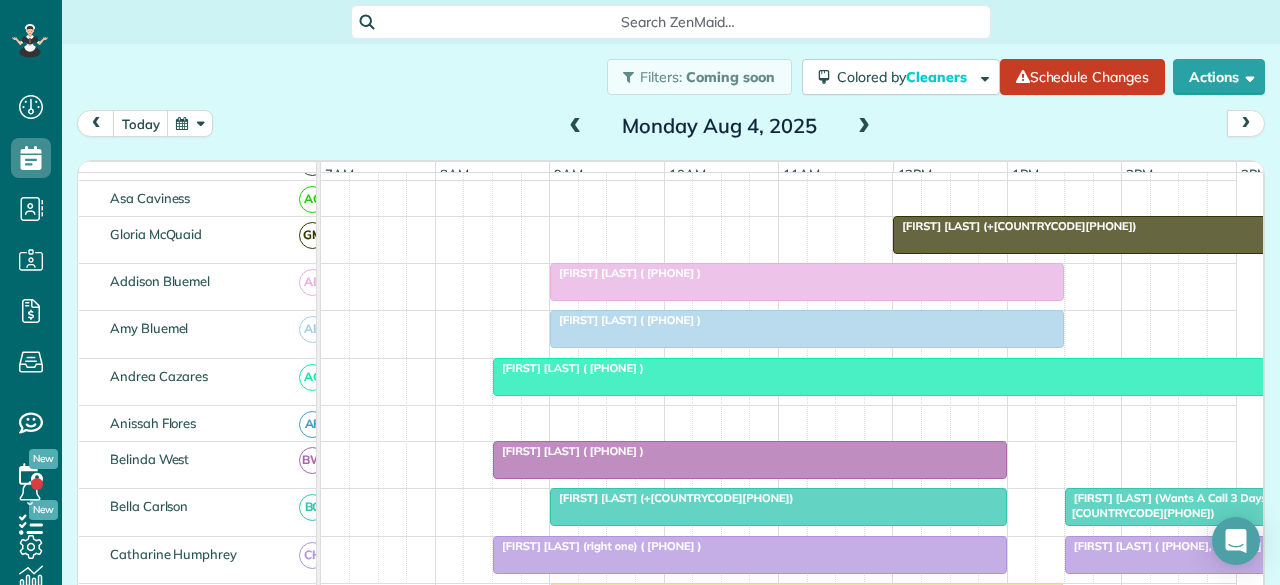 click at bounding box center [750, 460] 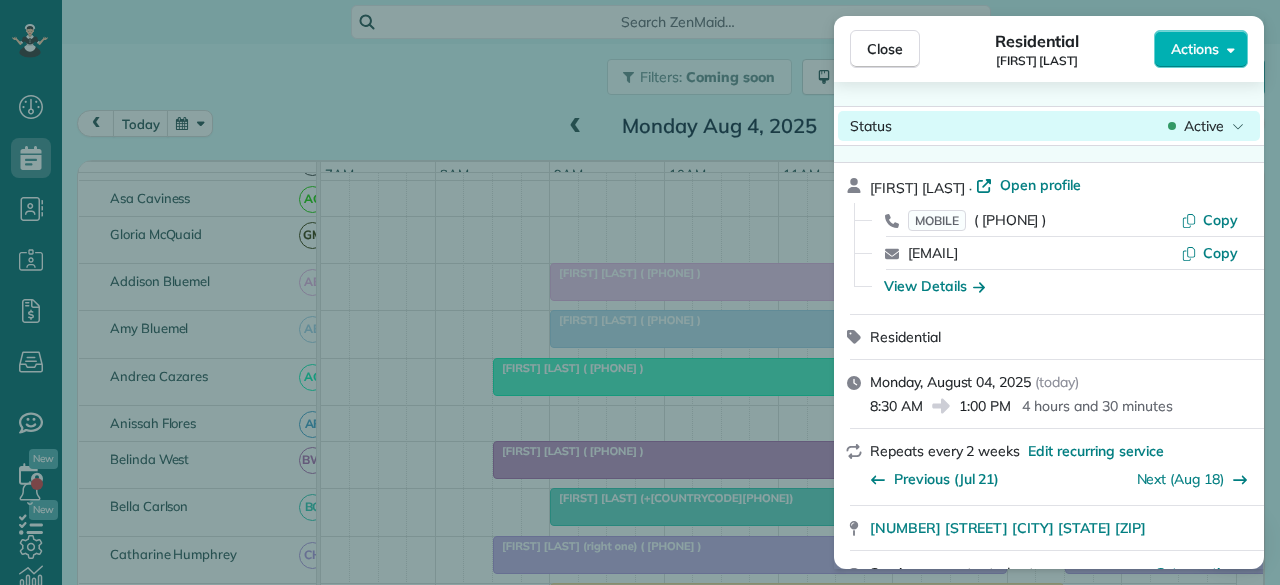 click on "Active" at bounding box center (1204, 126) 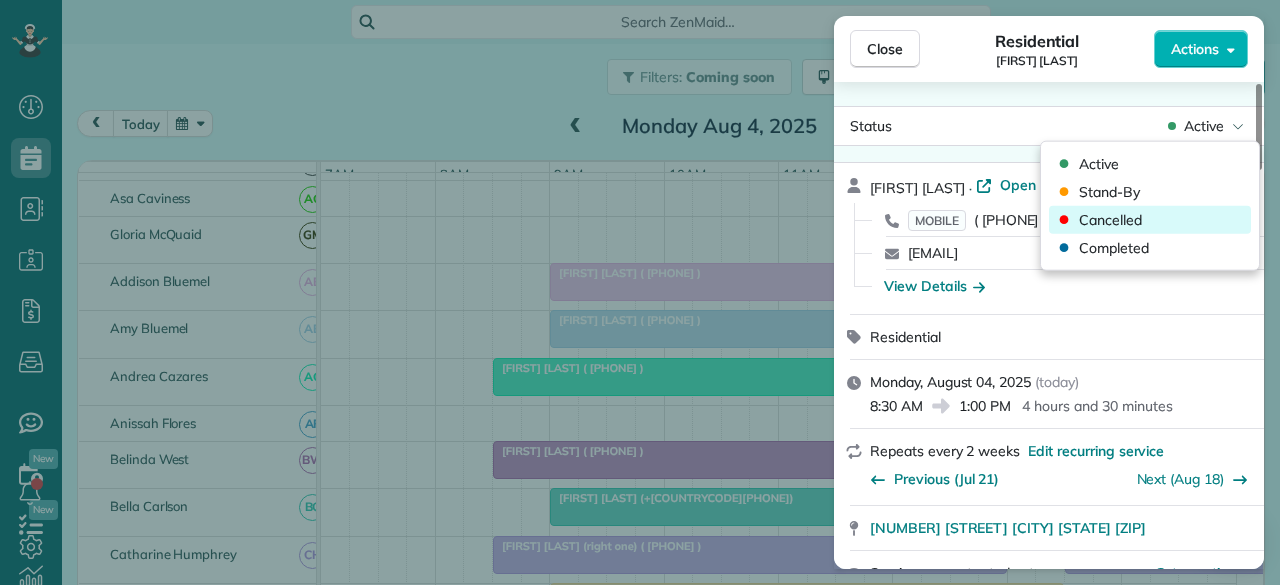 click on "Cancelled" at bounding box center (1110, 220) 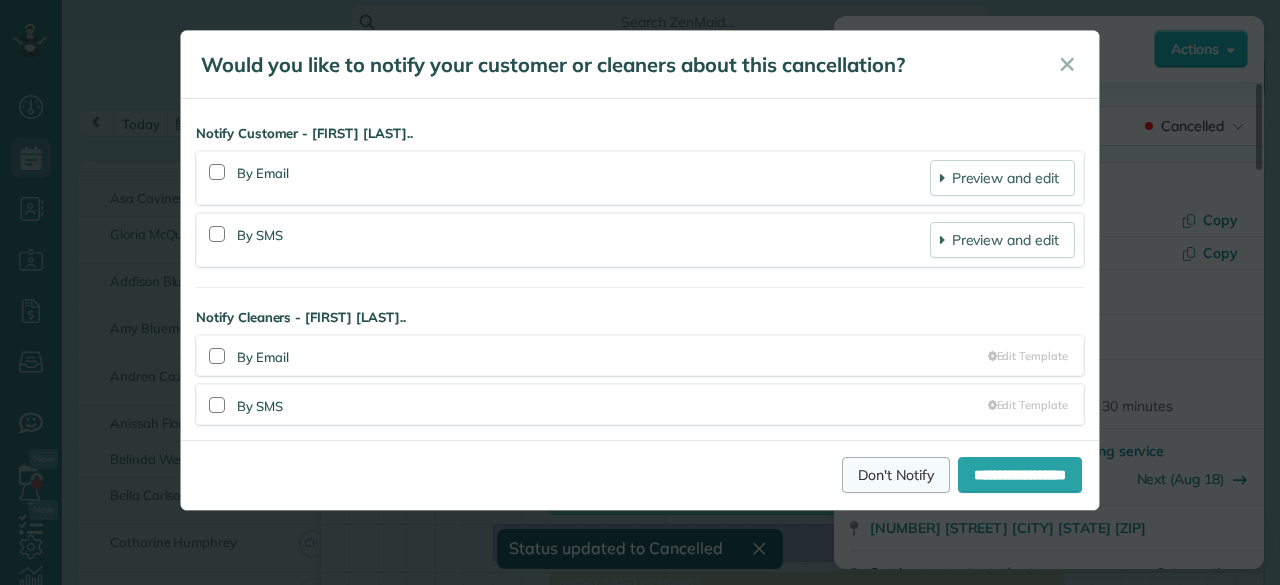 click on "Don't Notify" at bounding box center (896, 475) 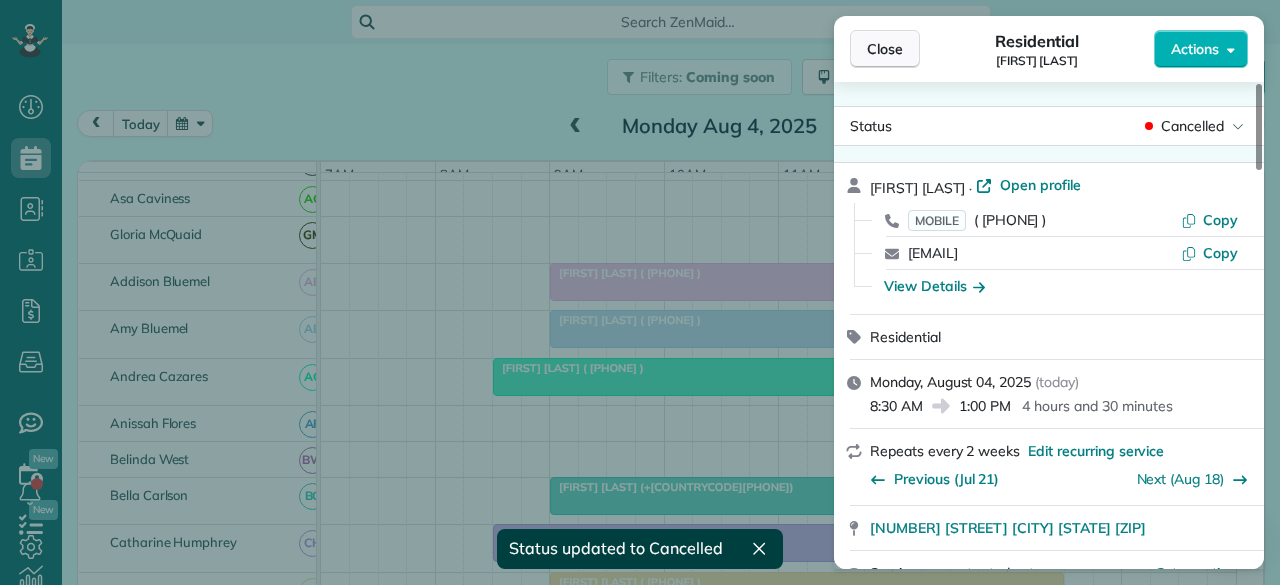 click on "Close" at bounding box center (885, 49) 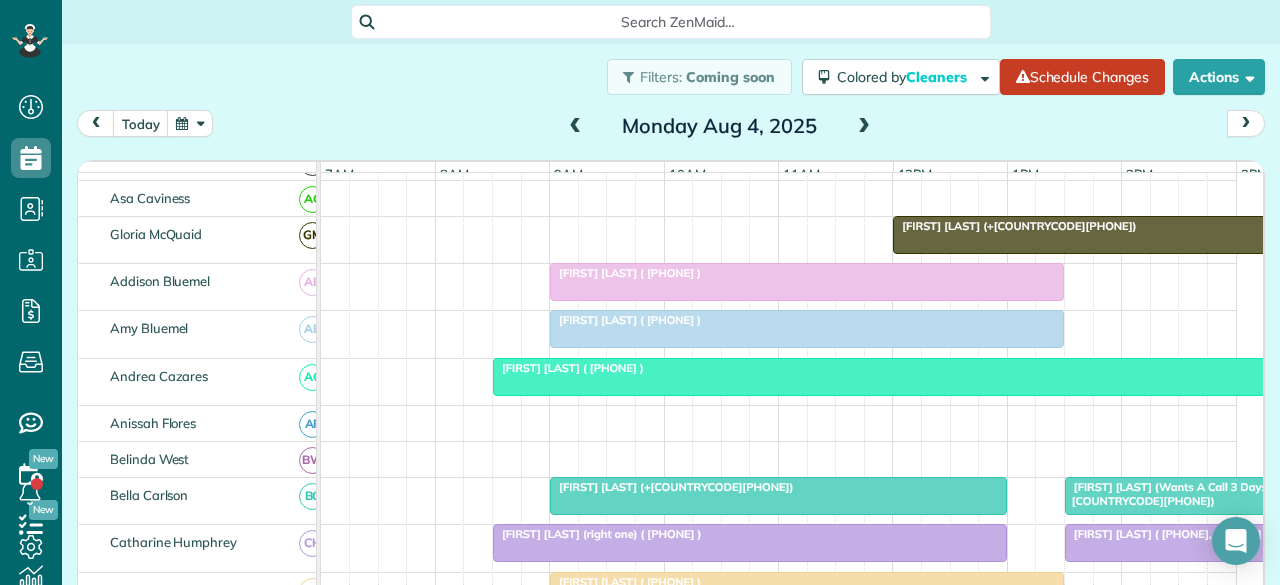 scroll, scrollTop: 209, scrollLeft: 0, axis: vertical 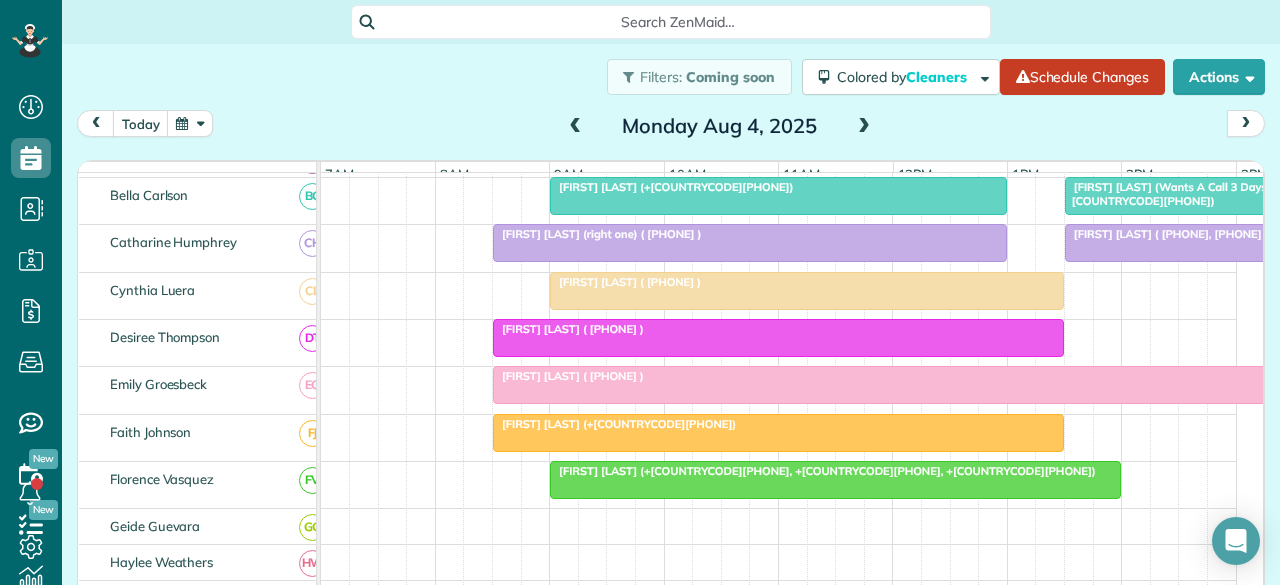 click at bounding box center (807, 291) 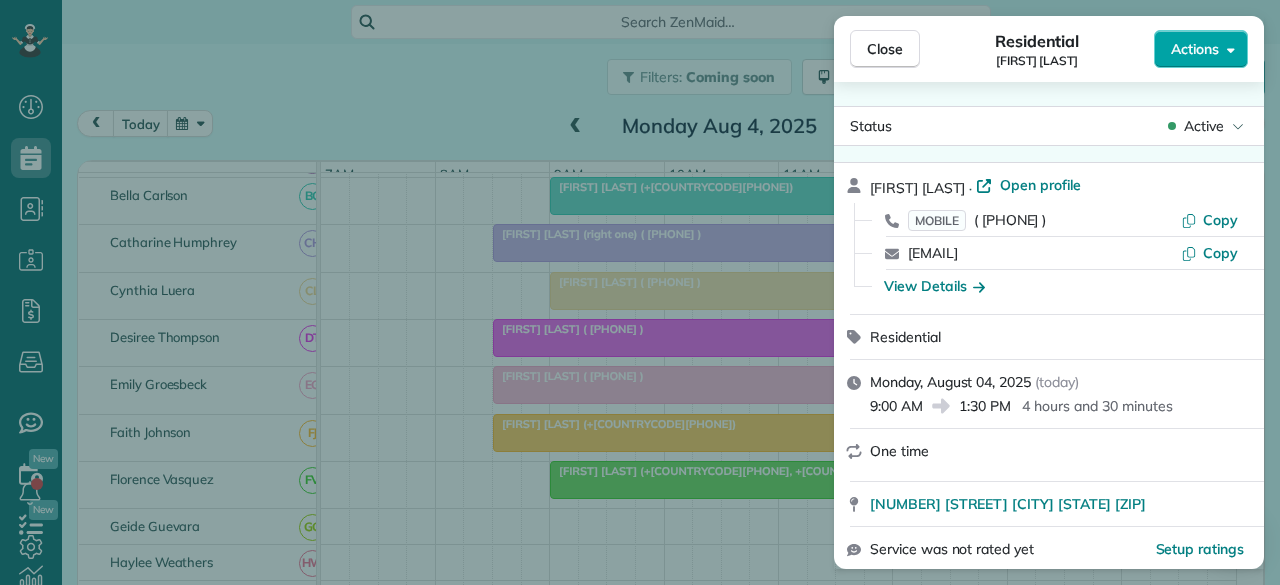 click on "Actions" at bounding box center [1201, 49] 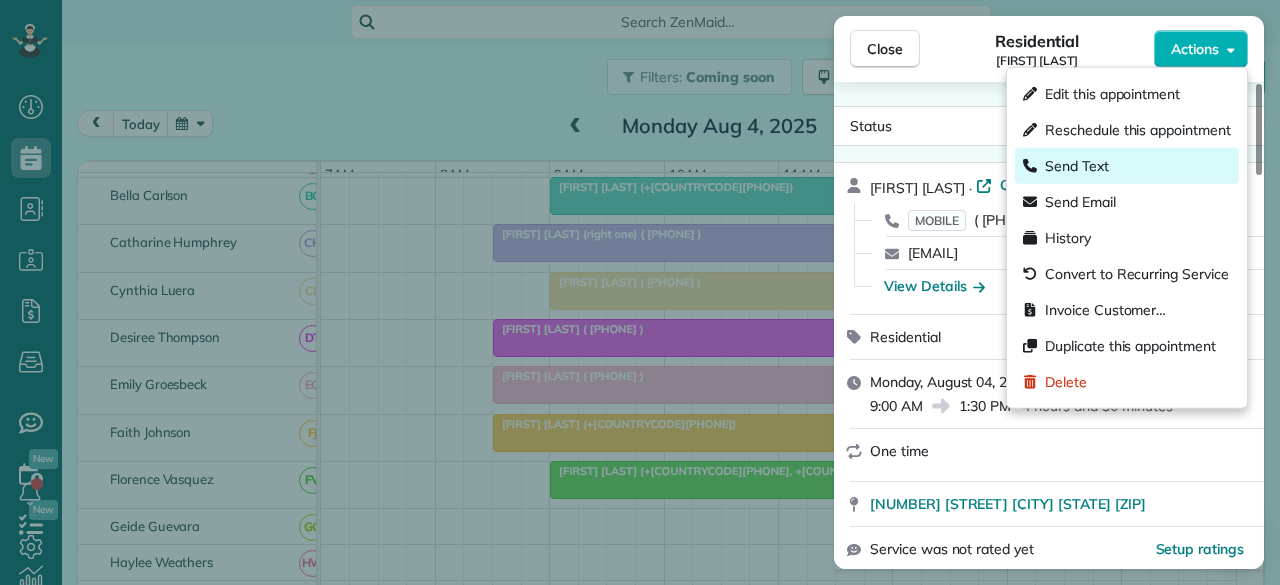 click on "Send Text" at bounding box center (1077, 166) 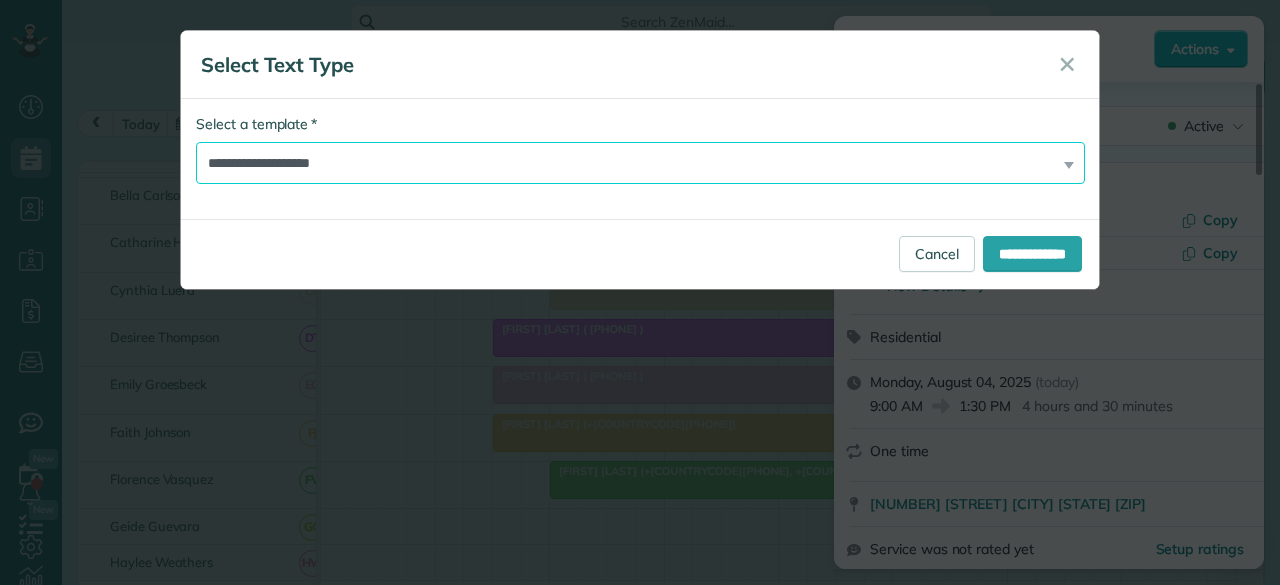 click on "**********" at bounding box center [640, 163] 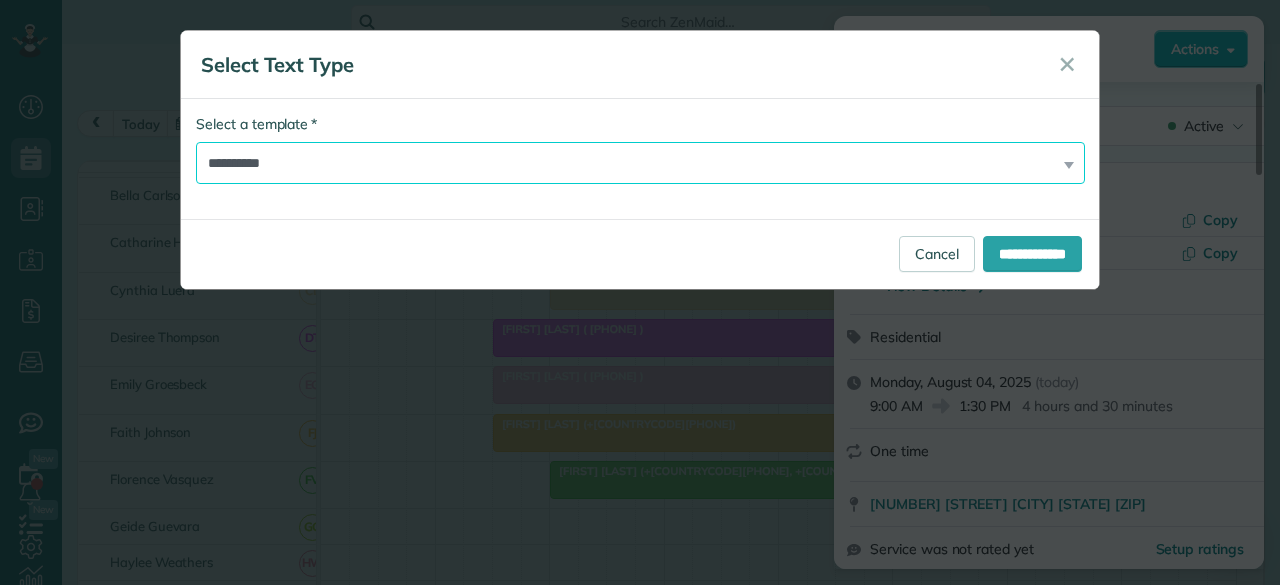 click on "**********" at bounding box center [640, 163] 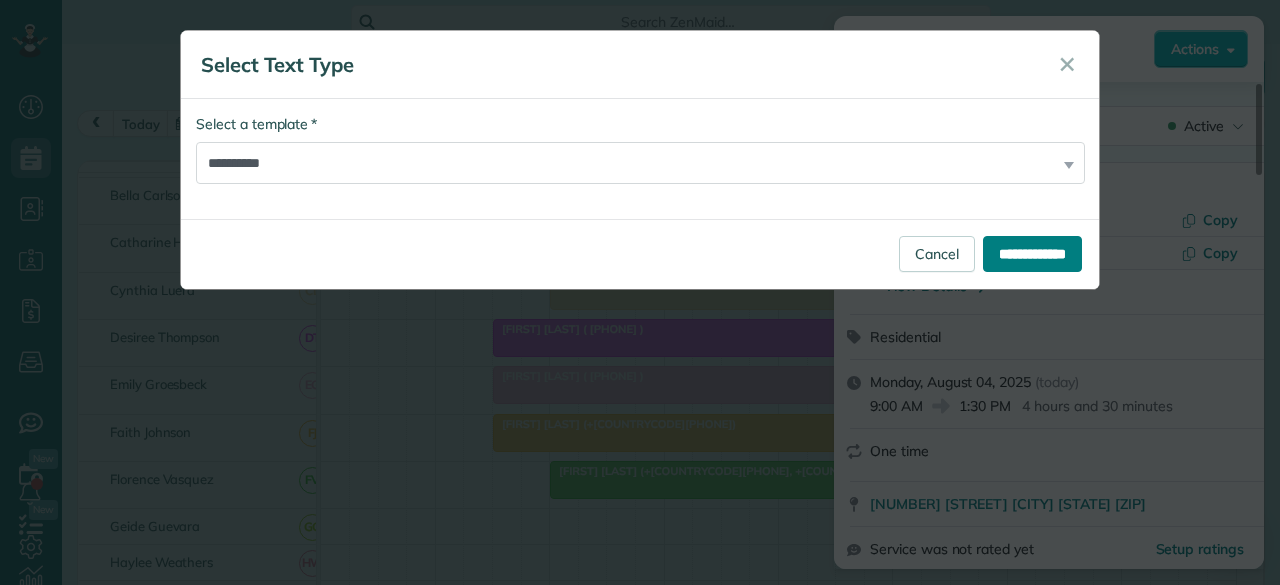 click on "**********" at bounding box center [1032, 254] 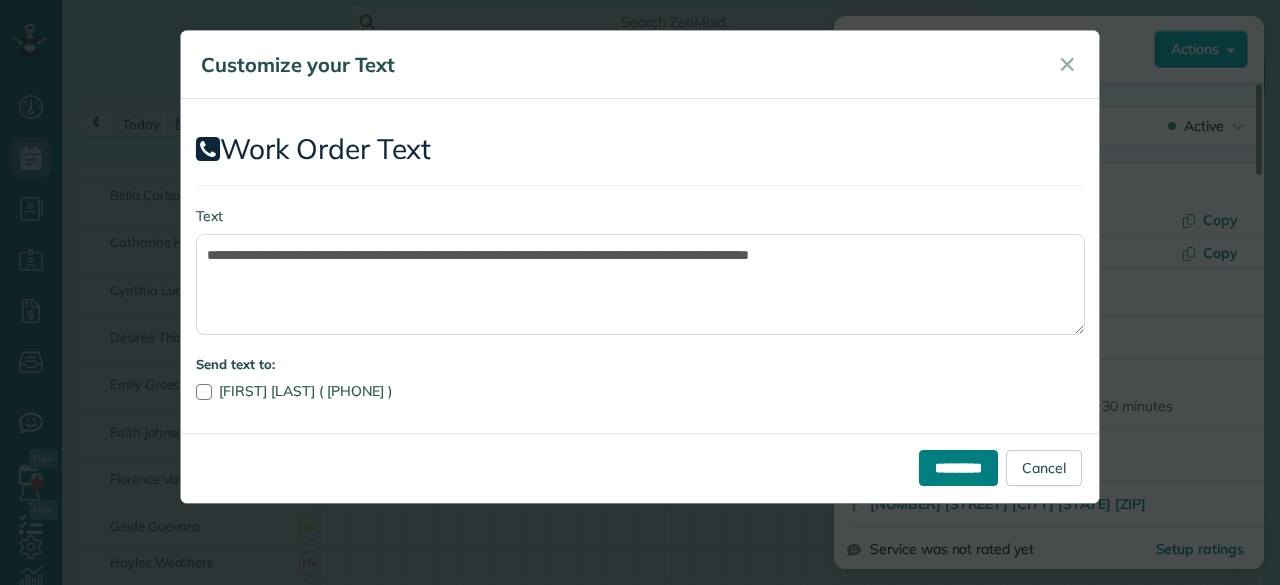 click on "*********" at bounding box center [958, 468] 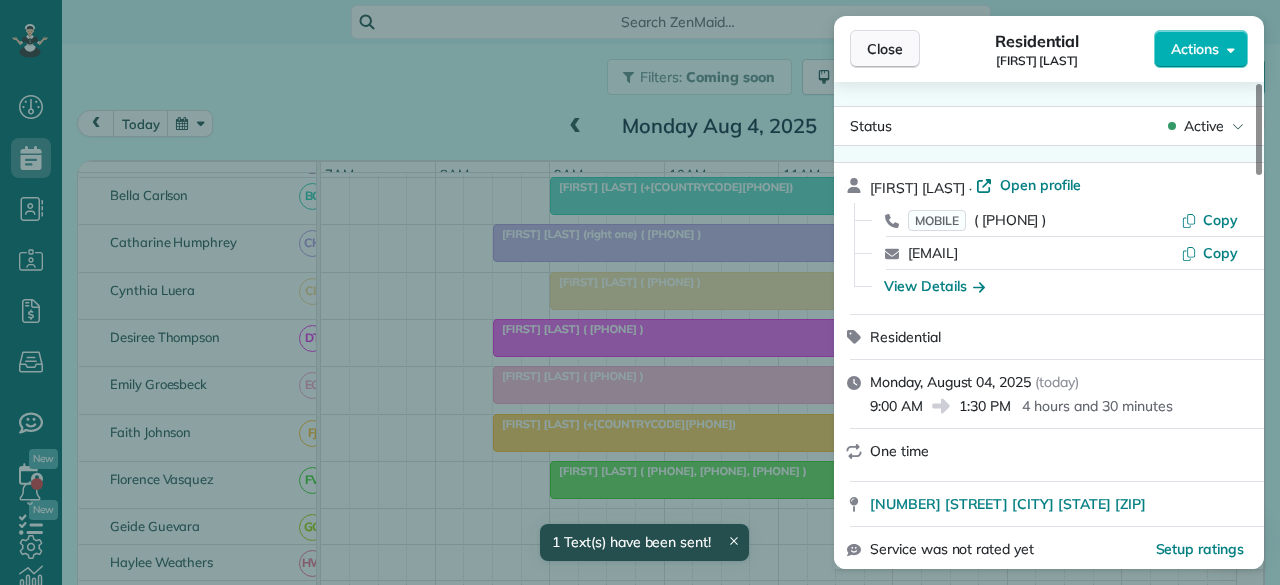click on "Close" at bounding box center [885, 49] 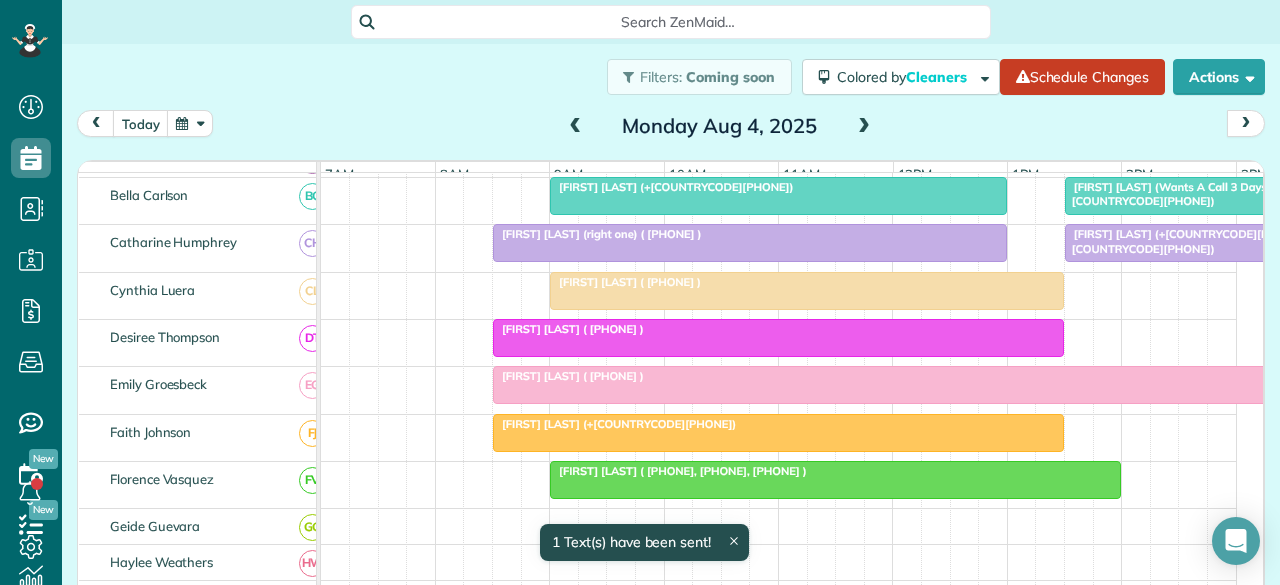 scroll, scrollTop: 0, scrollLeft: 0, axis: both 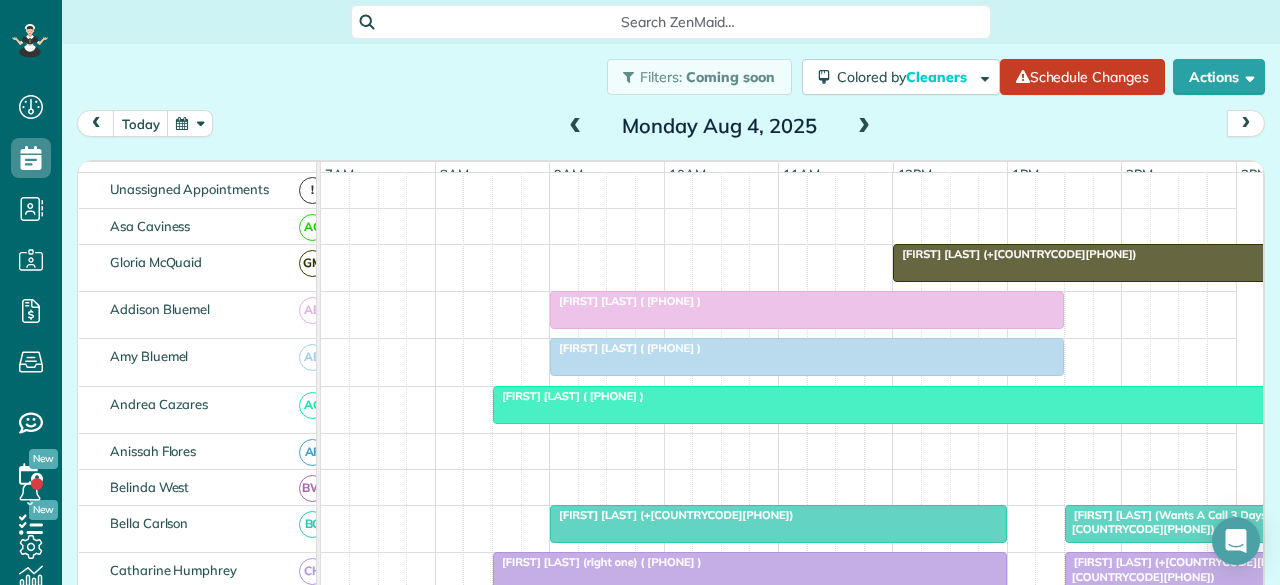 click at bounding box center [1121, 263] 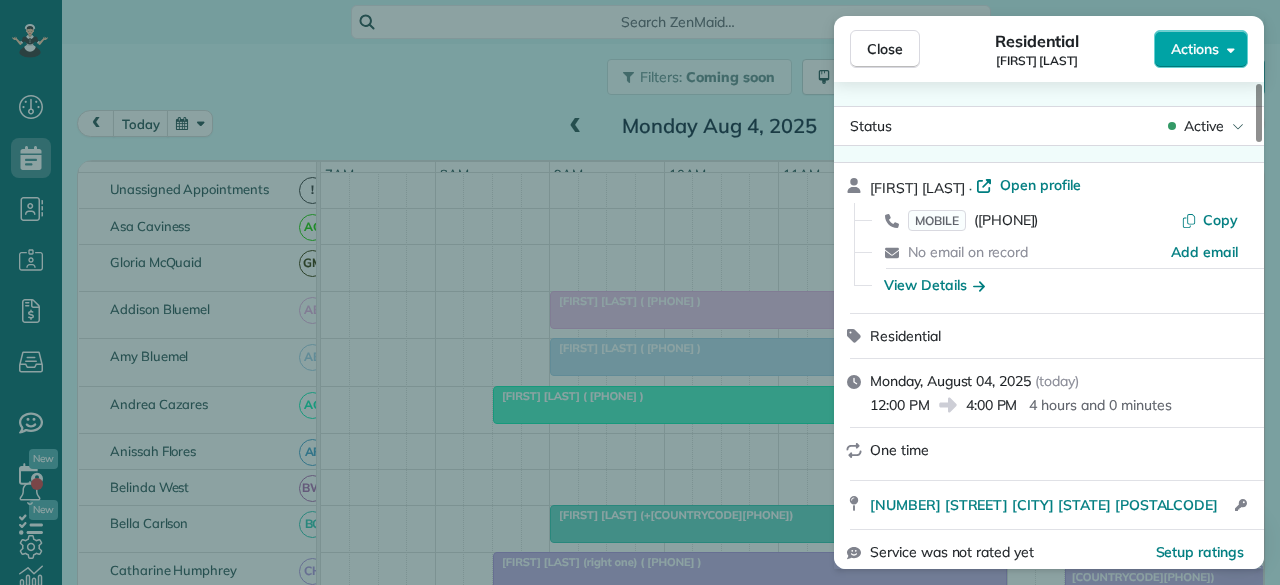 click on "Actions" at bounding box center [1195, 49] 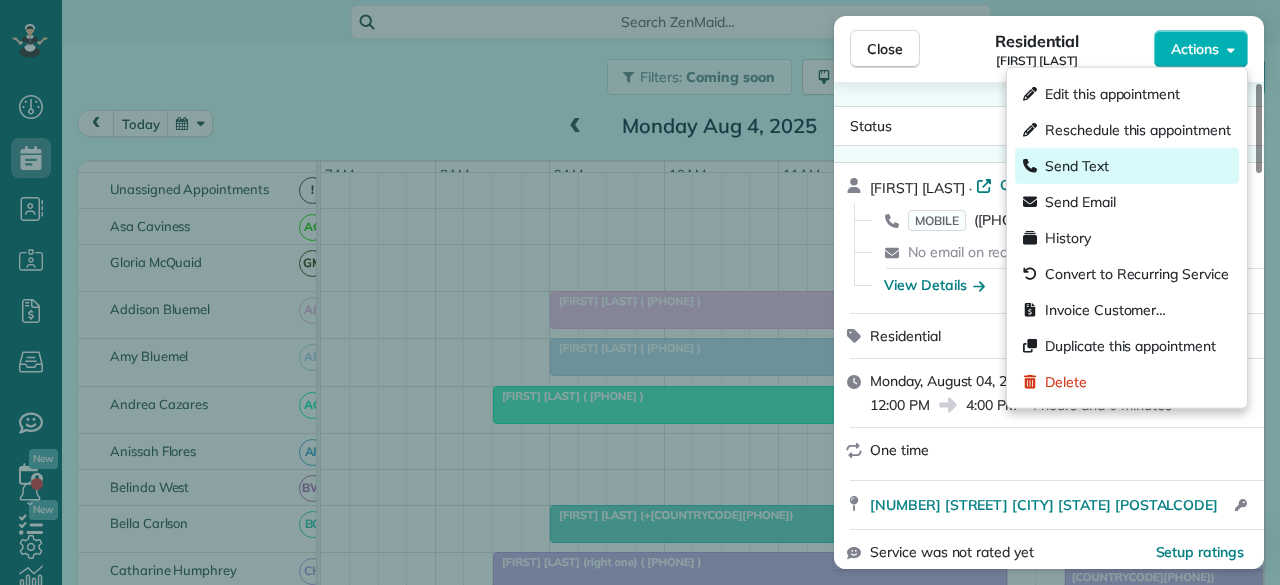click on "Send Text" at bounding box center [1077, 166] 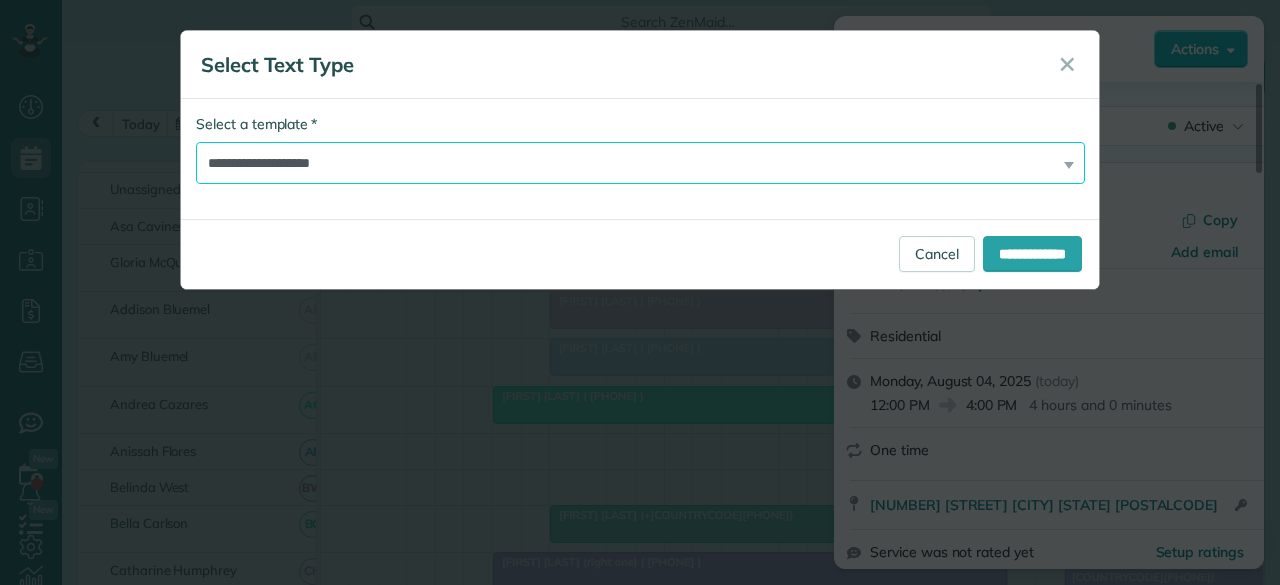click on "**********" at bounding box center [640, 163] 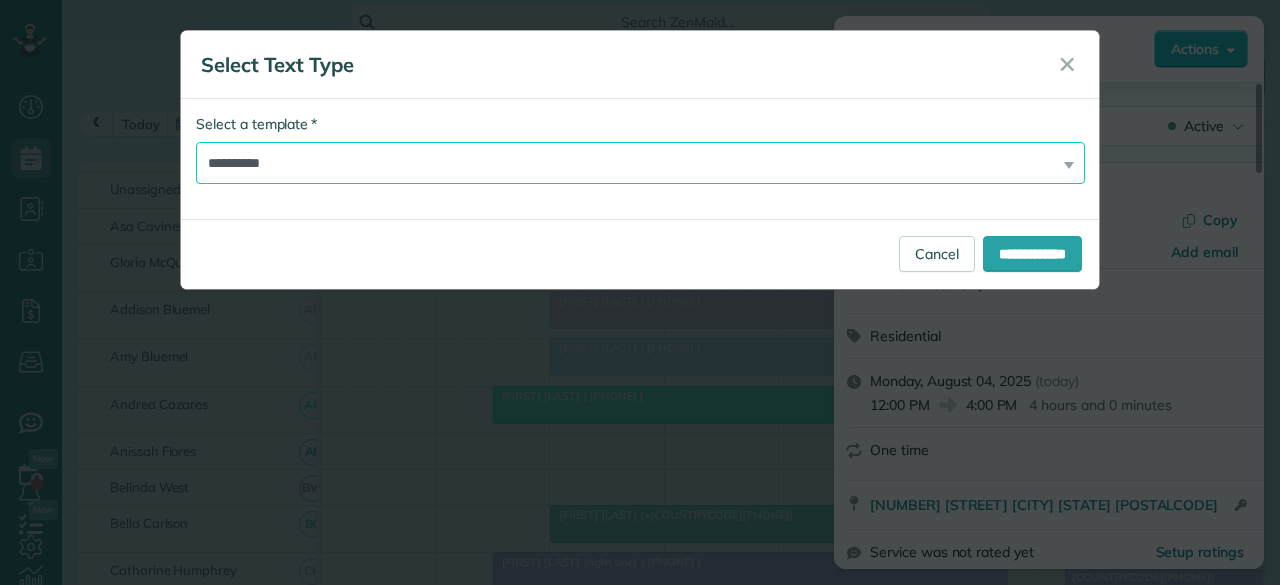 click on "**********" at bounding box center [640, 163] 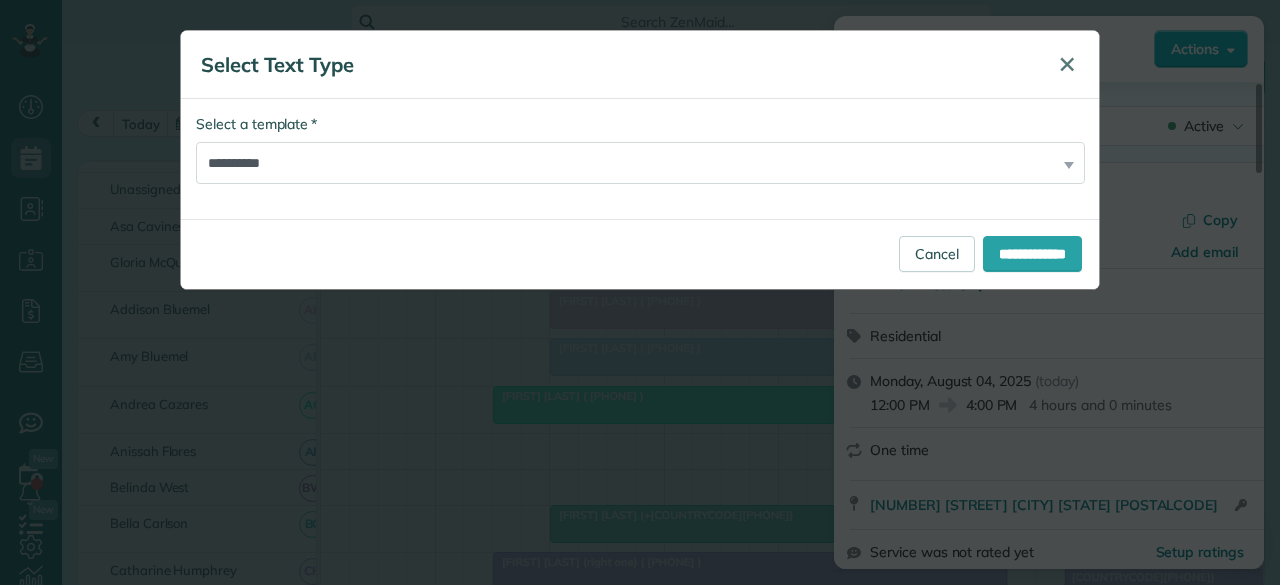 click on "✕" at bounding box center (1067, 65) 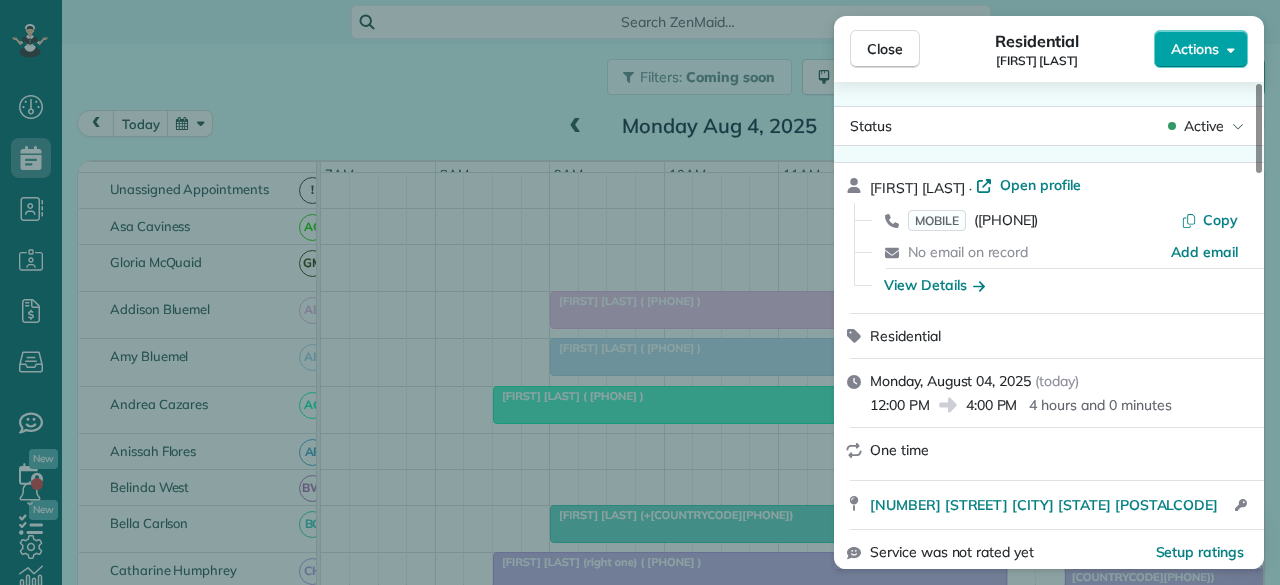 click on "Actions" at bounding box center [1195, 49] 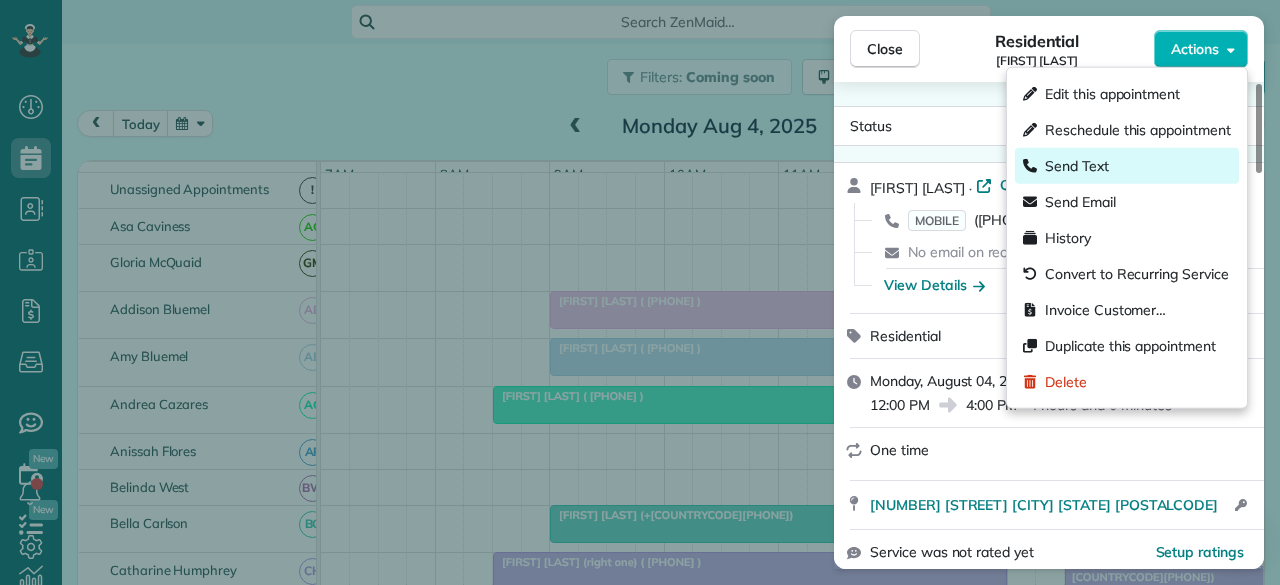 click on "Send Text" at bounding box center (1077, 166) 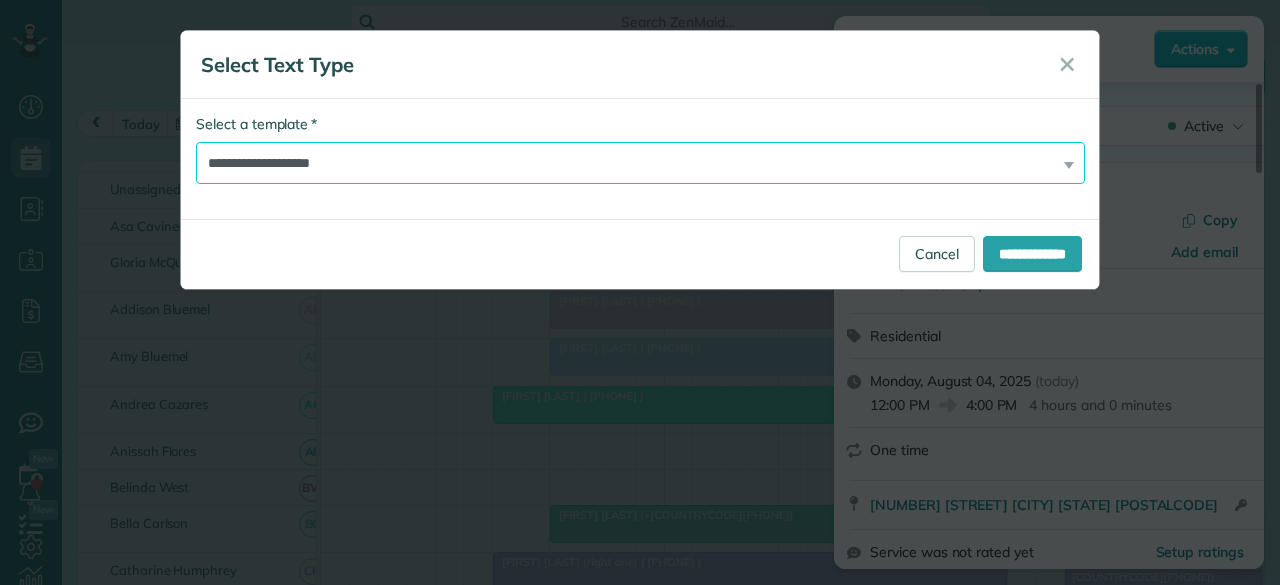 click on "**********" at bounding box center (640, 163) 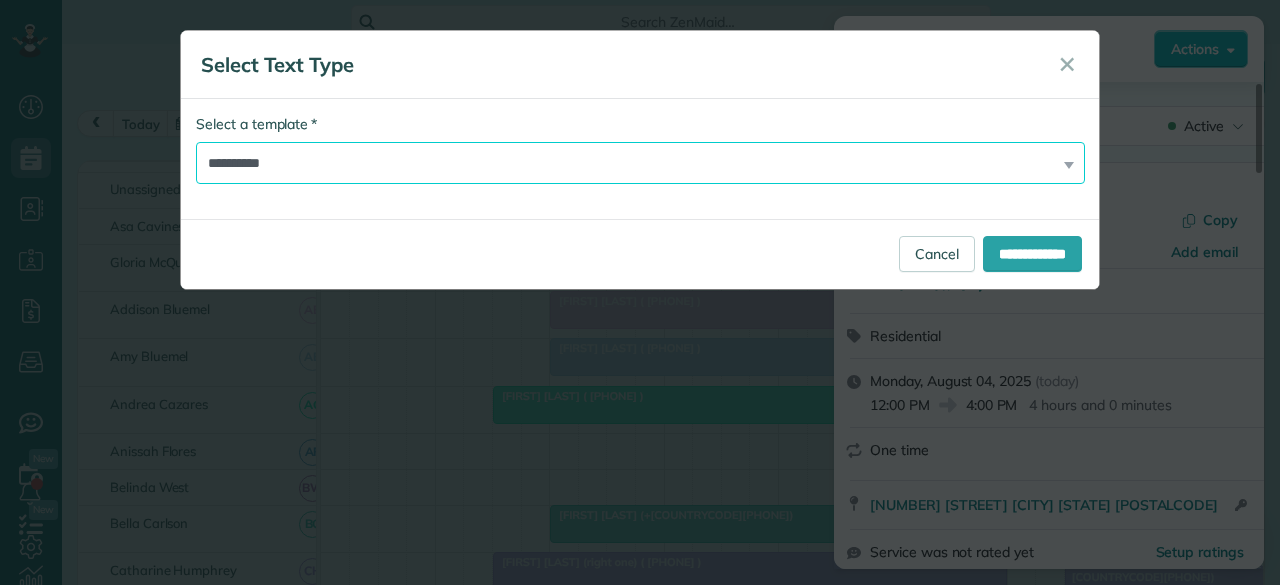 click on "**********" at bounding box center [640, 163] 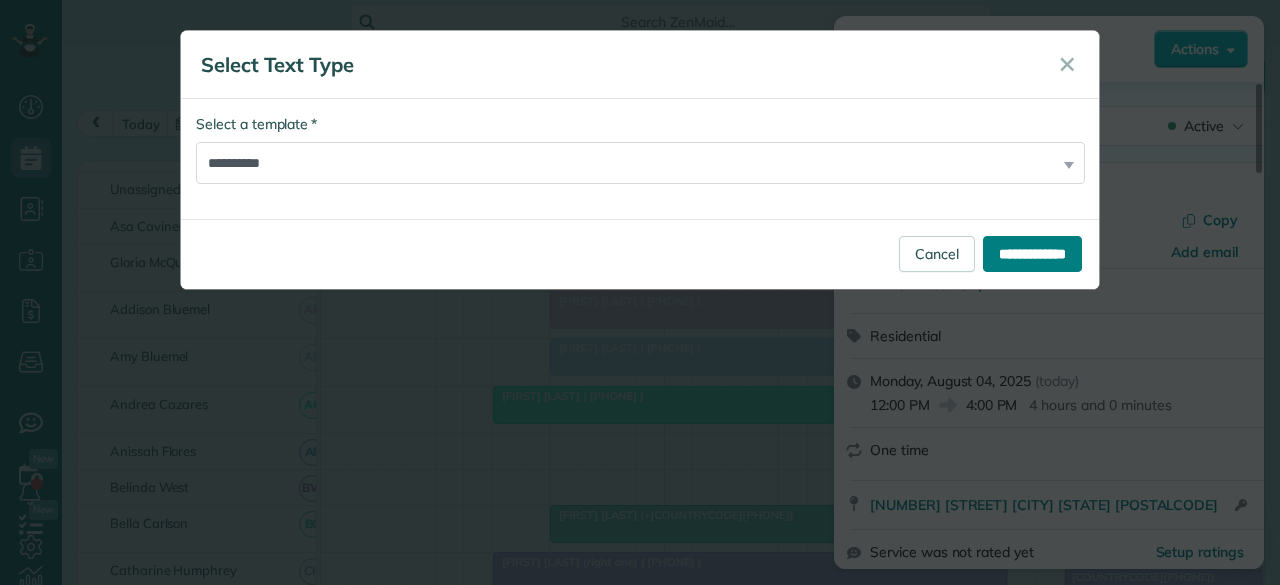 click on "**********" at bounding box center (1032, 254) 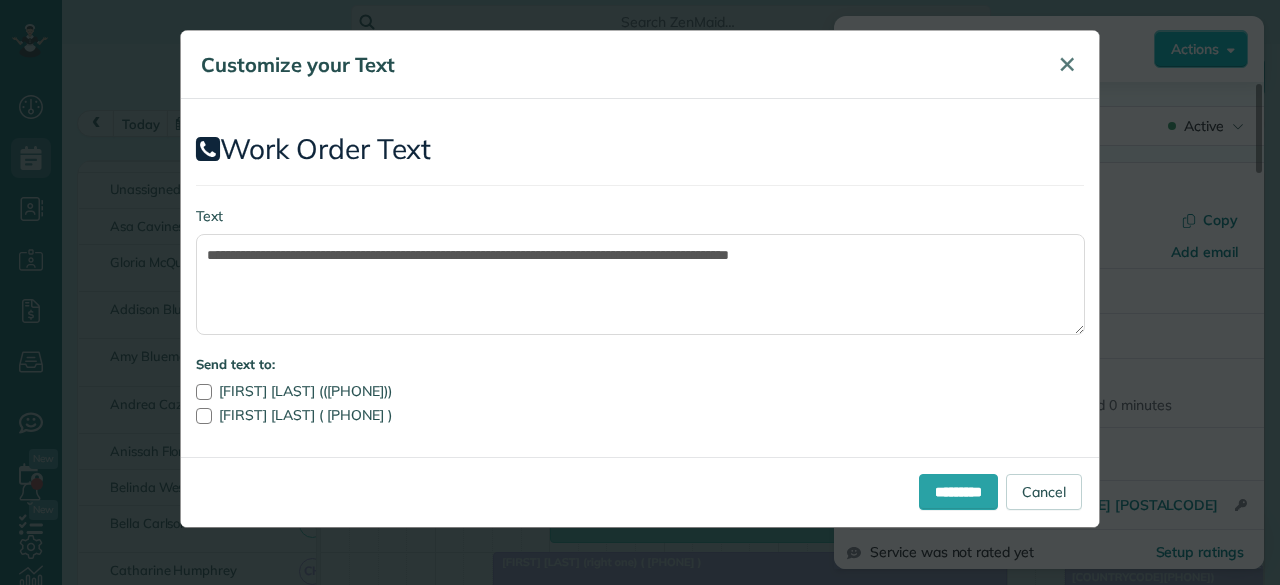 click on "✕" at bounding box center (1067, 64) 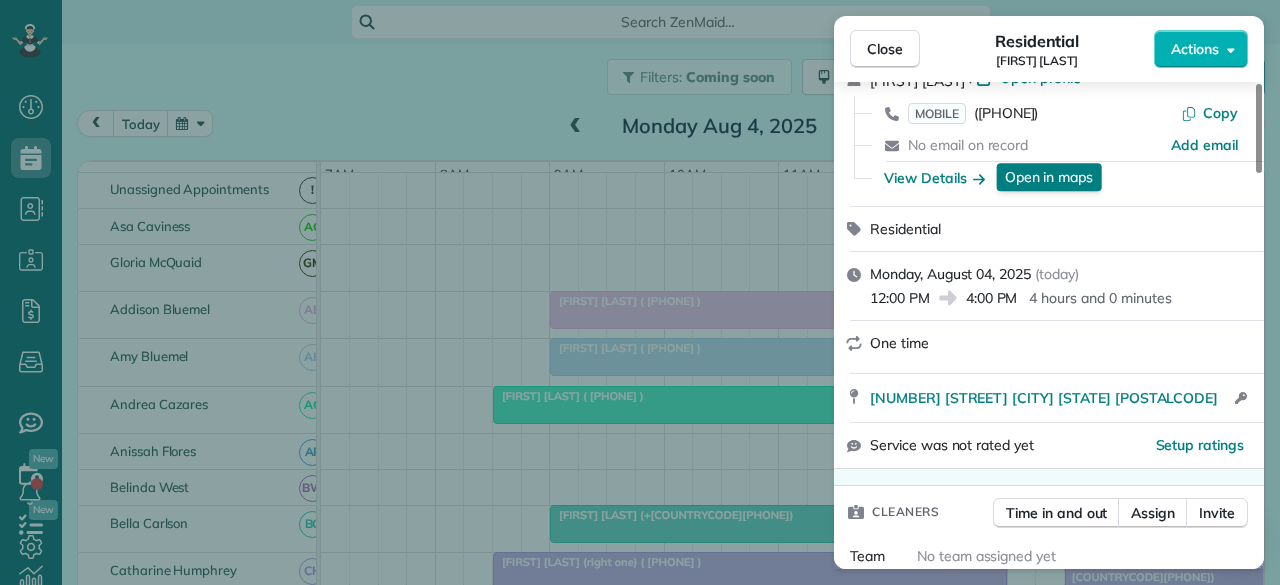 scroll, scrollTop: 500, scrollLeft: 0, axis: vertical 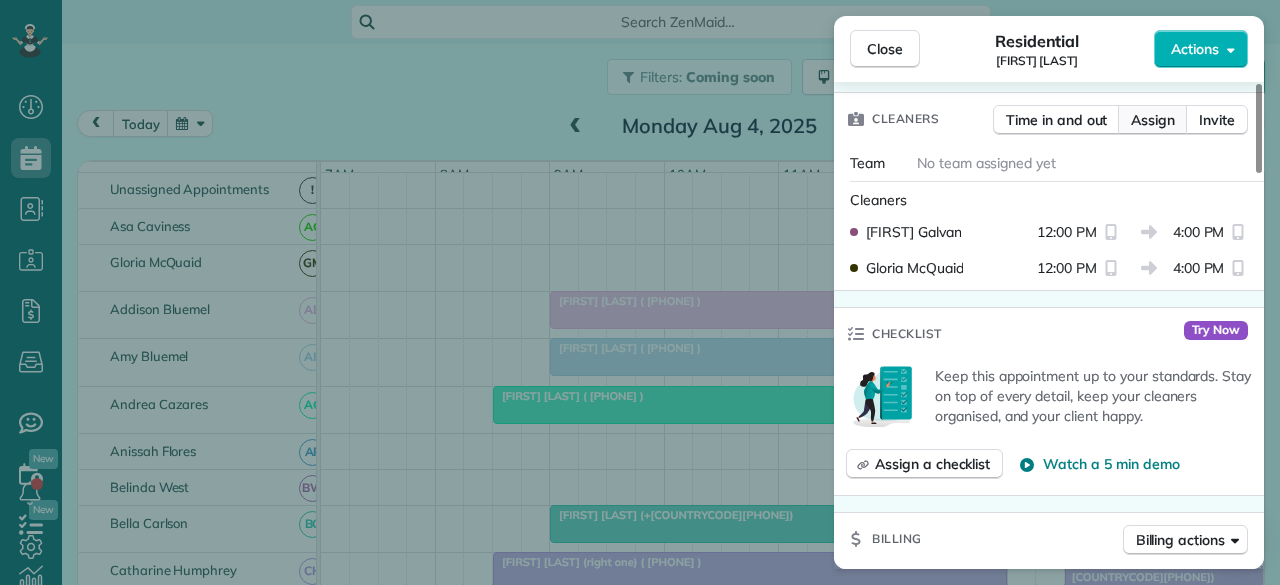 click on "Assign" at bounding box center [1153, 120] 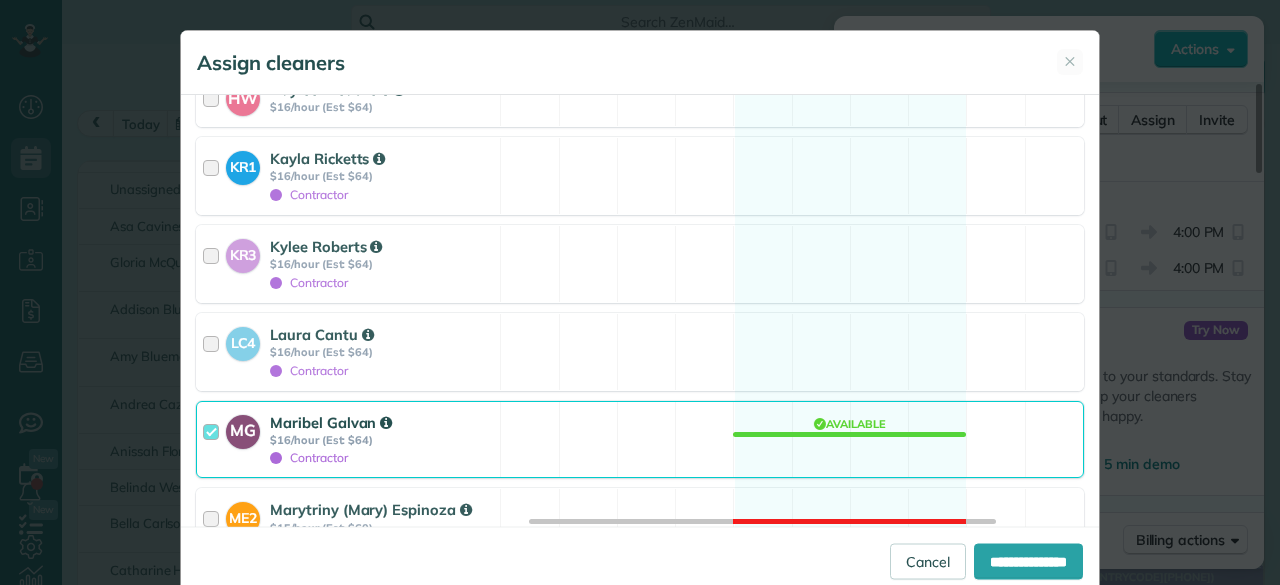 scroll, scrollTop: 2000, scrollLeft: 0, axis: vertical 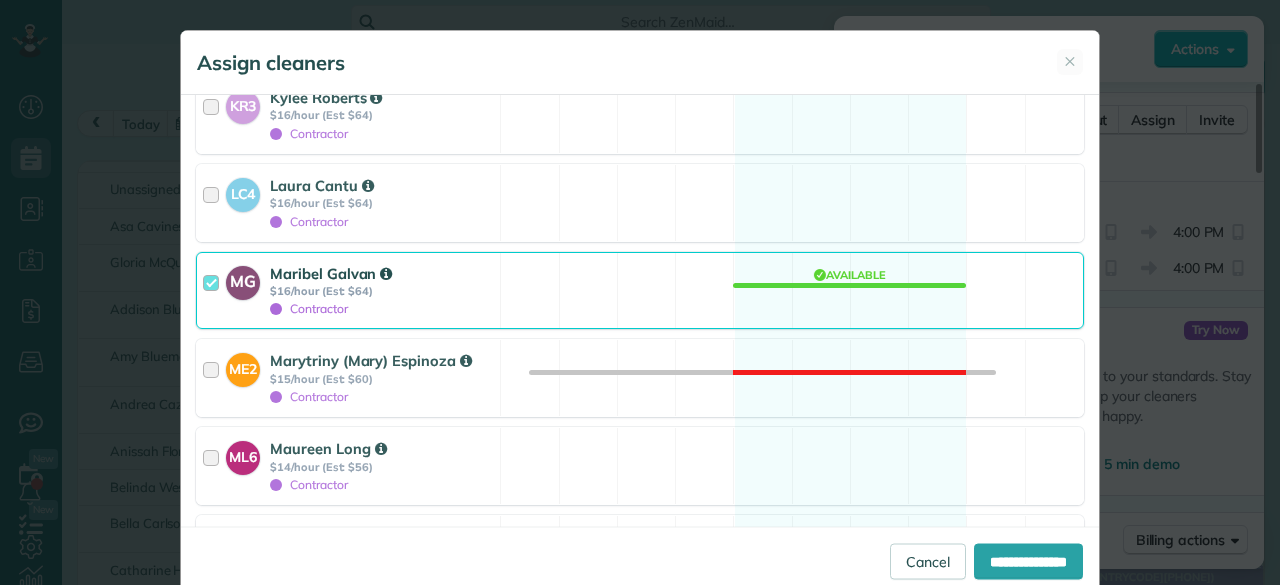 click on "$16/hour (Est: $64)" at bounding box center [382, 291] 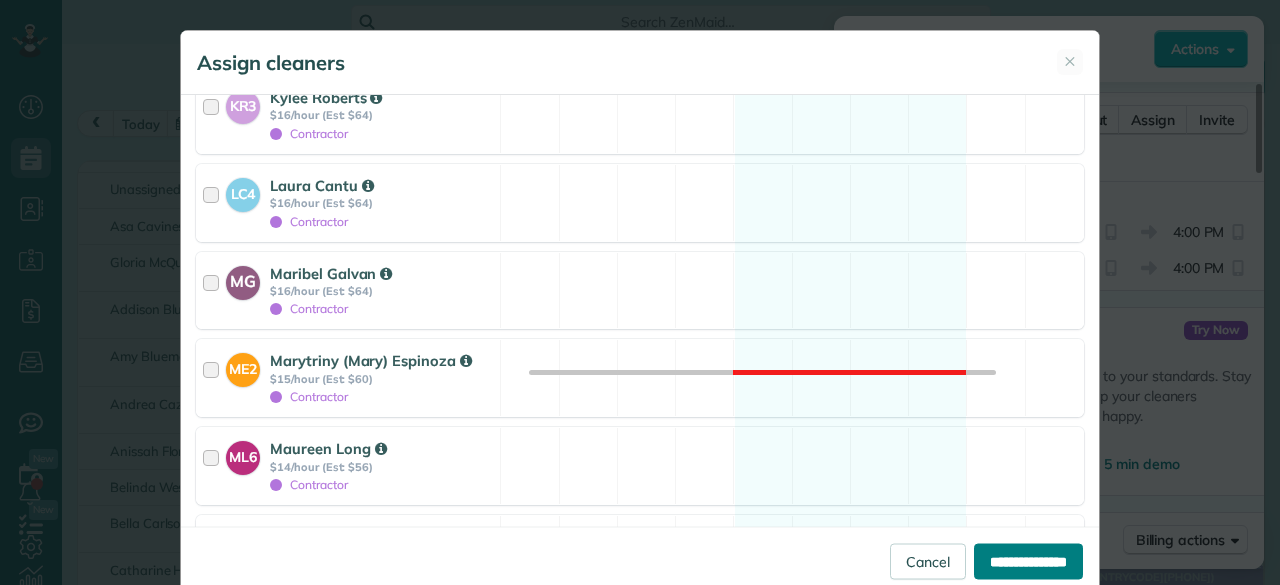 click on "**********" at bounding box center [1028, 561] 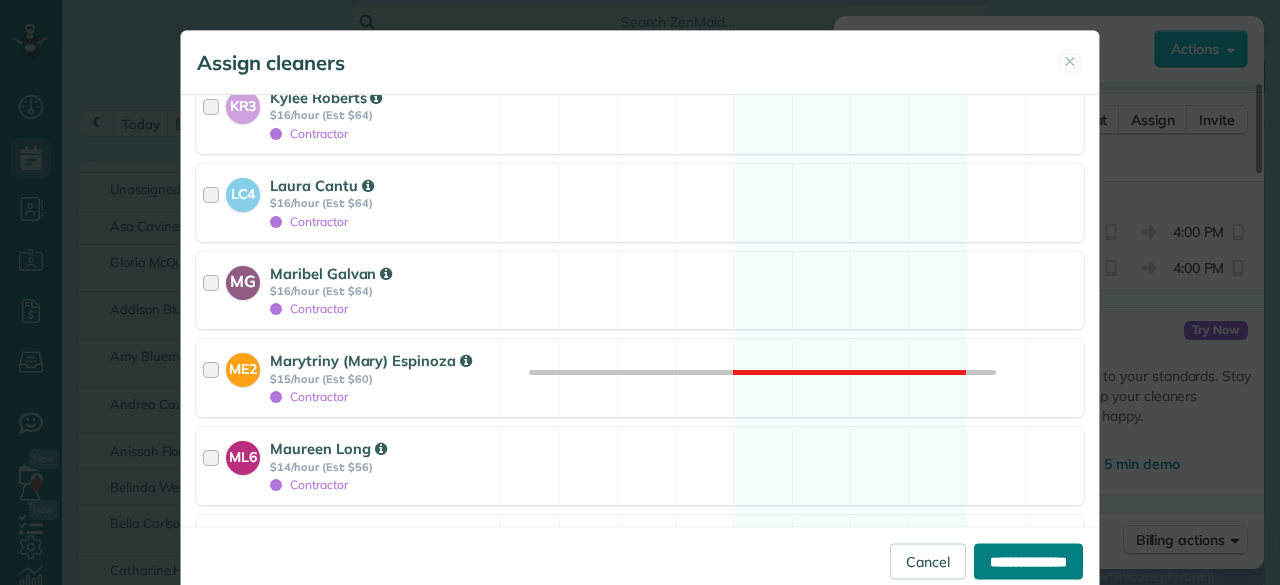 type on "**********" 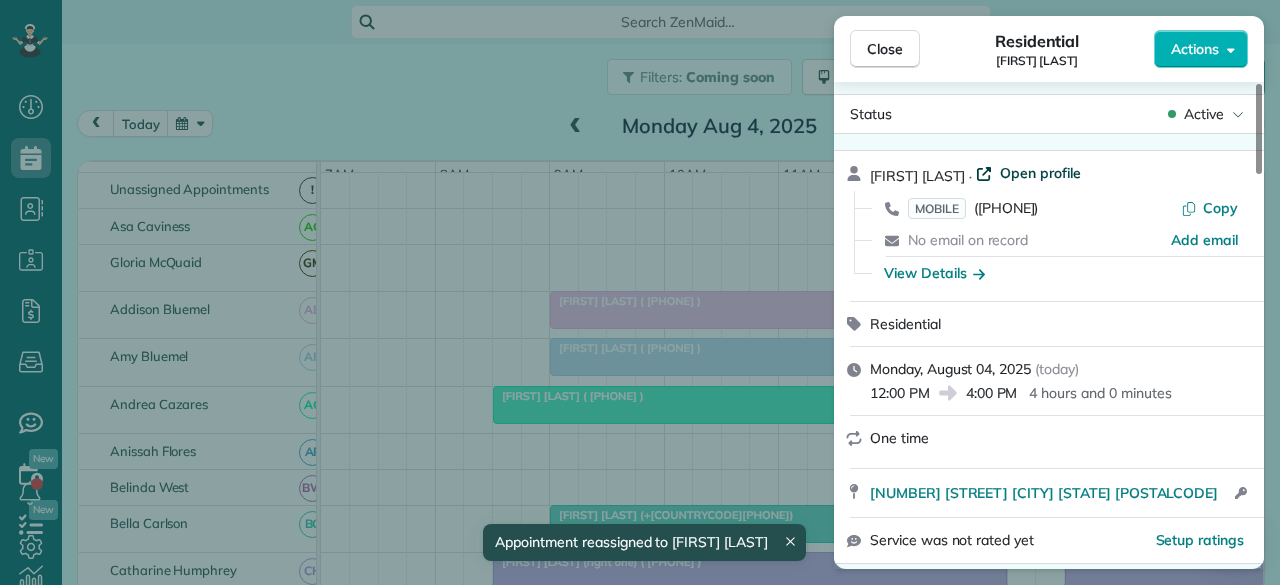 scroll, scrollTop: 0, scrollLeft: 0, axis: both 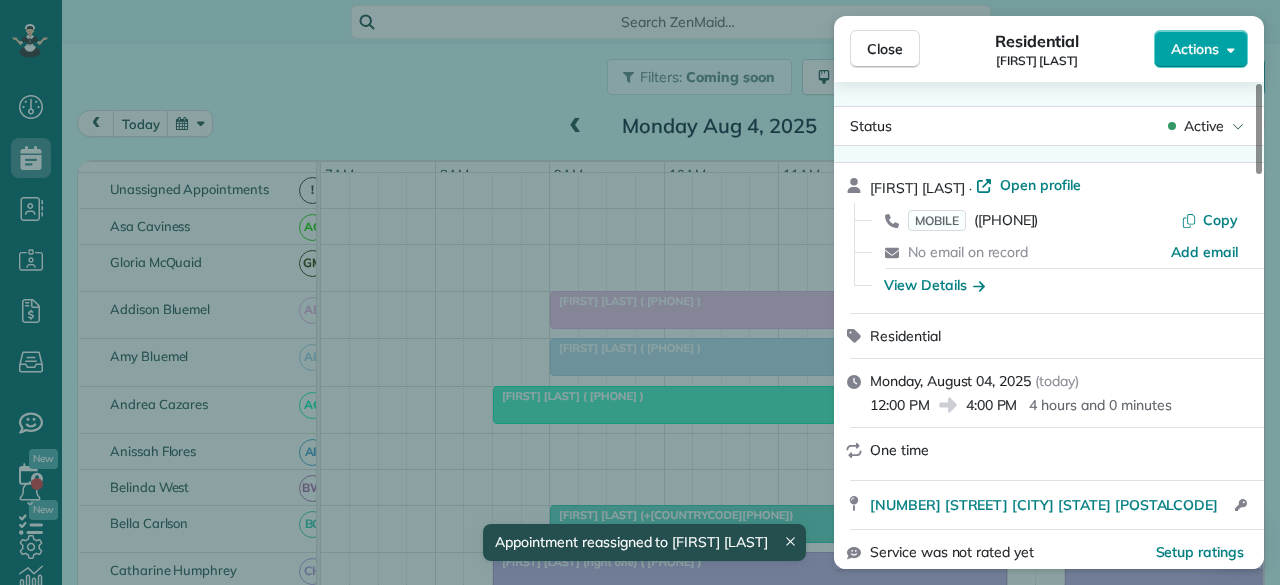 click on "Actions" at bounding box center [1201, 49] 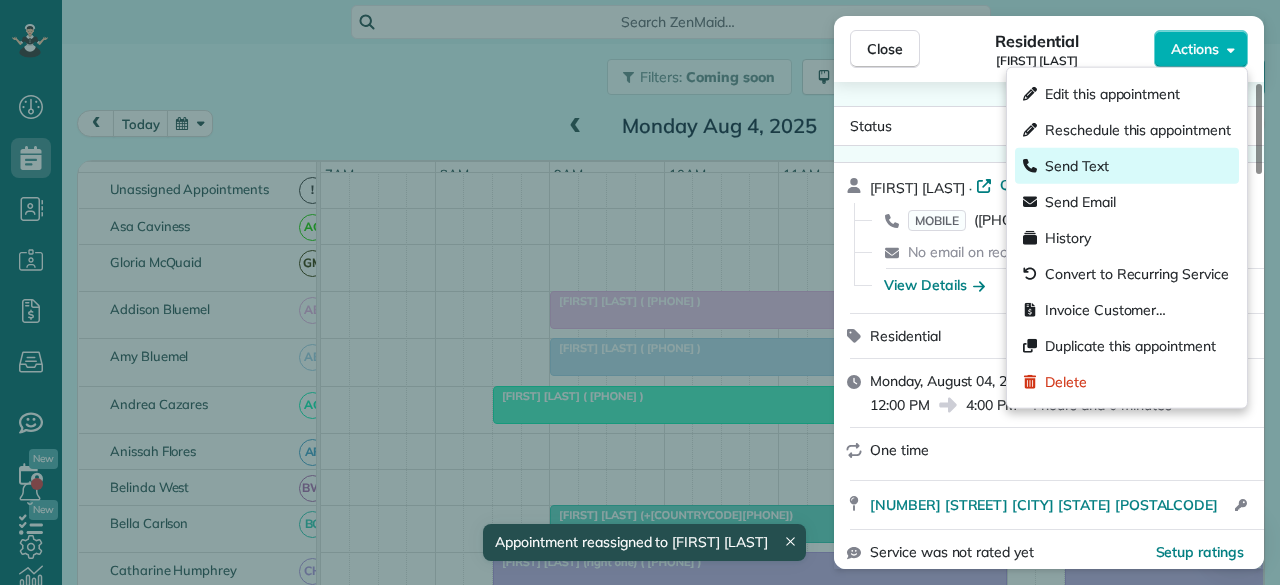 click on "Send Text" at bounding box center [1077, 166] 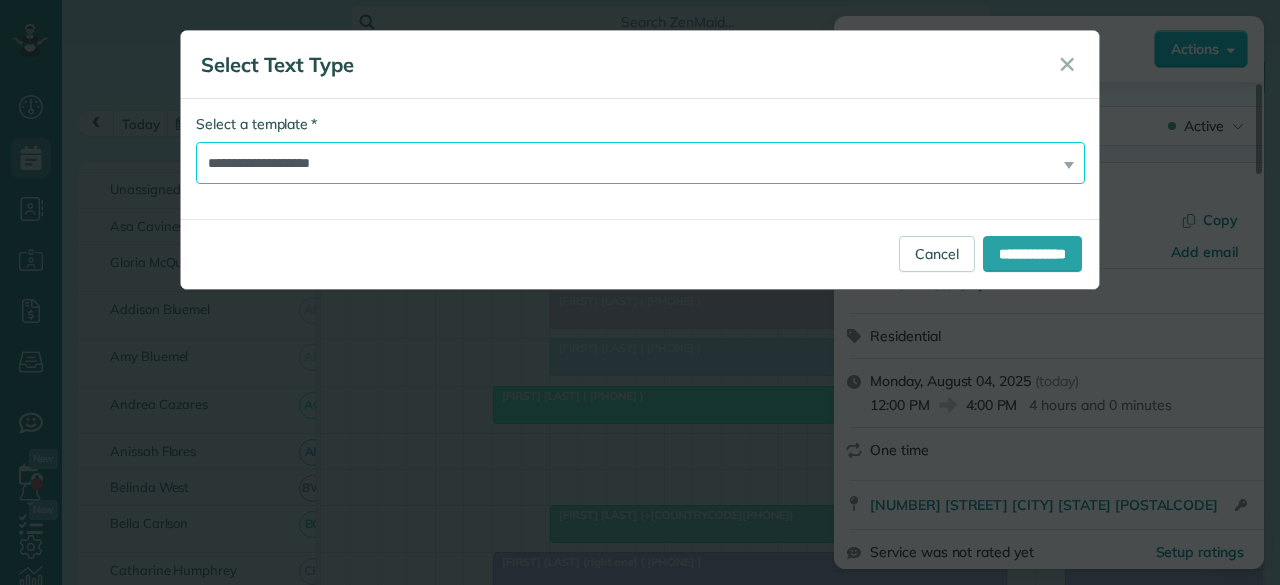 drag, startPoint x: 387, startPoint y: 165, endPoint x: 366, endPoint y: 181, distance: 26.400757 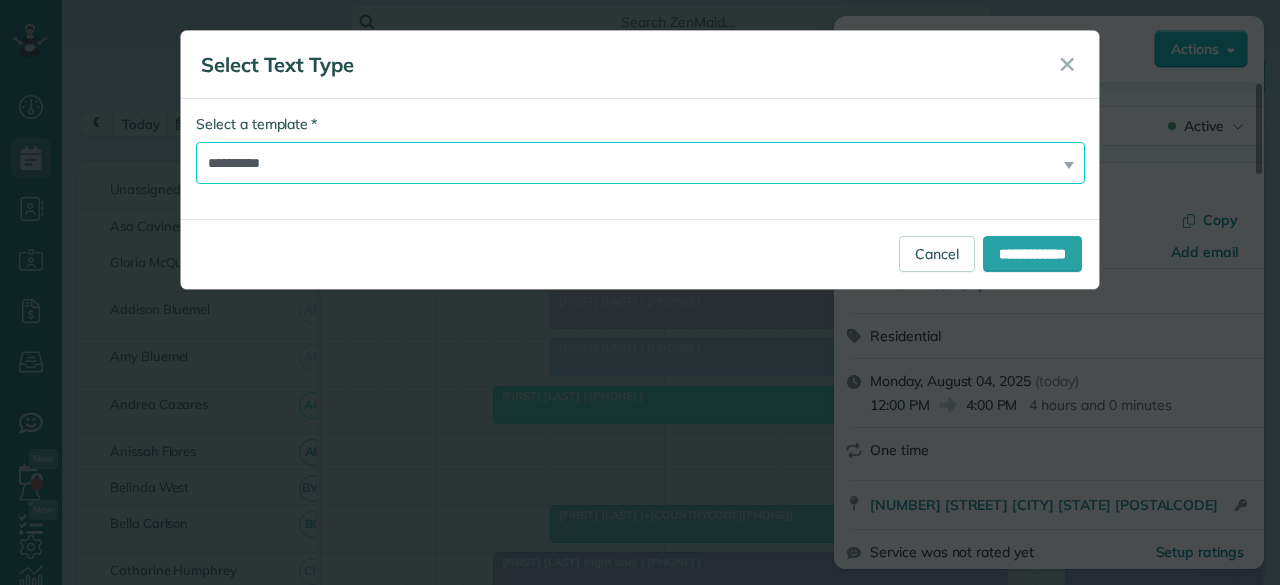 click on "**********" at bounding box center (640, 163) 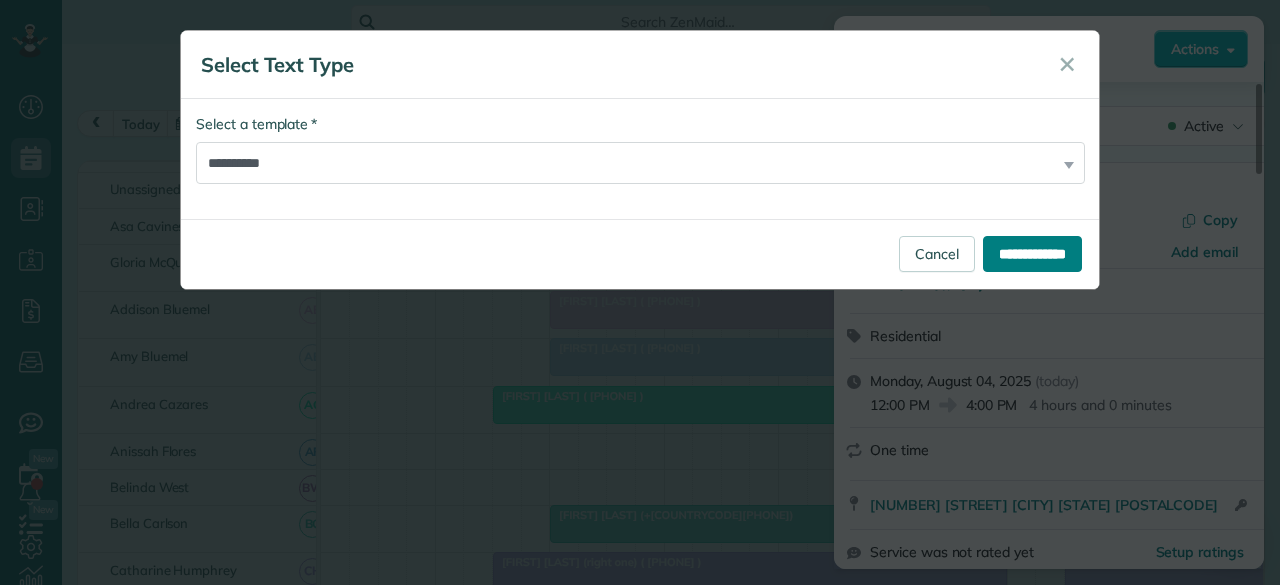 click on "**********" at bounding box center [1032, 254] 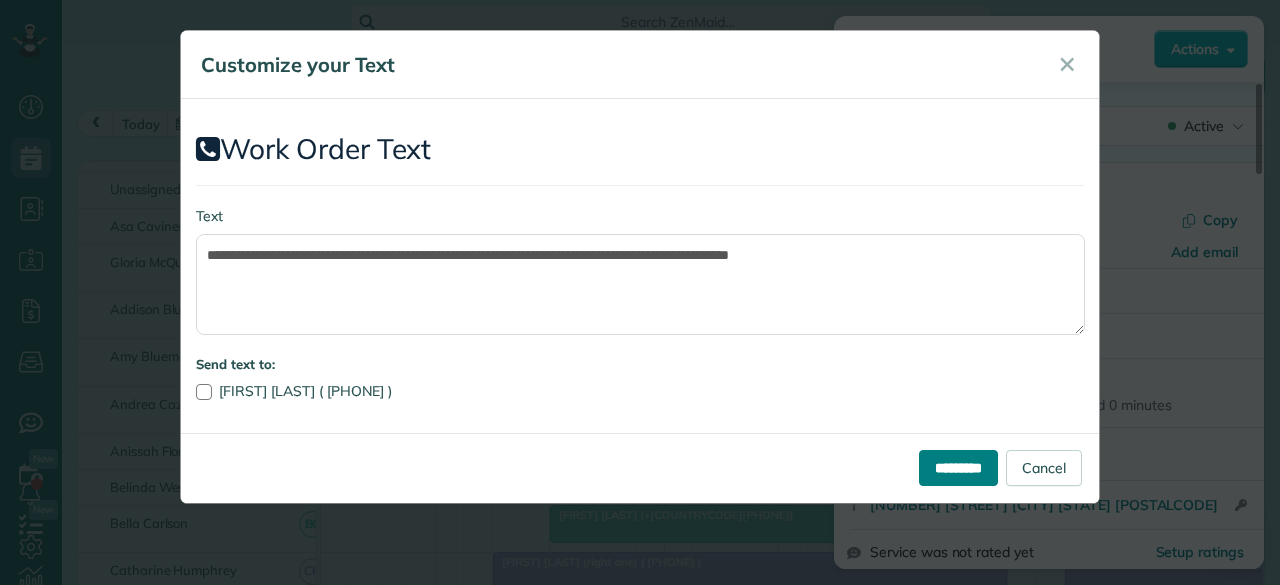 click on "*********" at bounding box center (958, 468) 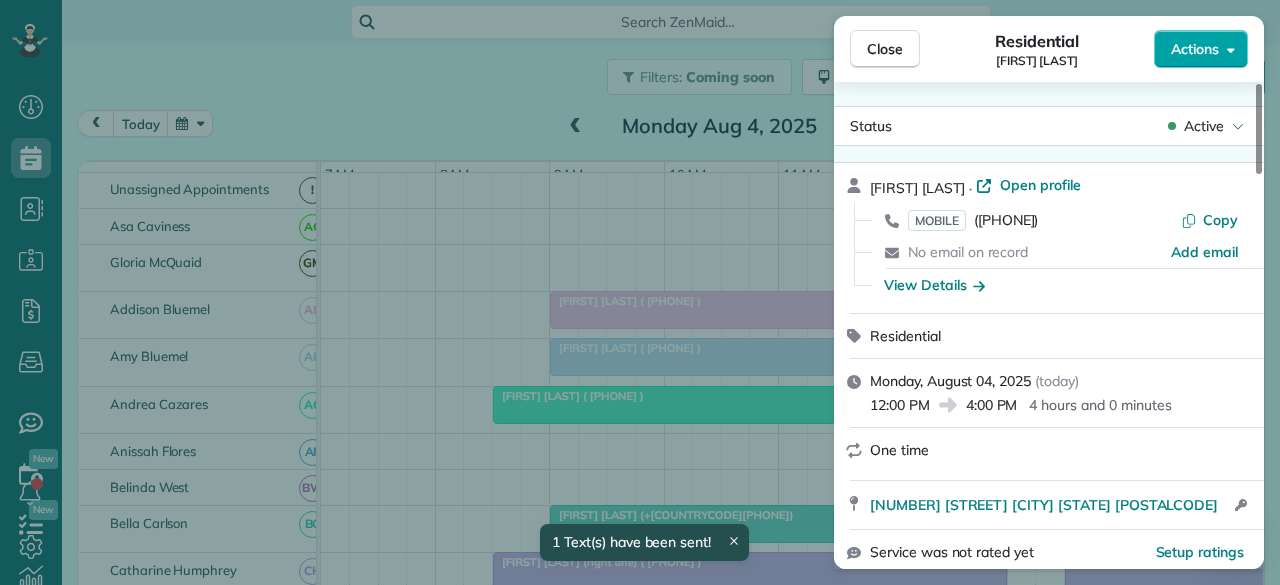 click on "Actions" at bounding box center [1201, 49] 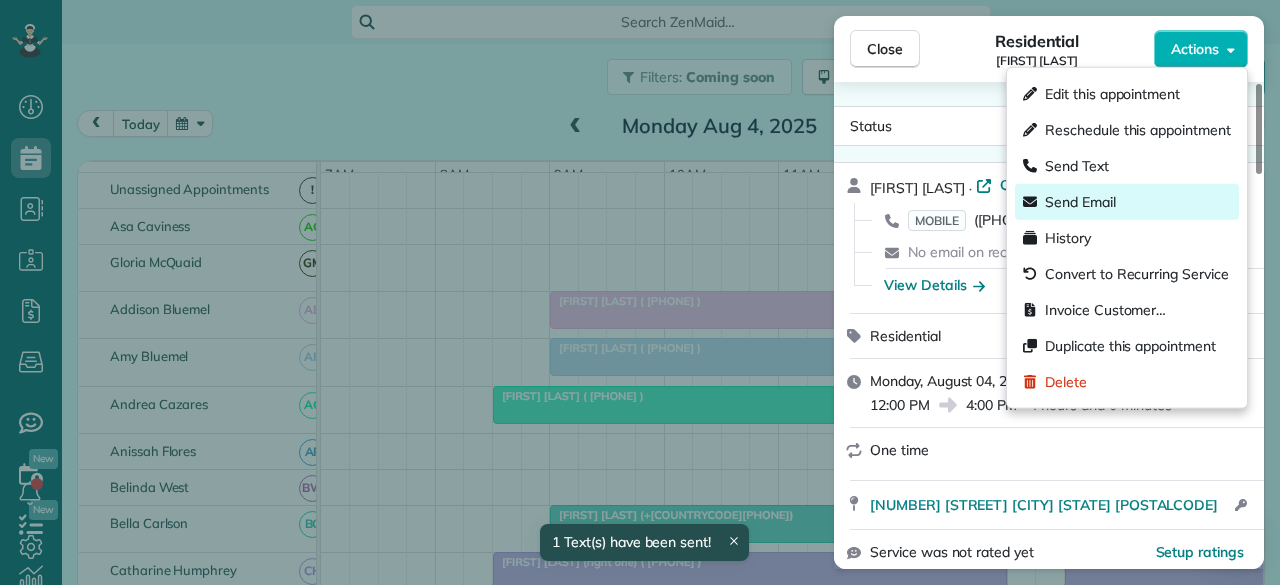 click on "Send Email" at bounding box center [1080, 202] 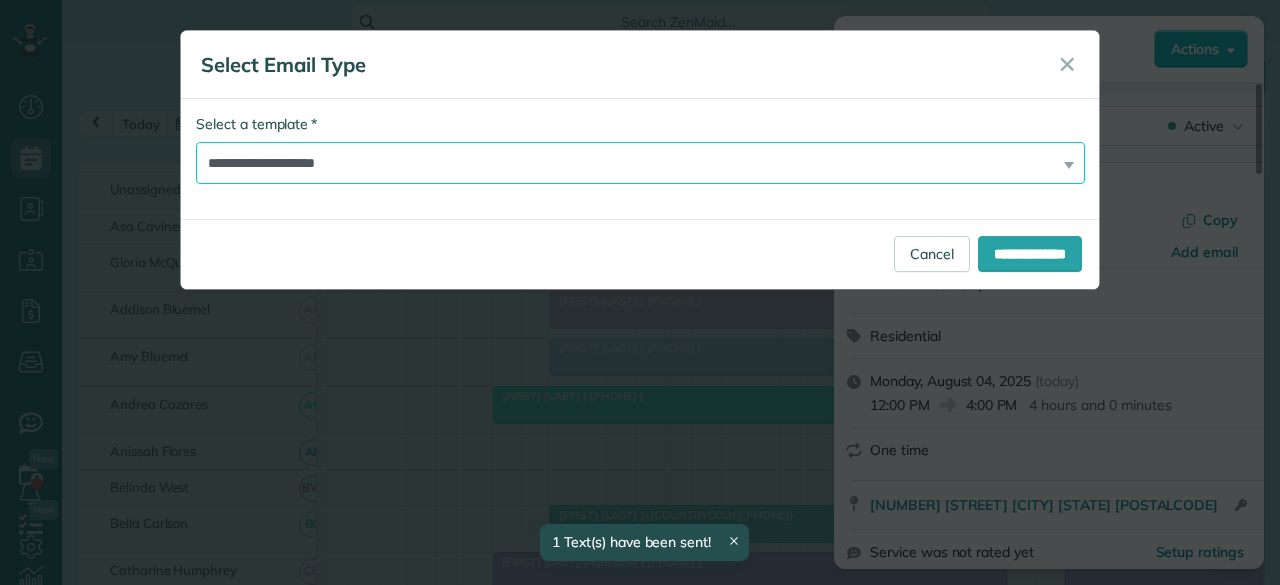 drag, startPoint x: 319, startPoint y: 158, endPoint x: 317, endPoint y: 170, distance: 12.165525 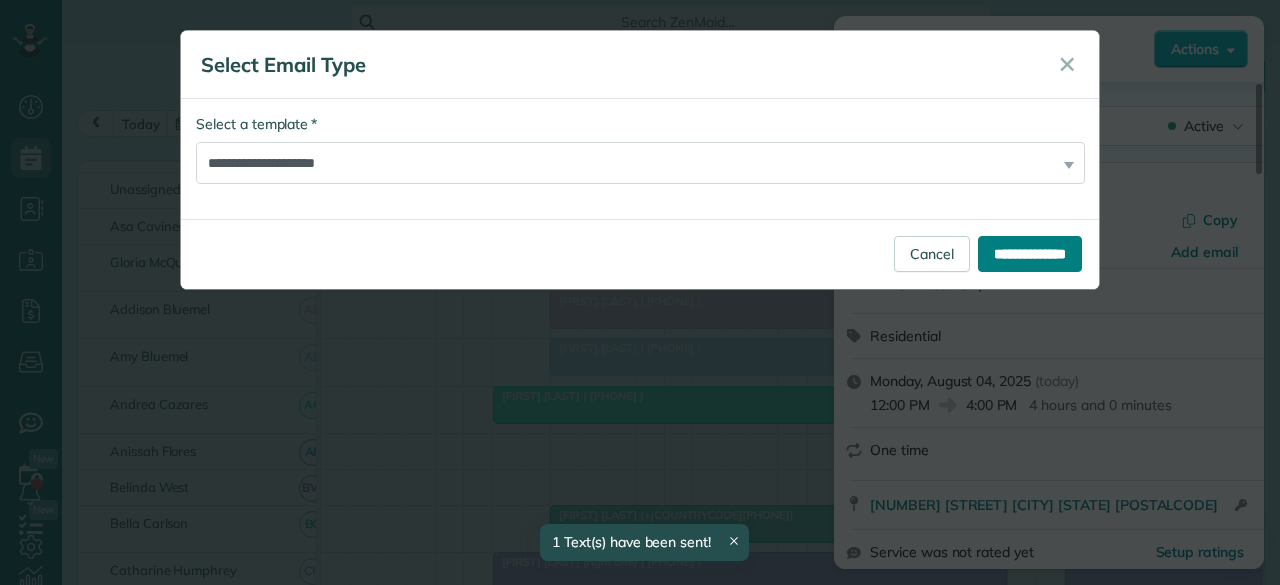 click on "**********" at bounding box center (1030, 254) 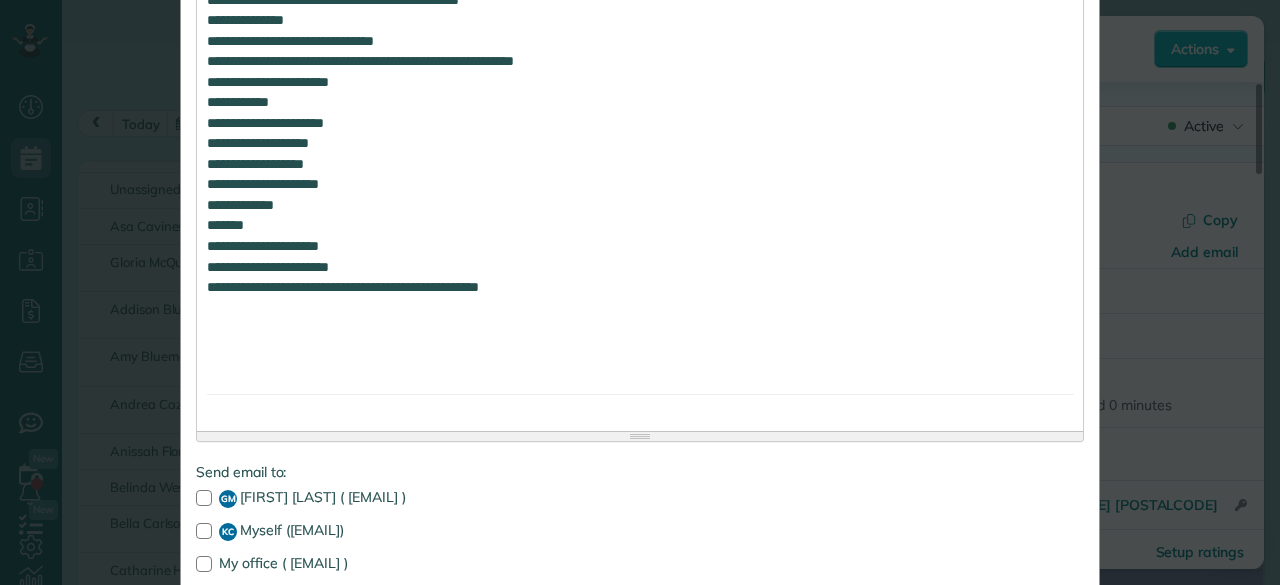 scroll, scrollTop: 1918, scrollLeft: 0, axis: vertical 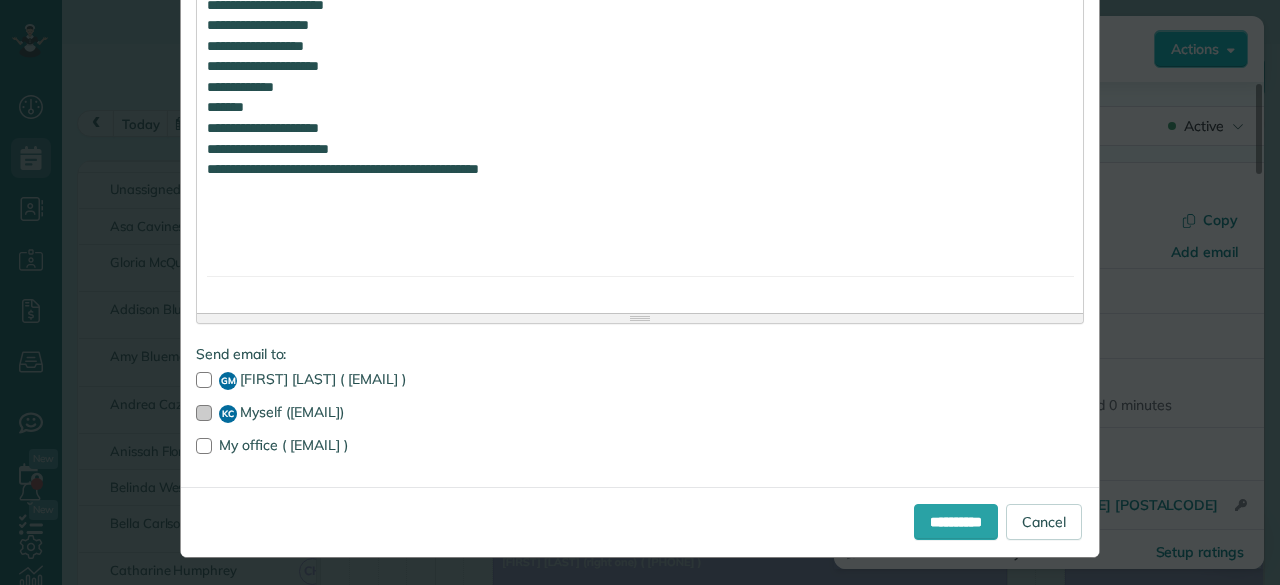 click at bounding box center (204, 413) 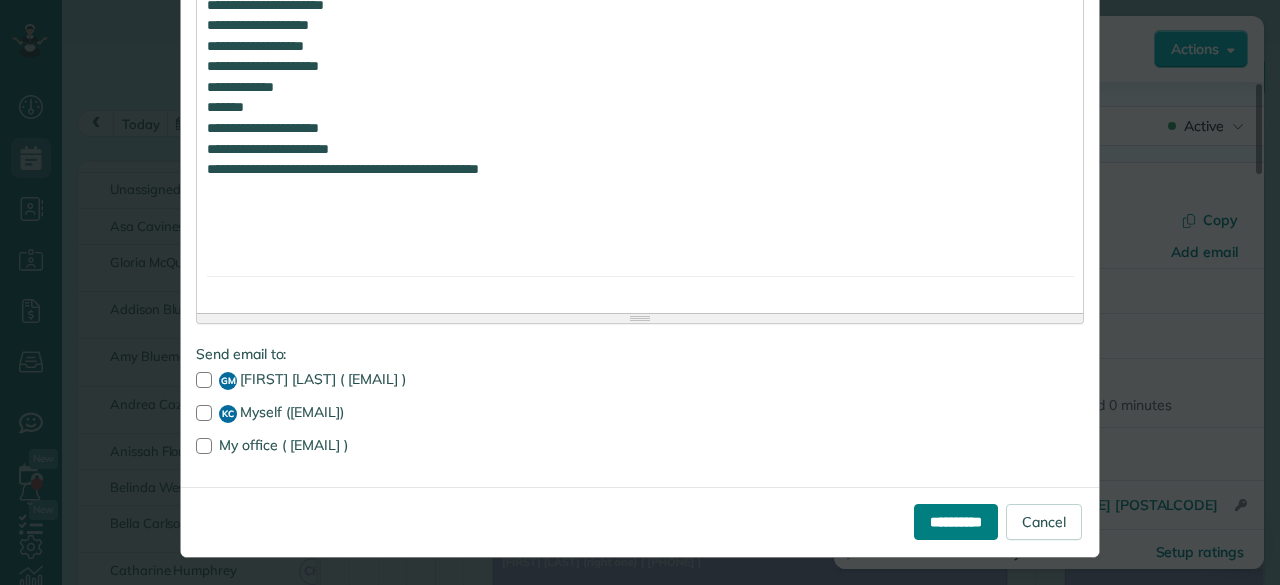 click on "**********" at bounding box center [956, 522] 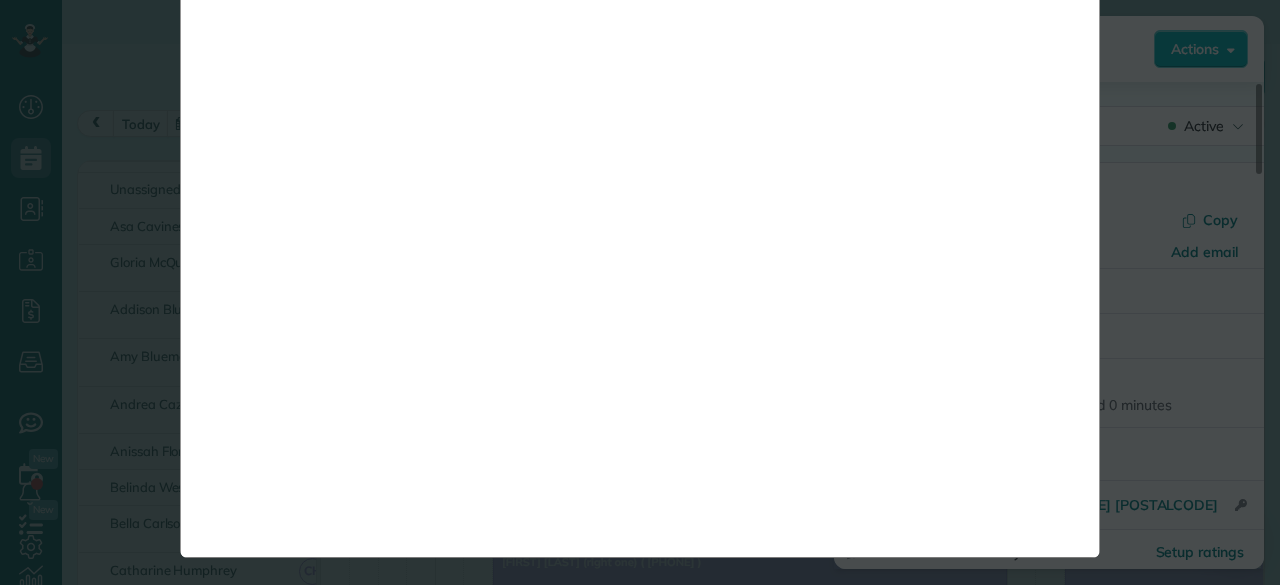 scroll, scrollTop: 0, scrollLeft: 0, axis: both 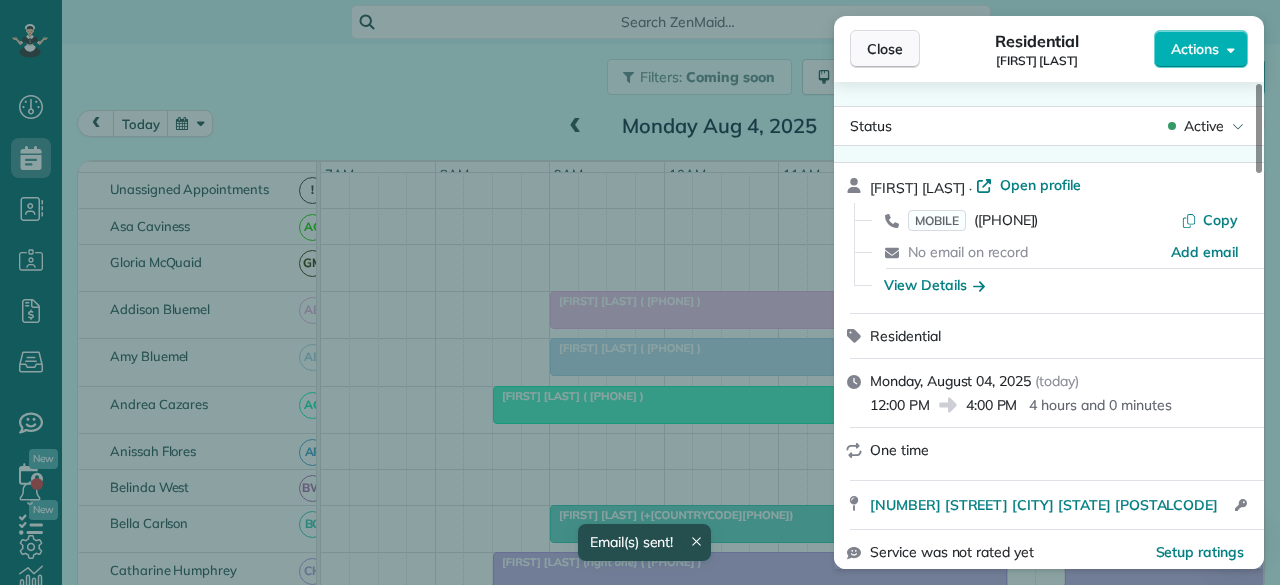 click on "Close" at bounding box center (885, 49) 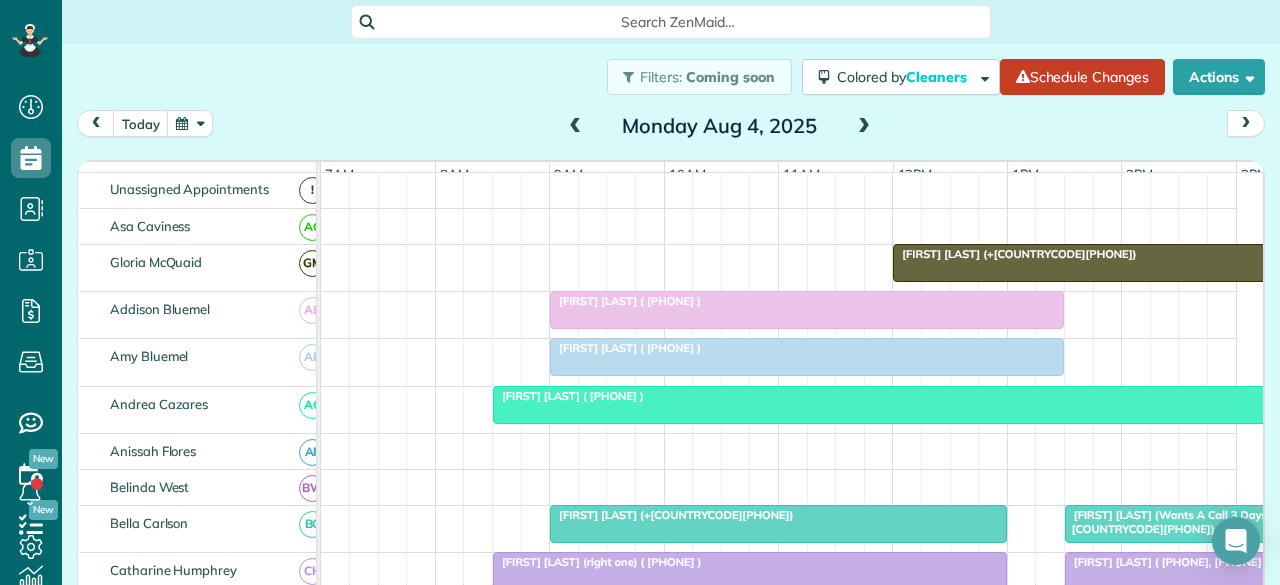 click at bounding box center (864, 127) 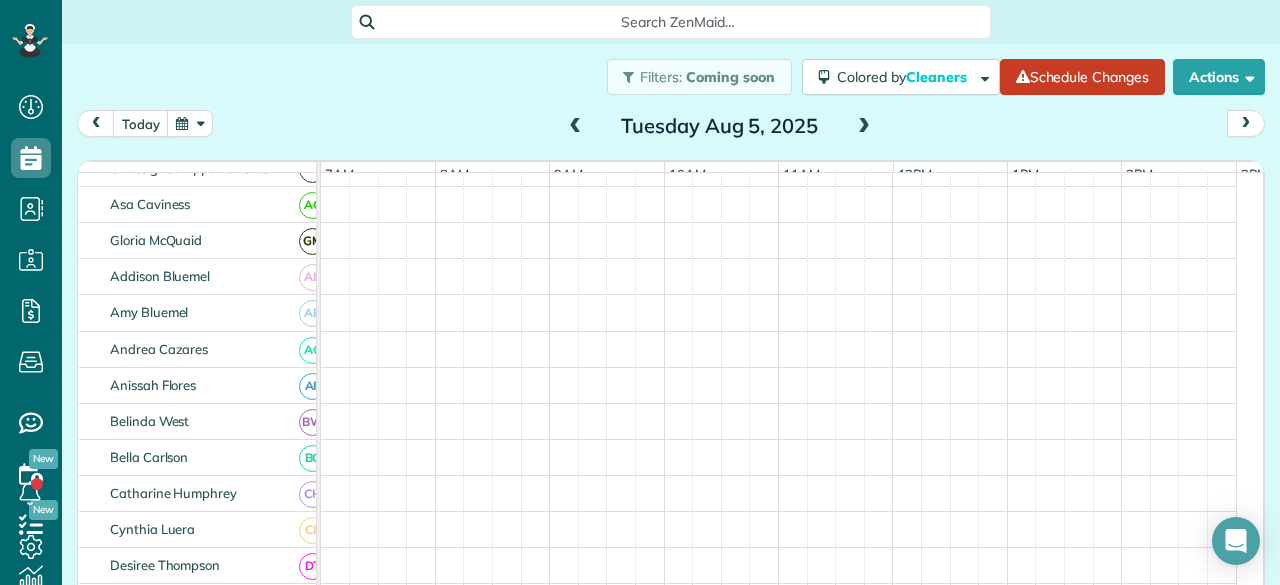 scroll, scrollTop: 78, scrollLeft: 0, axis: vertical 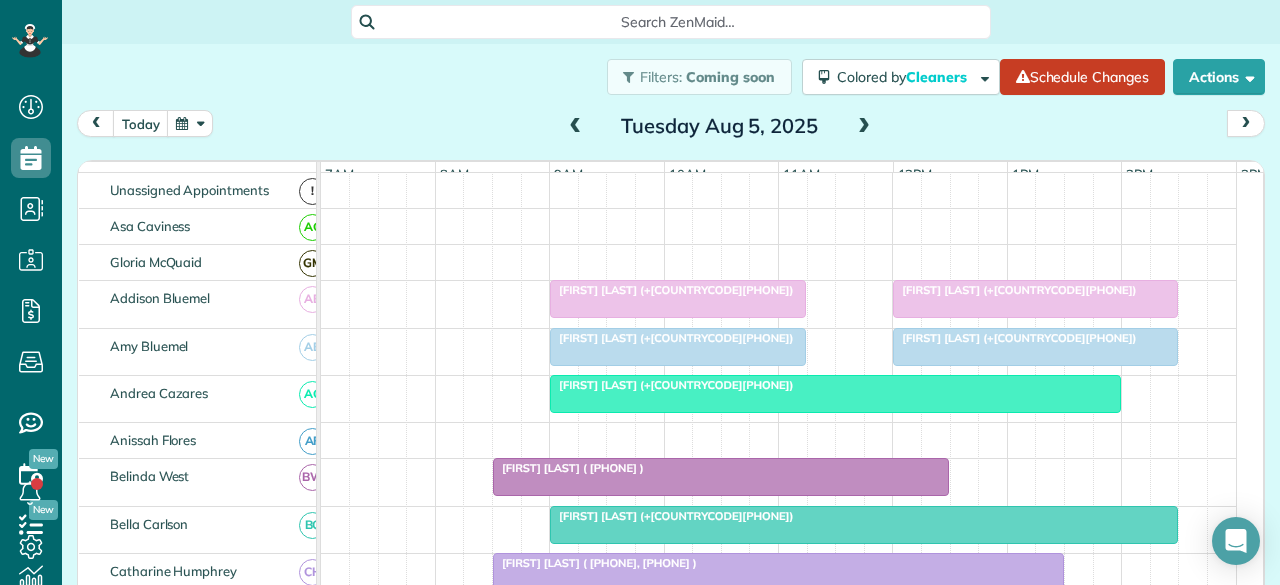 click at bounding box center (864, 127) 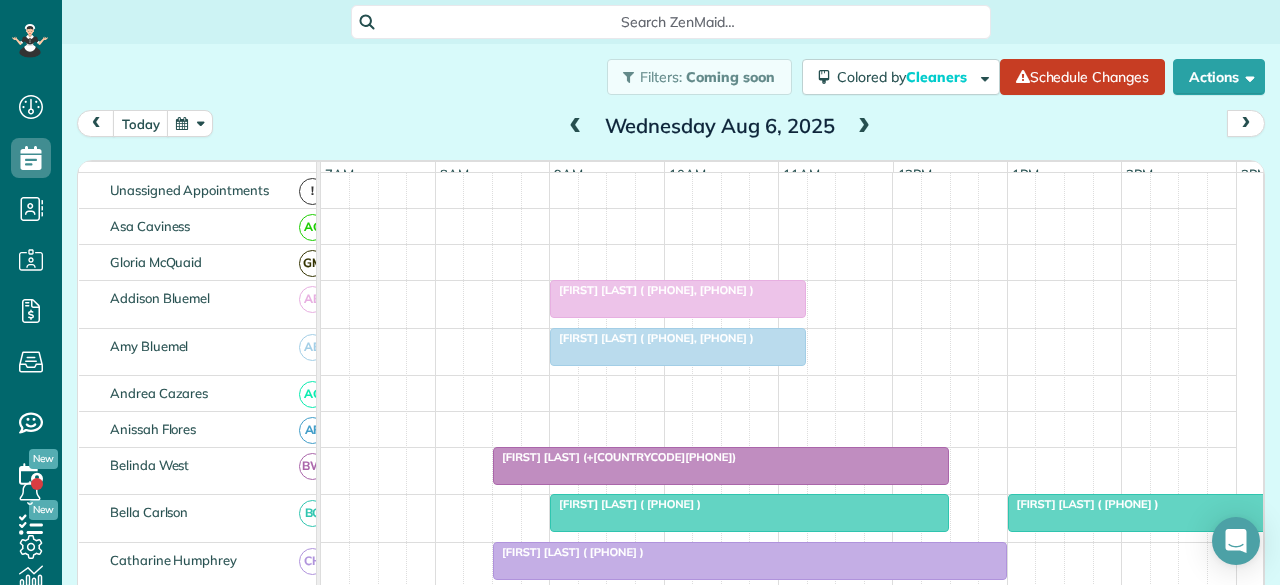 click at bounding box center (864, 127) 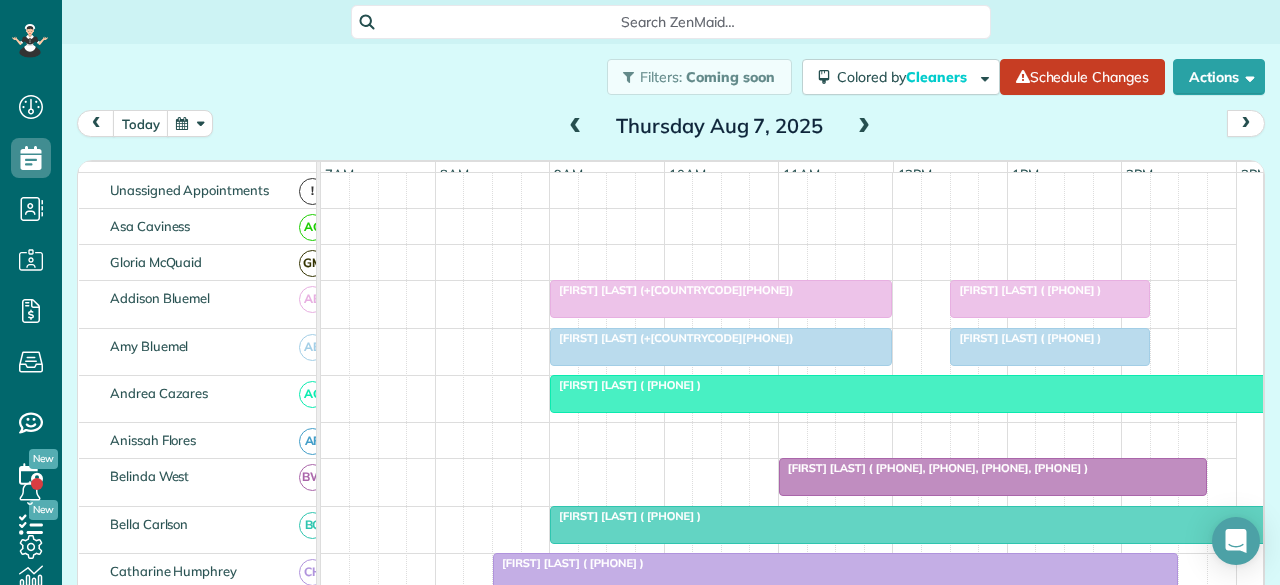 scroll, scrollTop: 144, scrollLeft: 0, axis: vertical 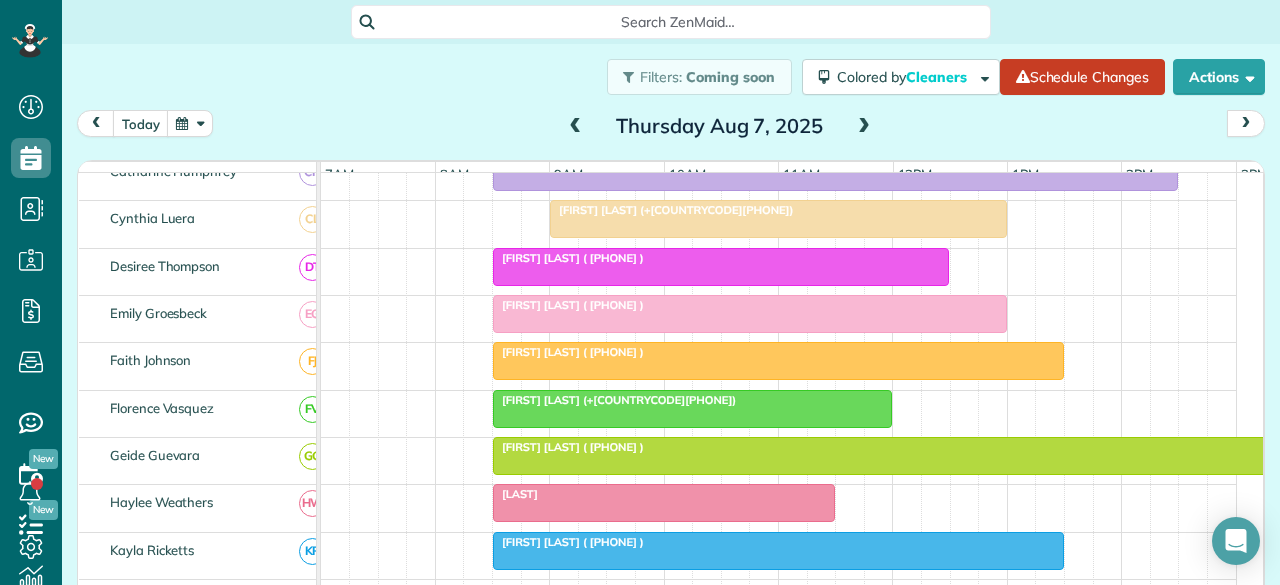 click at bounding box center (950, 456) 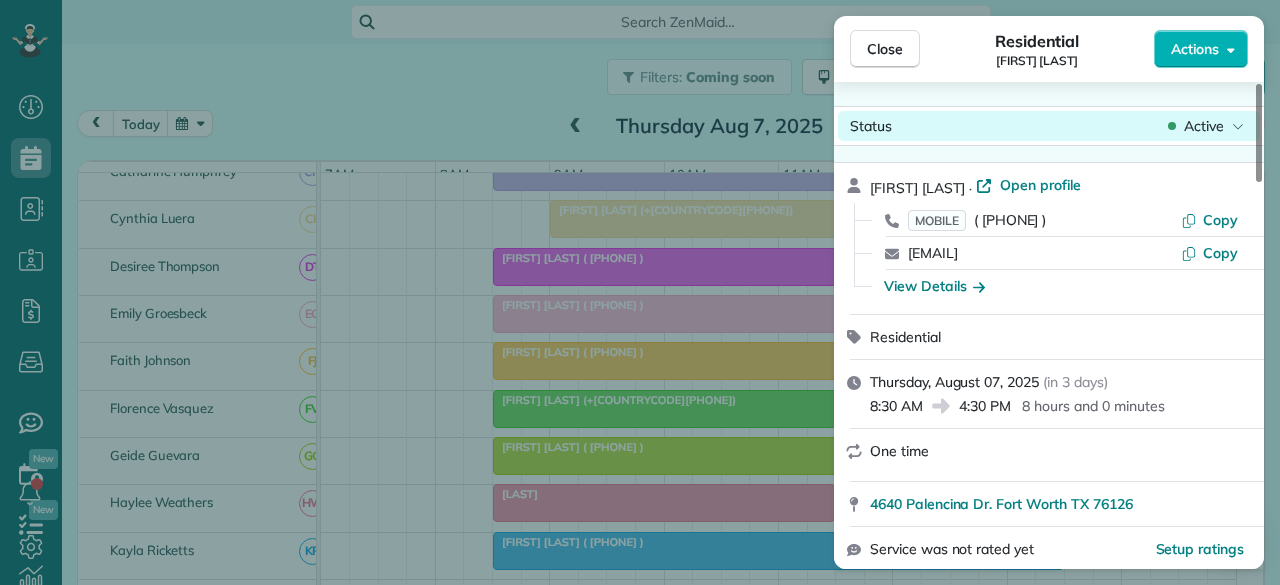 click on "Active" at bounding box center (1204, 126) 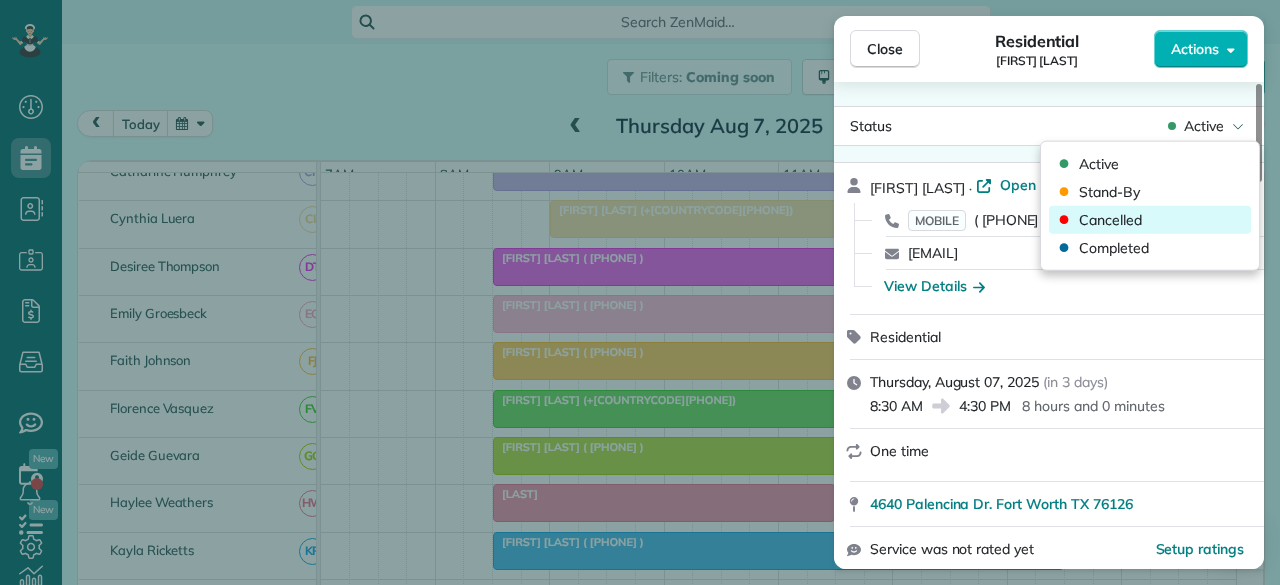 click on "Cancelled" at bounding box center [1150, 220] 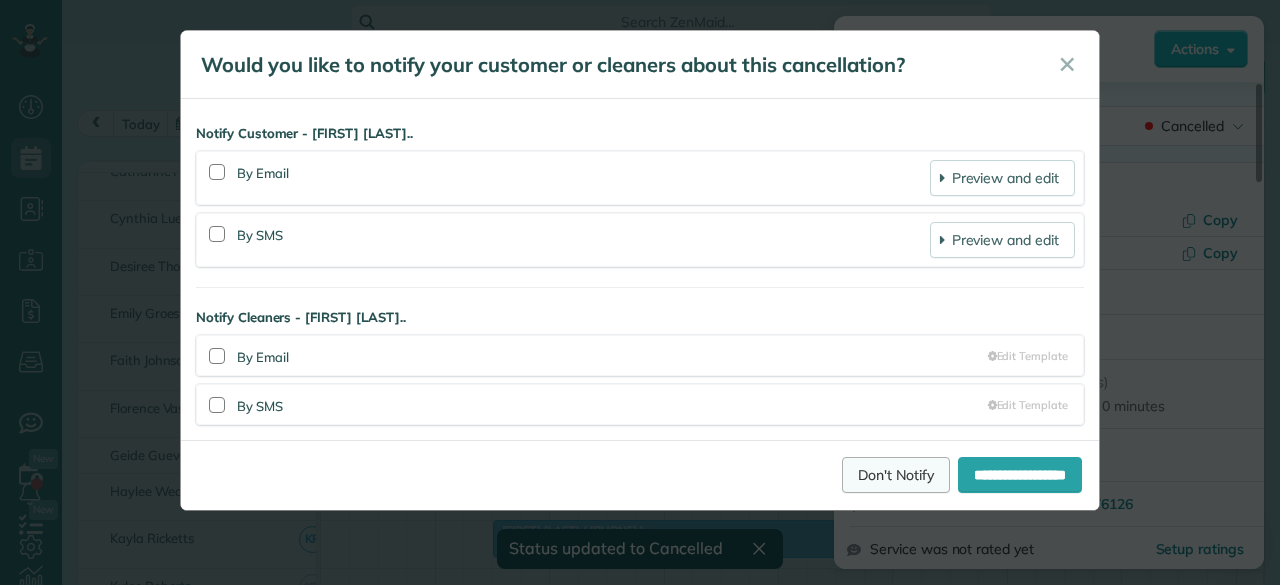 click on "Don't Notify" at bounding box center [896, 475] 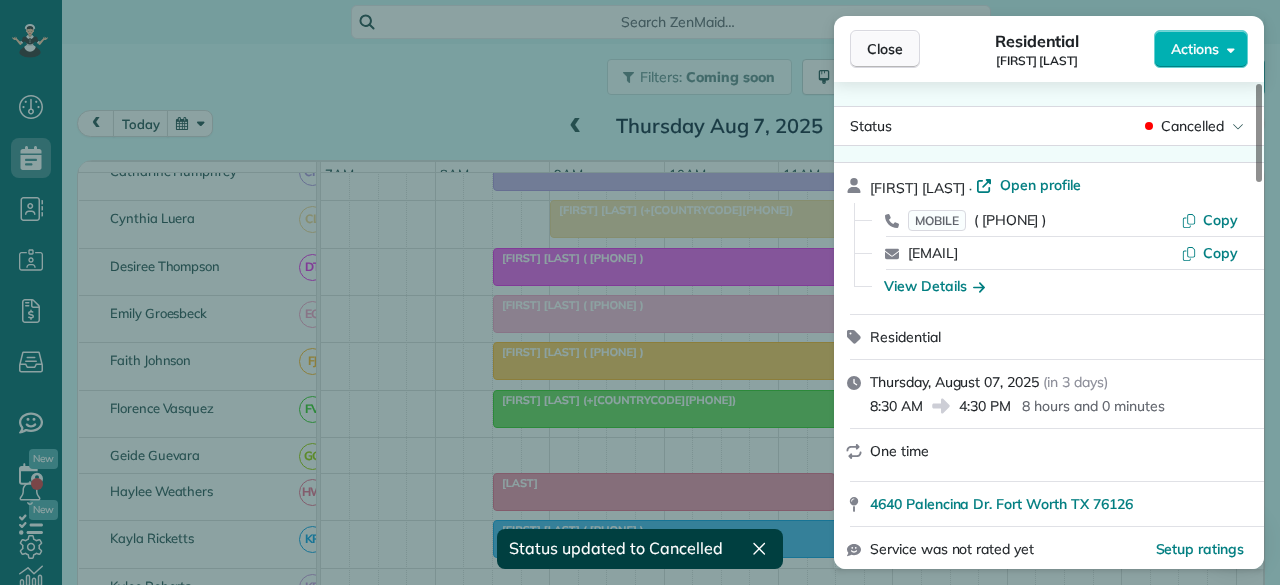 click on "Close" at bounding box center (885, 49) 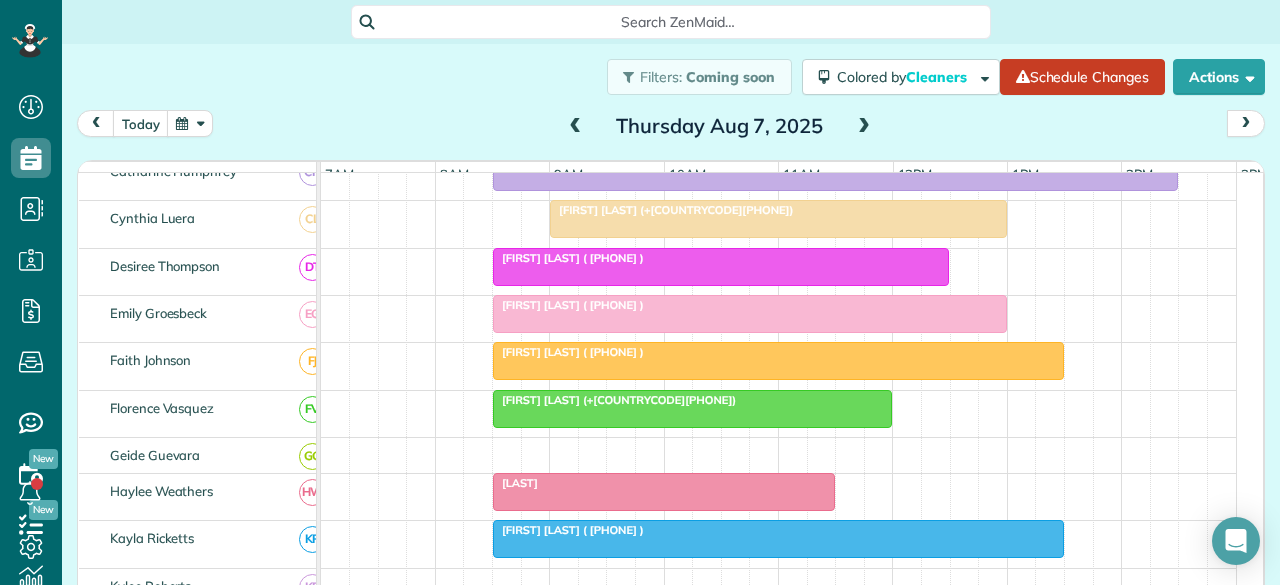 scroll, scrollTop: 78, scrollLeft: 0, axis: vertical 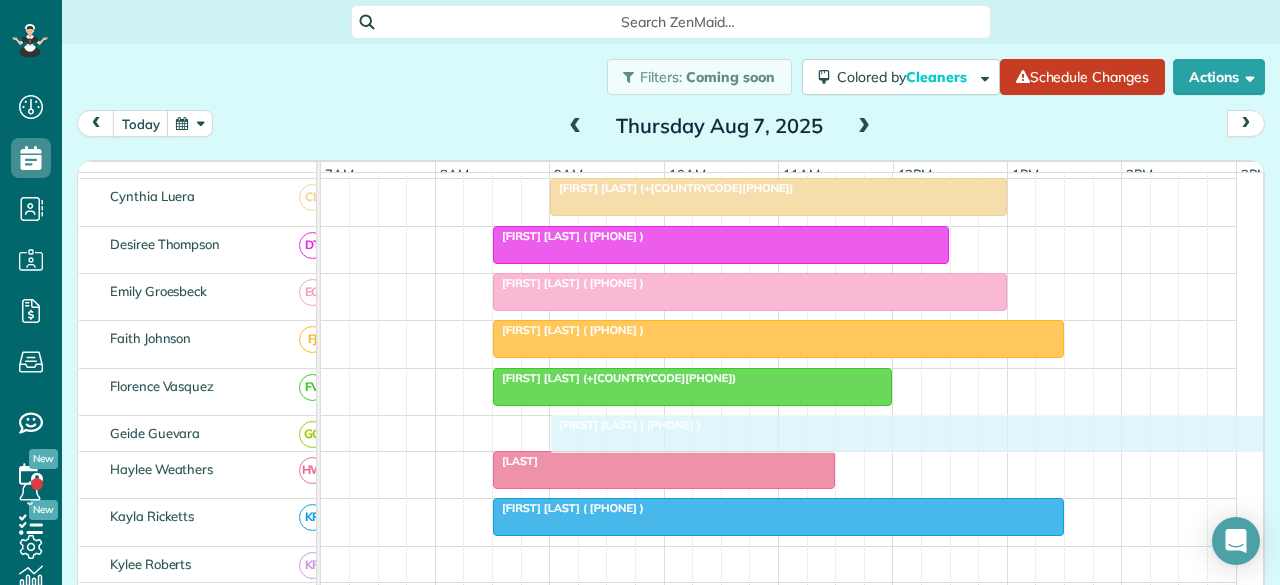 drag, startPoint x: 614, startPoint y: 371, endPoint x: 606, endPoint y: 428, distance: 57.558666 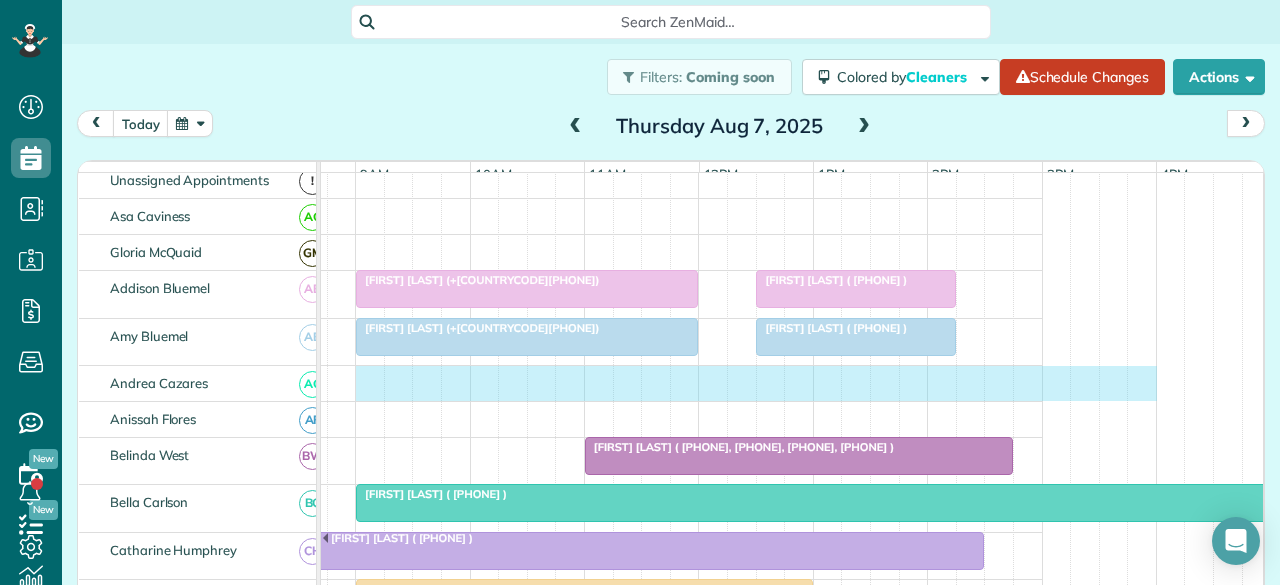 drag, startPoint x: 550, startPoint y: 391, endPoint x: 1136, endPoint y: 376, distance: 586.19196 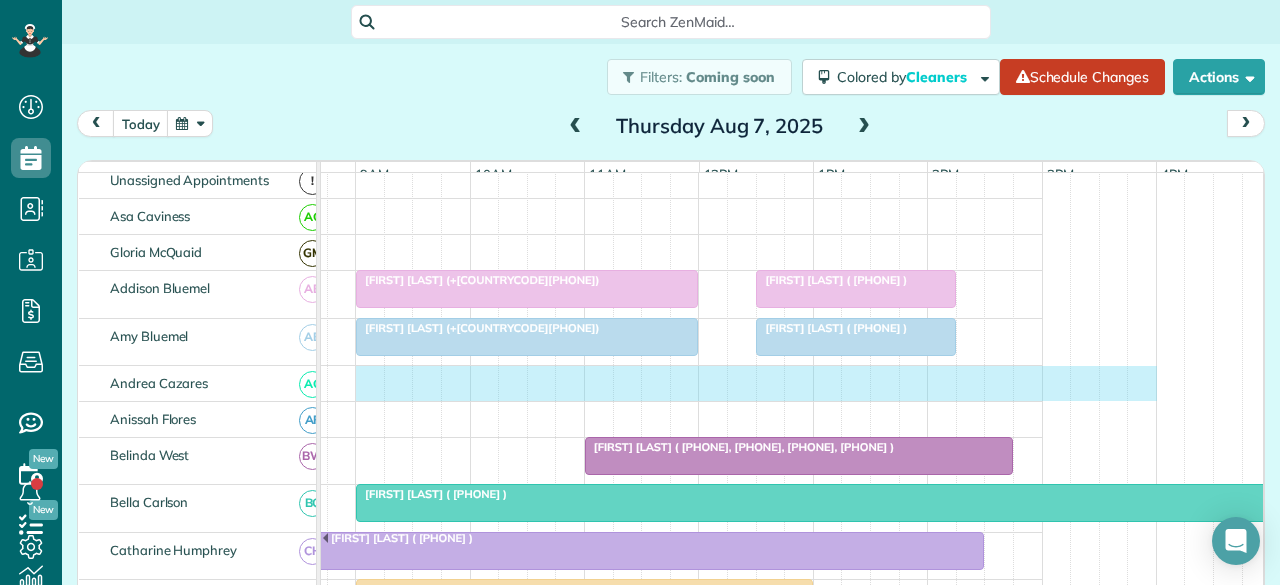 click on "Jana Vaughn (+18176831730) Phillip Vanarsdel (+18173953470)         Jana Vaughn (+18176831730) Phillip Vanarsdel (+18173953470)                         Cindy Slater (+12144603779, +19722627497, +12144606124, +18176052974)         Claire Edgar (+18176372102)         Karen Hayford (+18178191044)         Jordan Ward (+15127711601)         Heika Yaro (+16613735885)         Shannon Cassady (+18172295089)         Janet Fantuzzo (+12817029641)         Donna Phetteplace (+18174809905)         Patricia Burton (+18176140073)         Parra (+14692792799)         Laura Hoyt (+18177065043)                                 Cheryl Onorato (+18173505480)                         Jane Hatton (+12142235004)         Ellen Middleton (+12149527041)         Norma Ingle (+15599301111)                 Leslie Thompson (+16823658015)         Alan Alspaugh (+12148088268)                 Larry McBeath (+18179252421) Kellie Miller (+18172391923)" at bounding box center [585, 959] 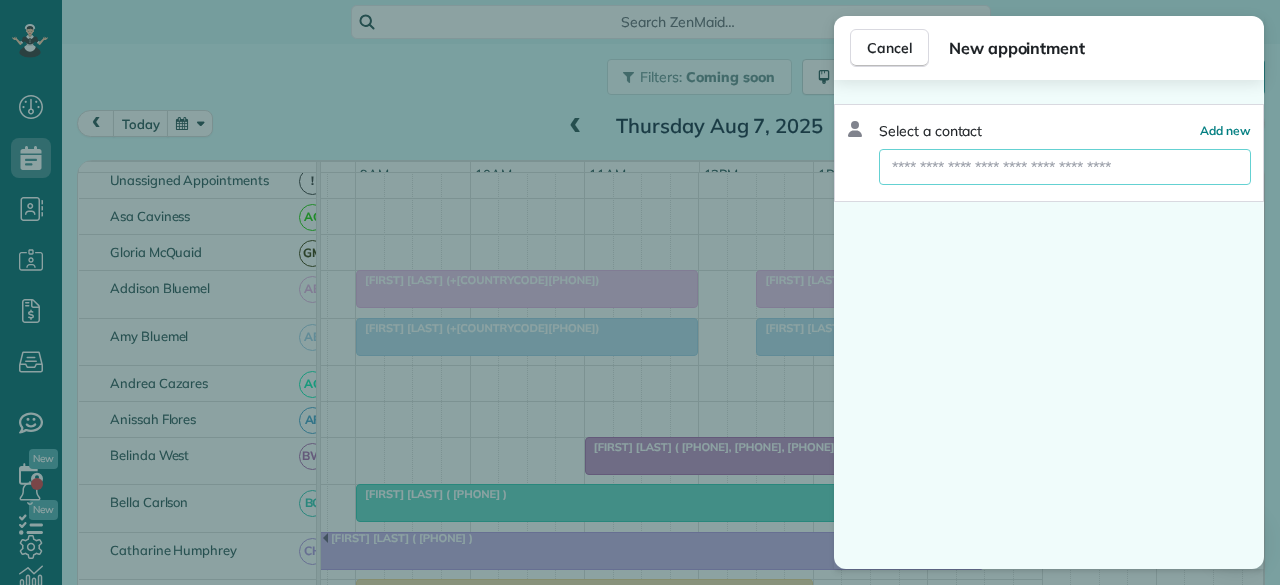 click at bounding box center (1065, 167) 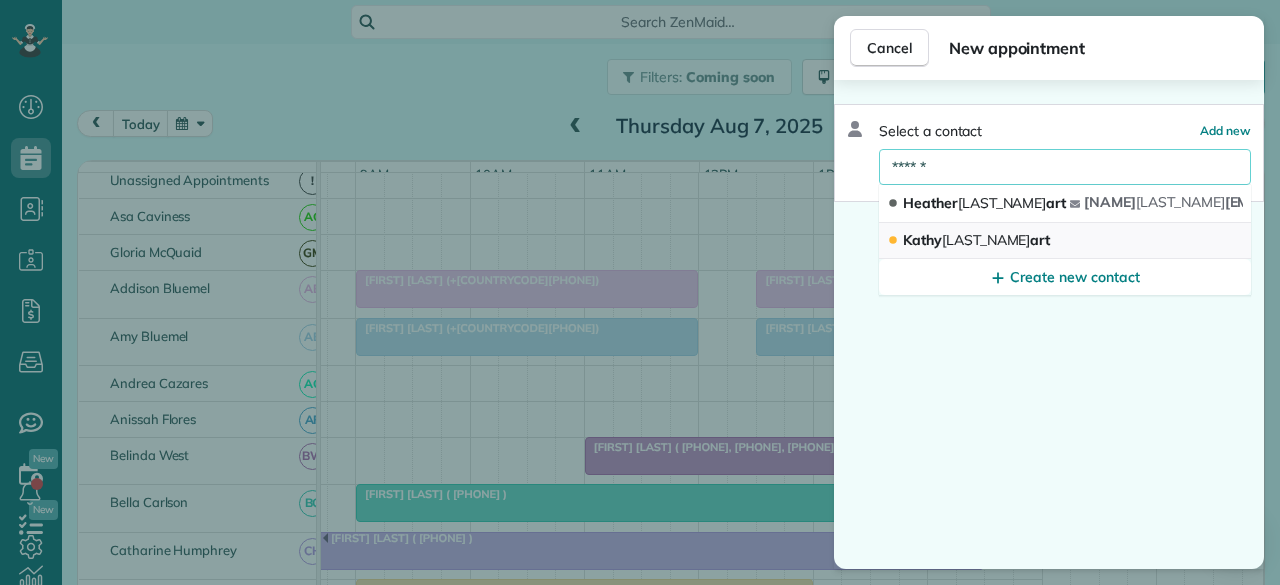 type on "******" 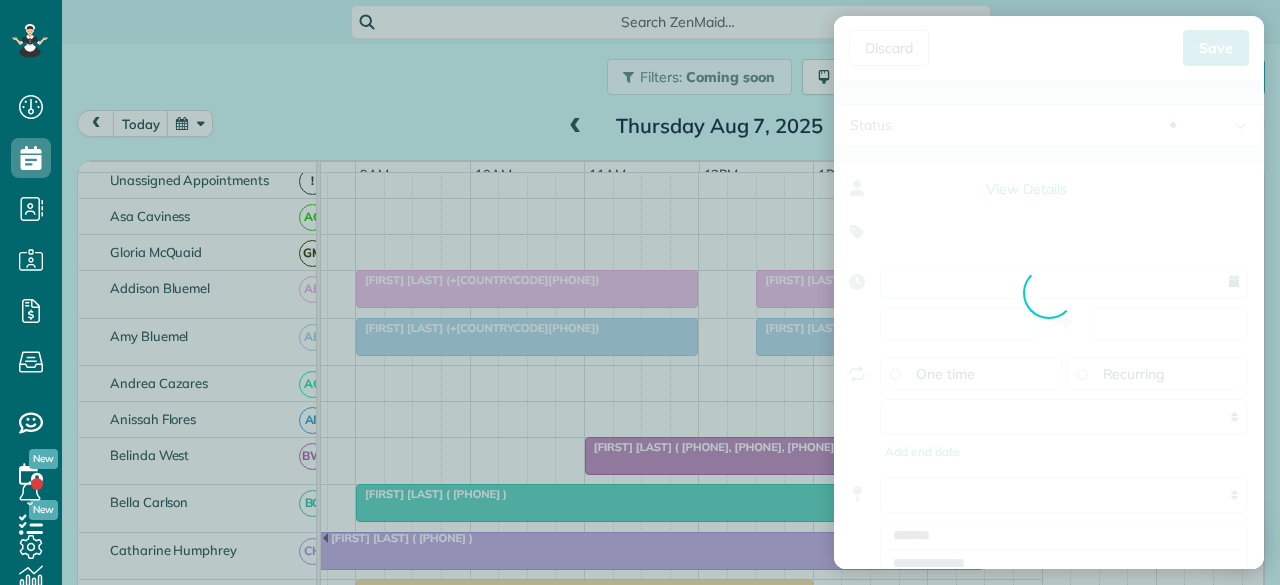 type on "**********" 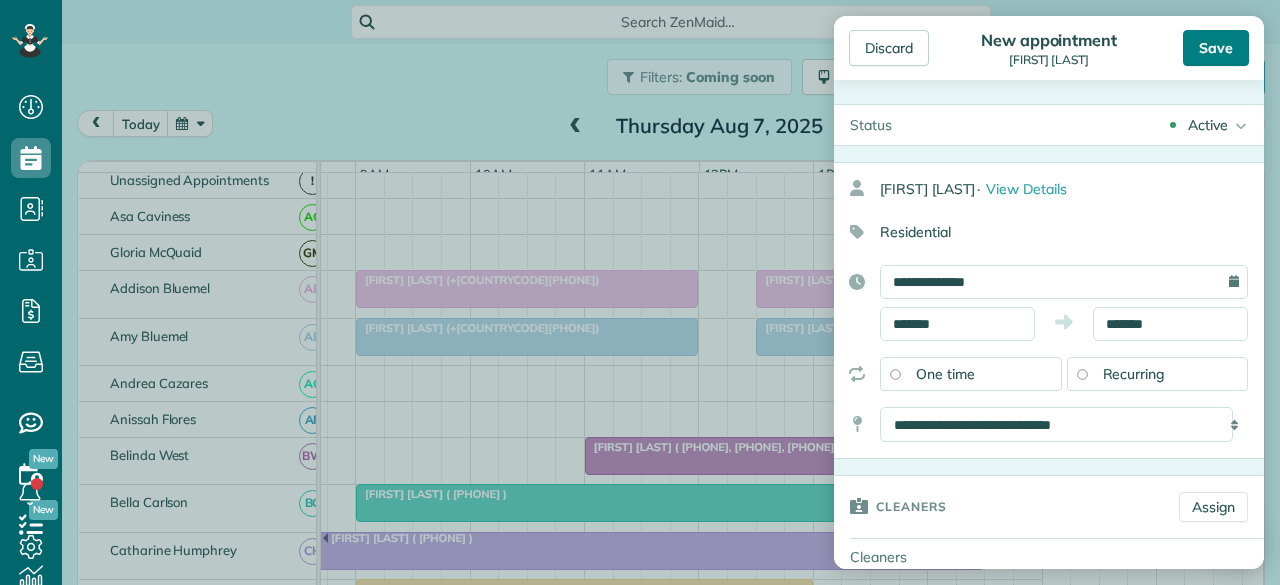 click on "Save" at bounding box center [1216, 48] 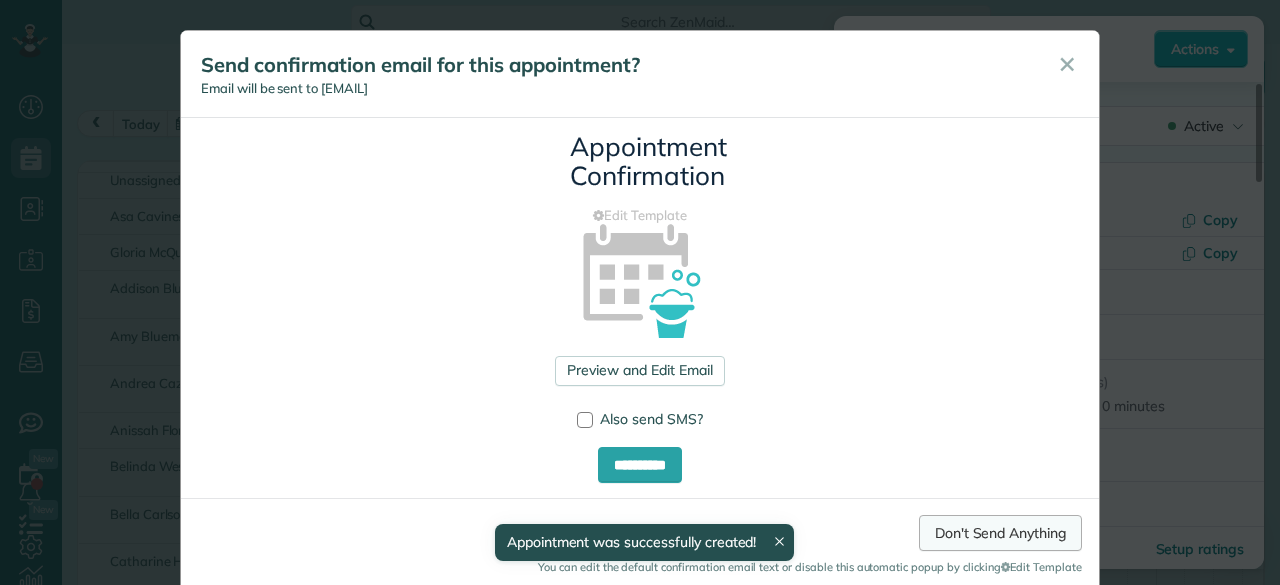 click on "Don't Send Anything" at bounding box center [1000, 533] 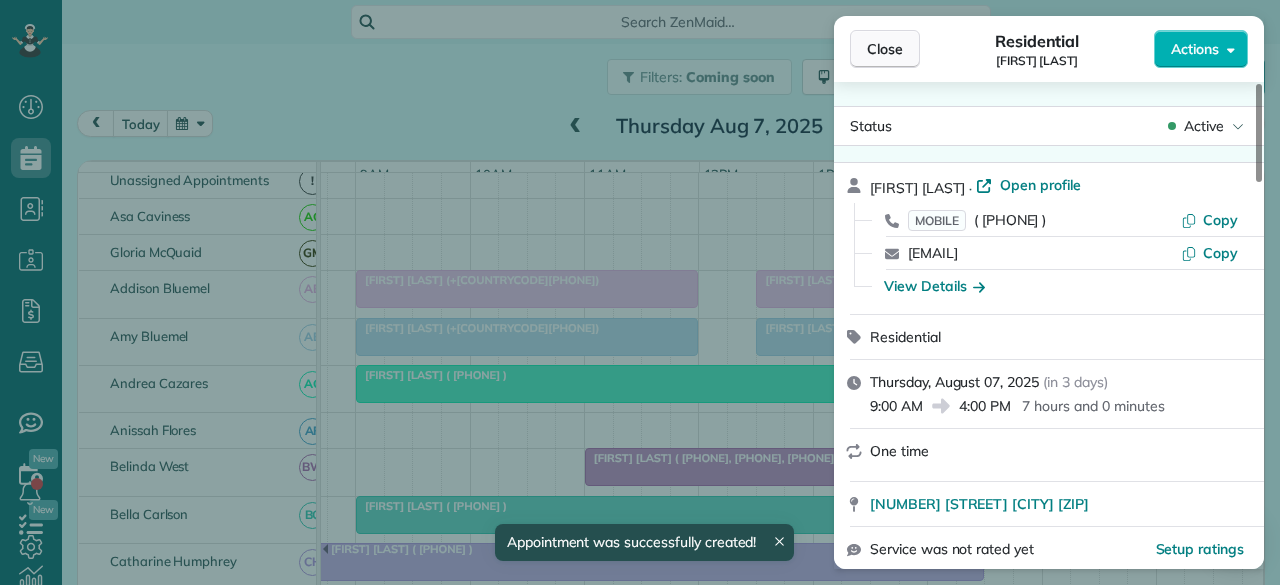 click on "Close" at bounding box center (885, 49) 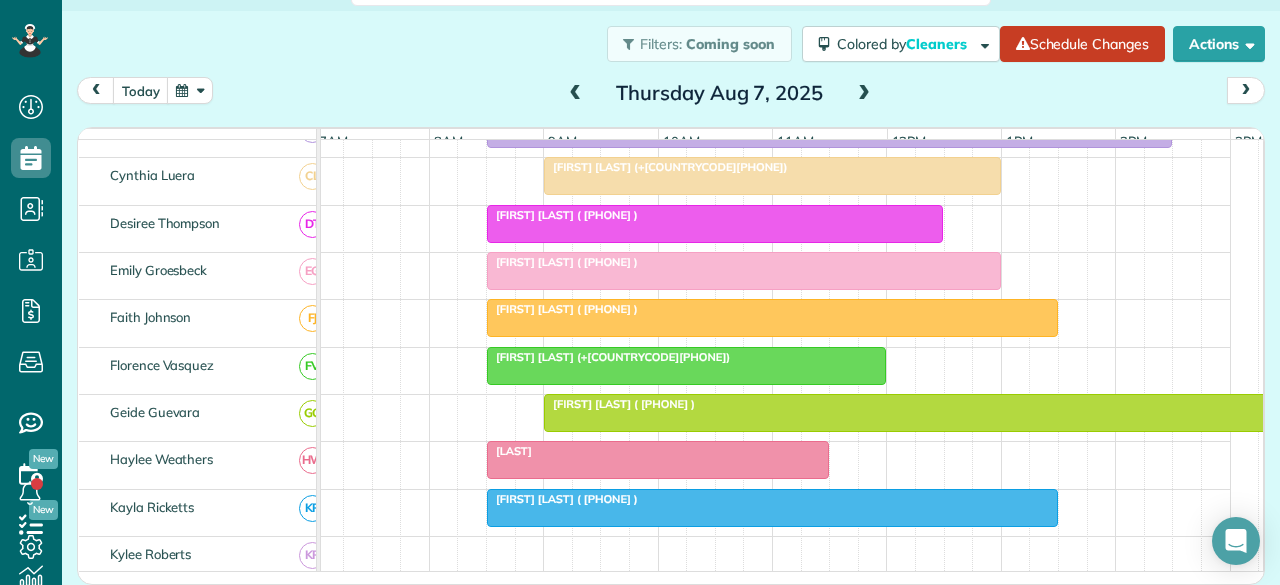 click on "Jordan Ward (+15127711601)" at bounding box center [665, 167] 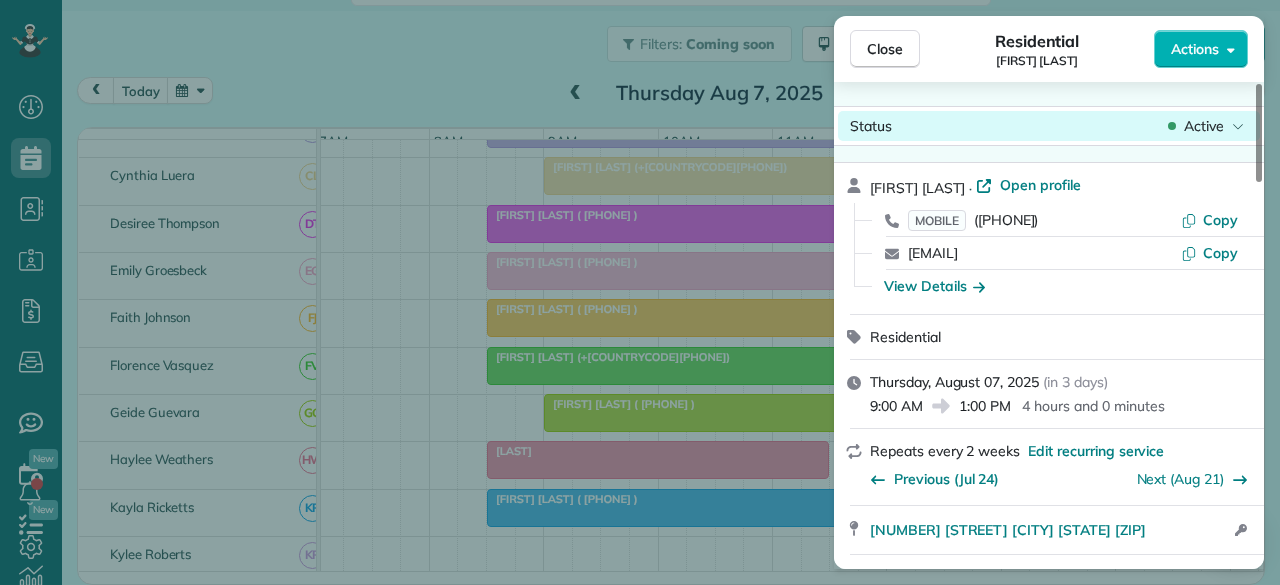 click on "Active" at bounding box center (1206, 126) 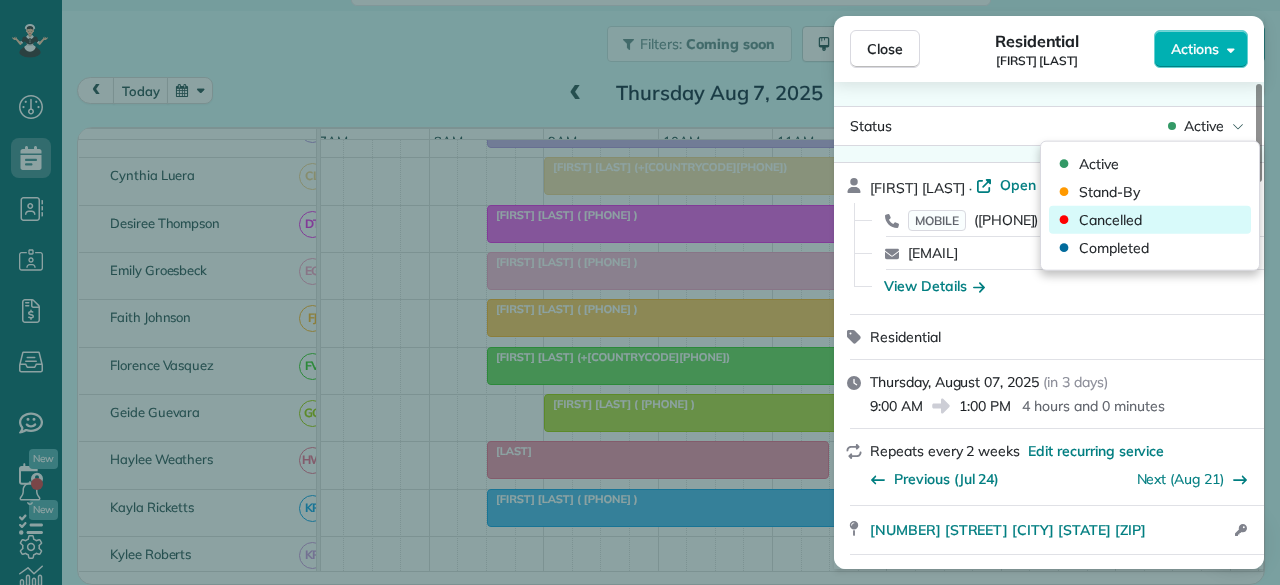 click on "Cancelled" at bounding box center (1110, 220) 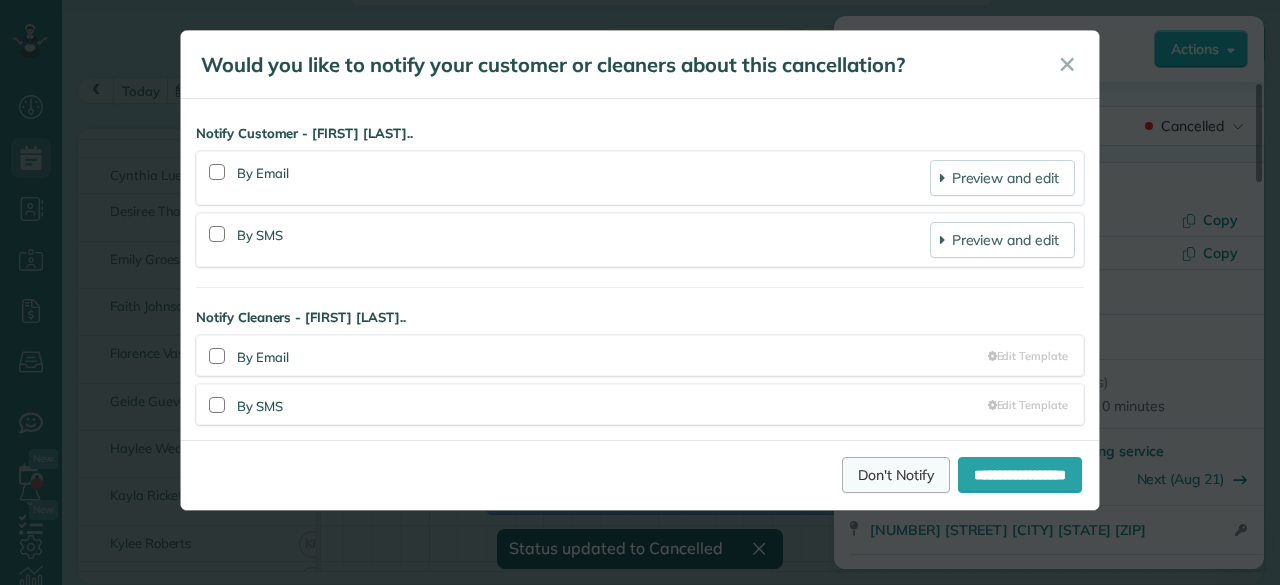 click on "Don't Notify" at bounding box center [896, 475] 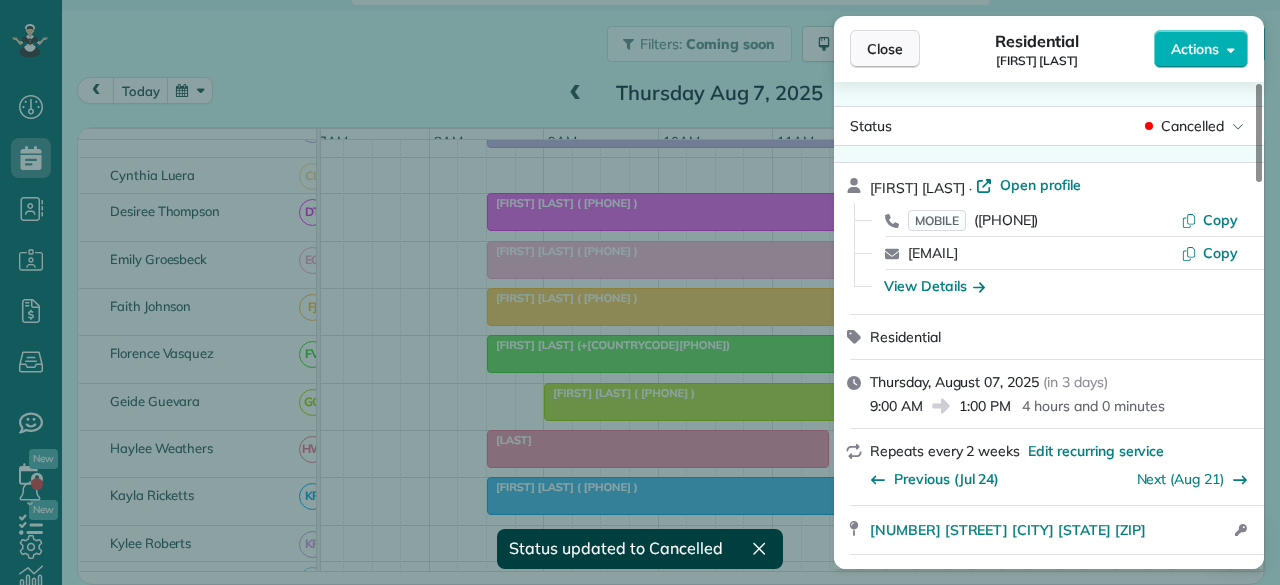 click on "Close" at bounding box center [885, 49] 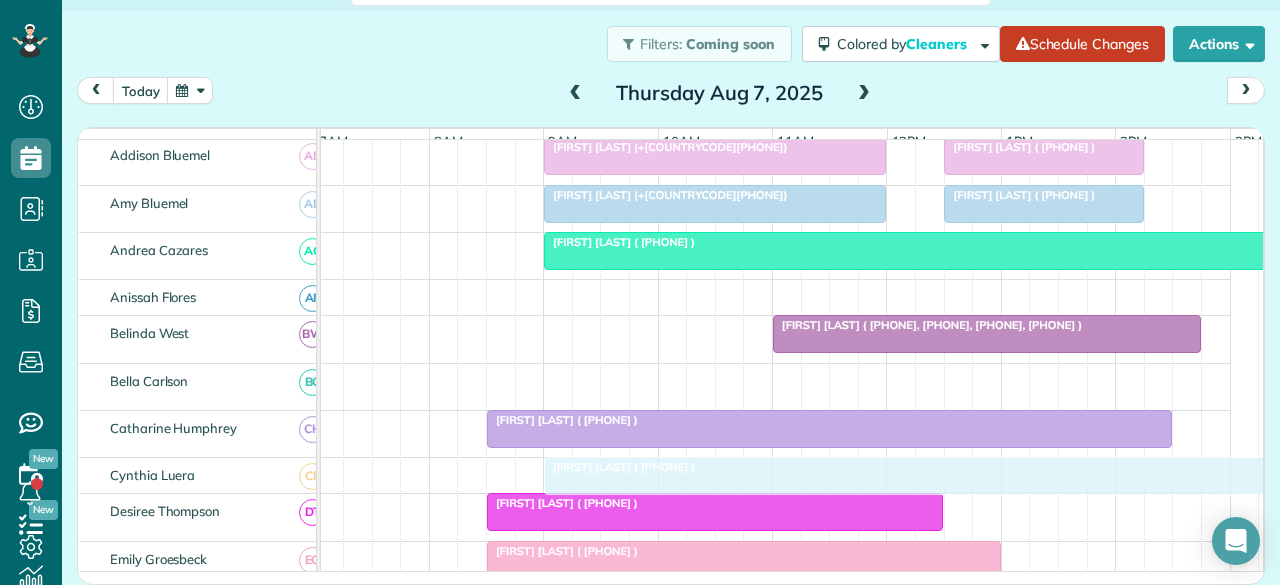 drag, startPoint x: 586, startPoint y: 390, endPoint x: 585, endPoint y: 464, distance: 74.00676 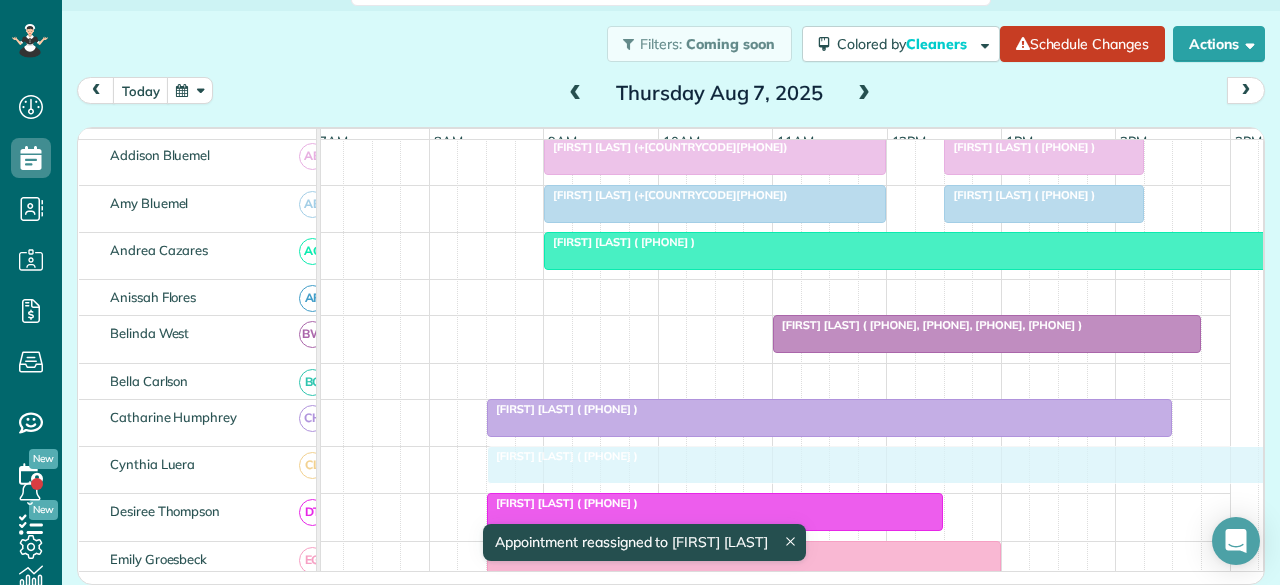 drag, startPoint x: 618, startPoint y: 469, endPoint x: 563, endPoint y: 467, distance: 55.03635 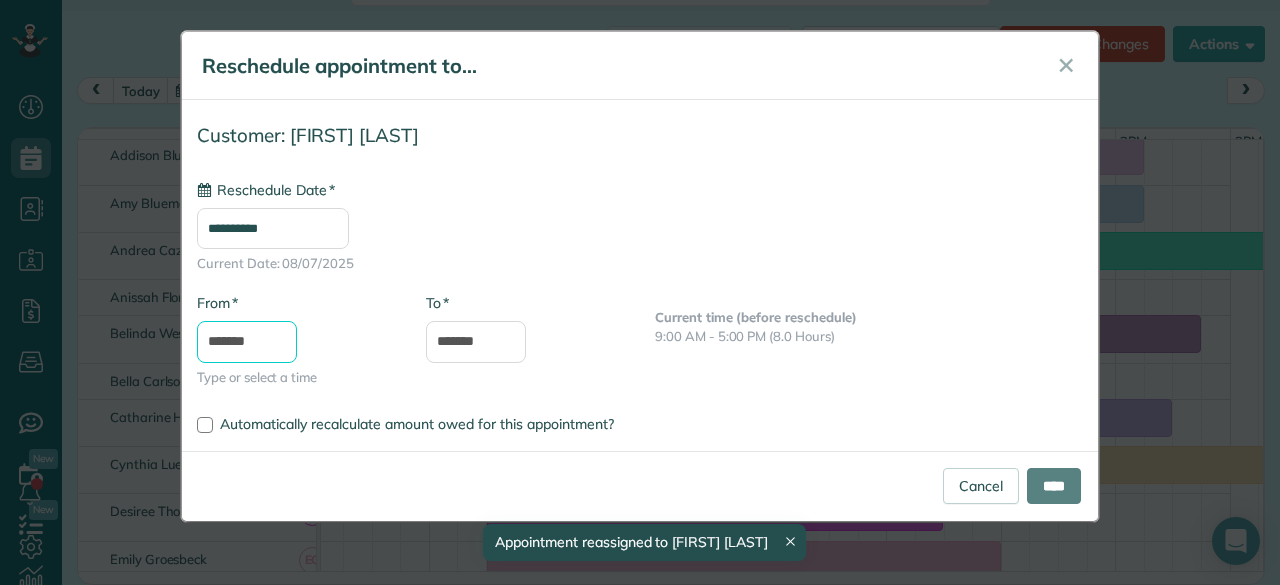 type on "**********" 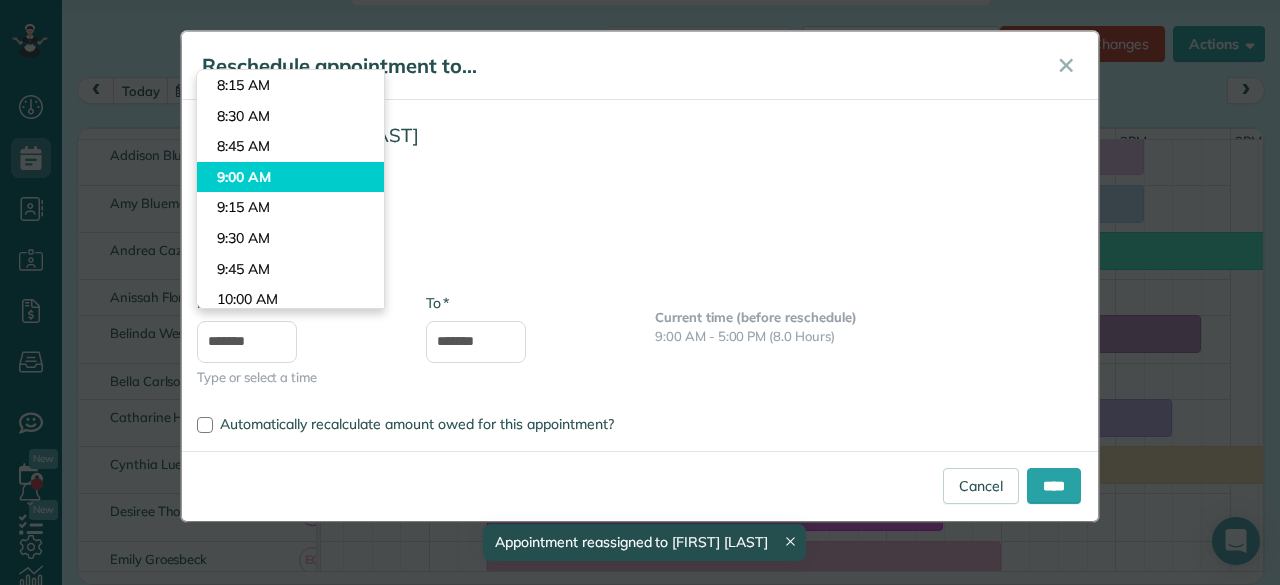 type on "*******" 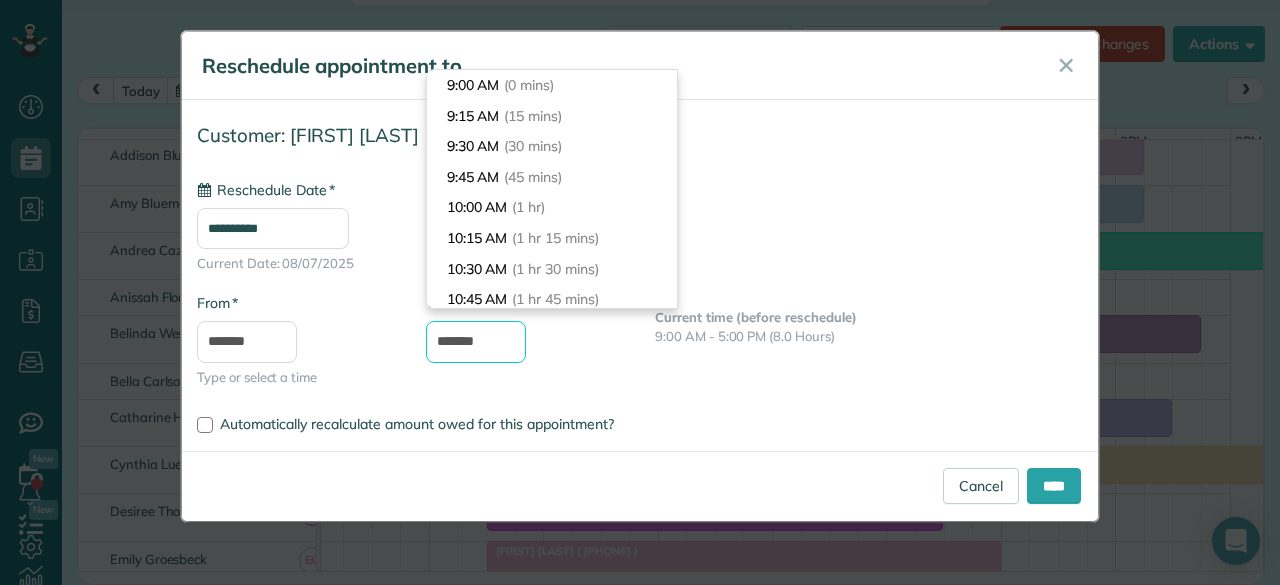 drag, startPoint x: 468, startPoint y: 344, endPoint x: 434, endPoint y: 344, distance: 34 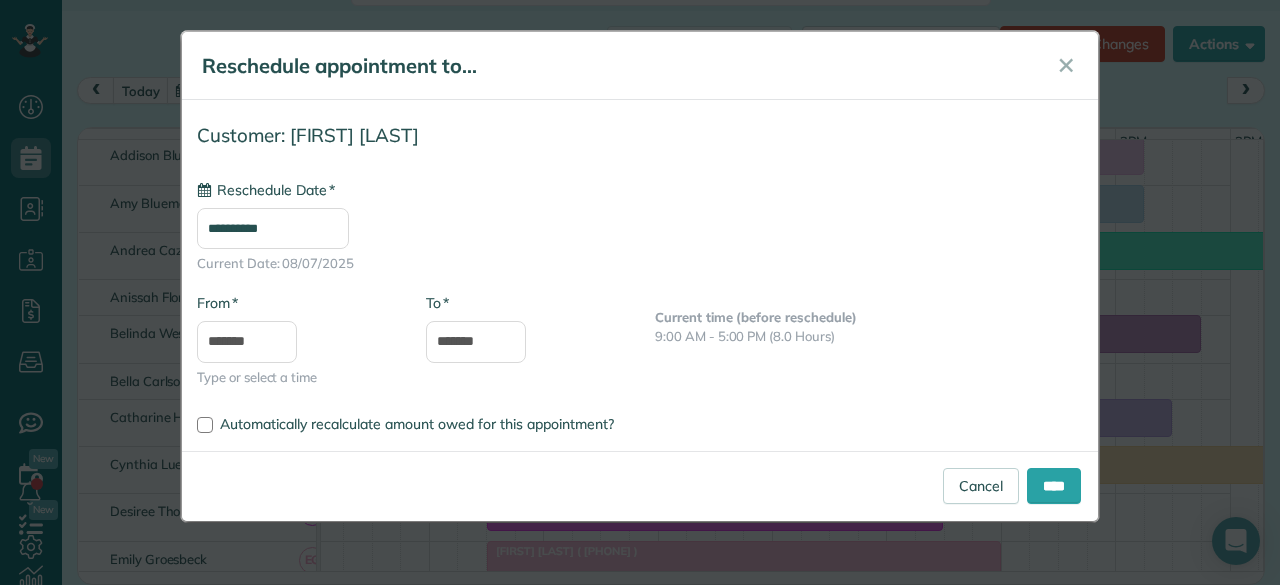 click on "*  To *******" at bounding box center (525, 338) 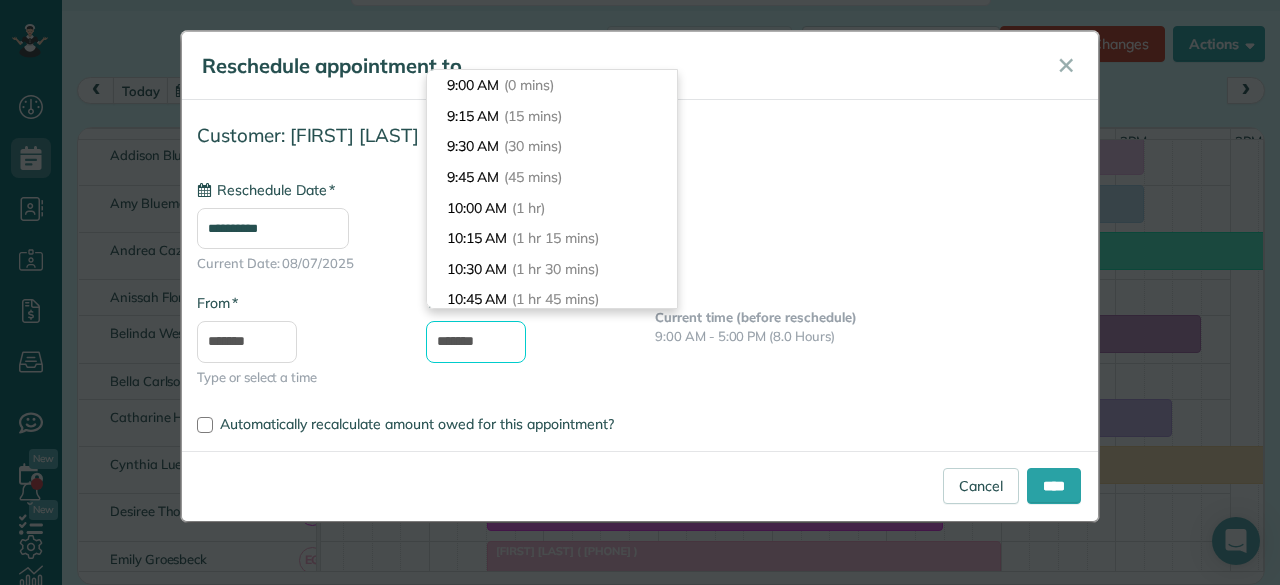 drag, startPoint x: 464, startPoint y: 340, endPoint x: 429, endPoint y: 337, distance: 35.128338 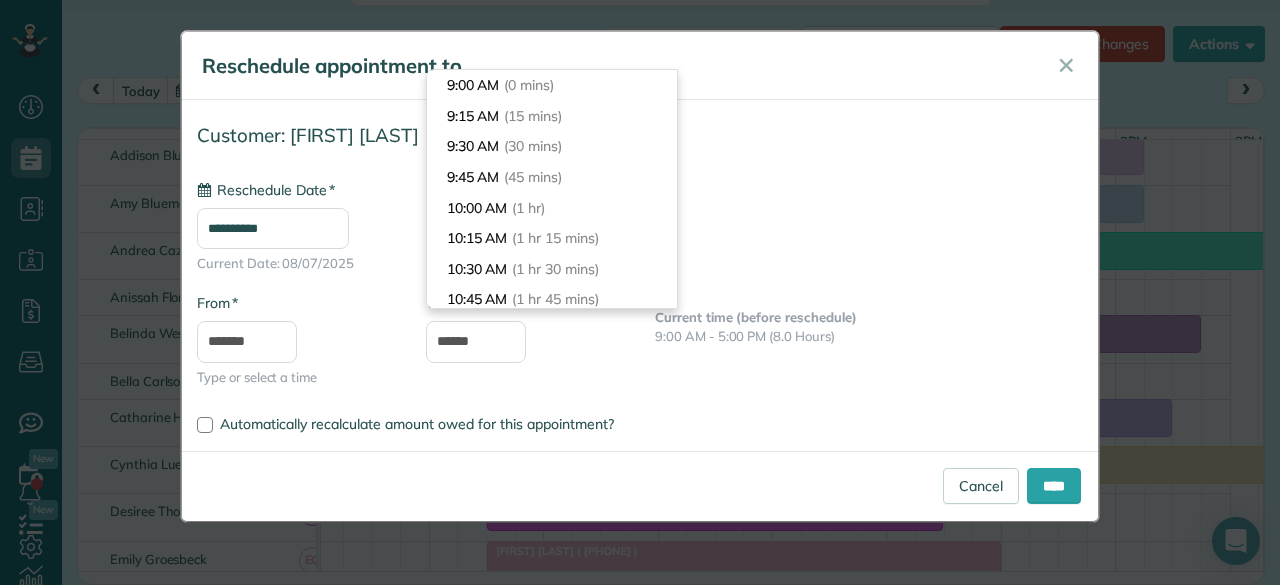 type on "*******" 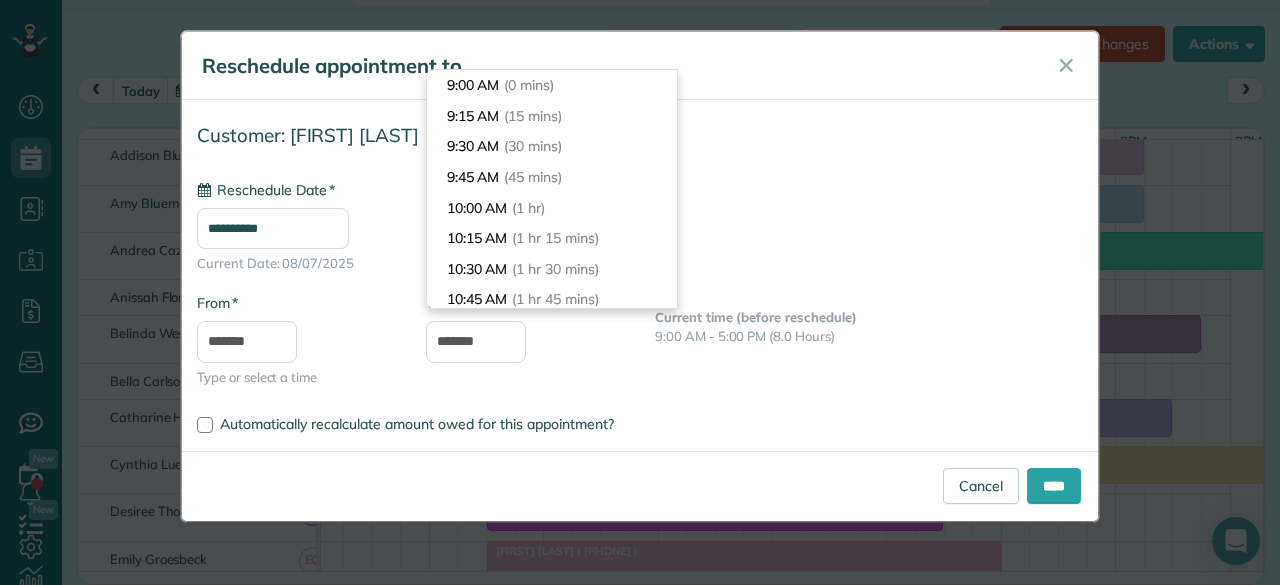 click on "**********" at bounding box center (640, 261) 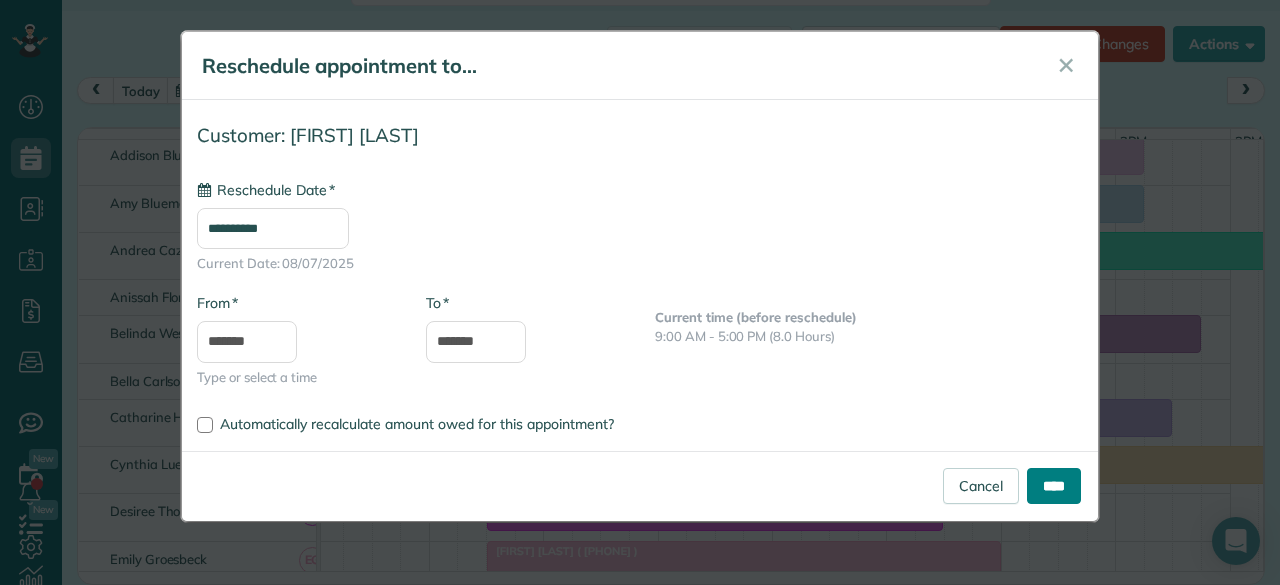 click on "****" at bounding box center (1054, 486) 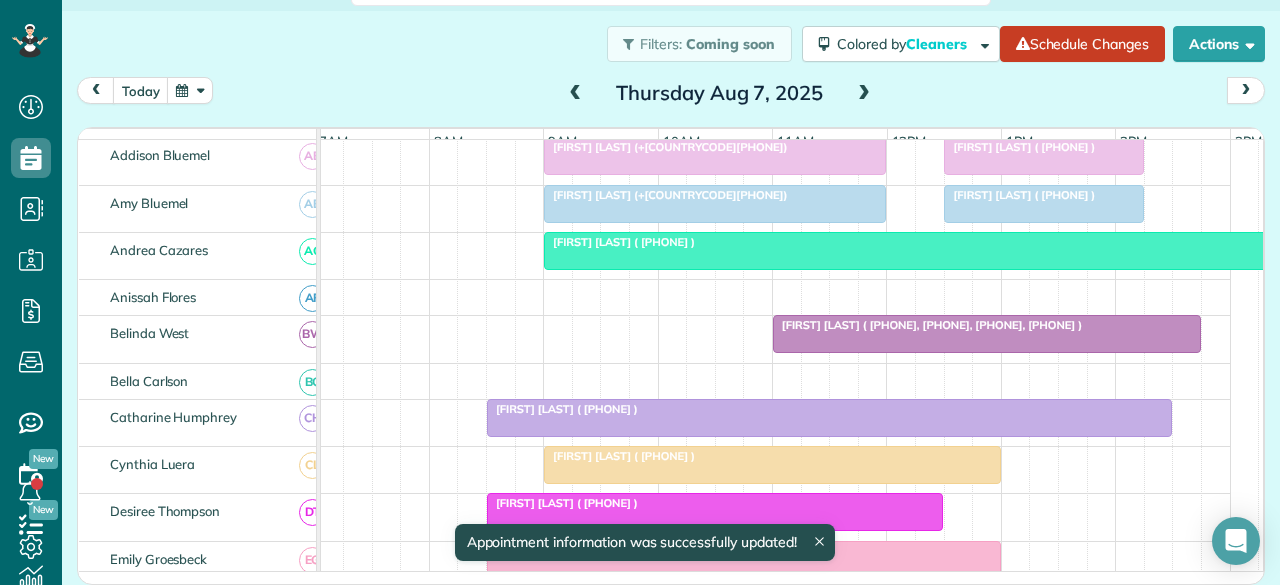 click at bounding box center [772, 465] 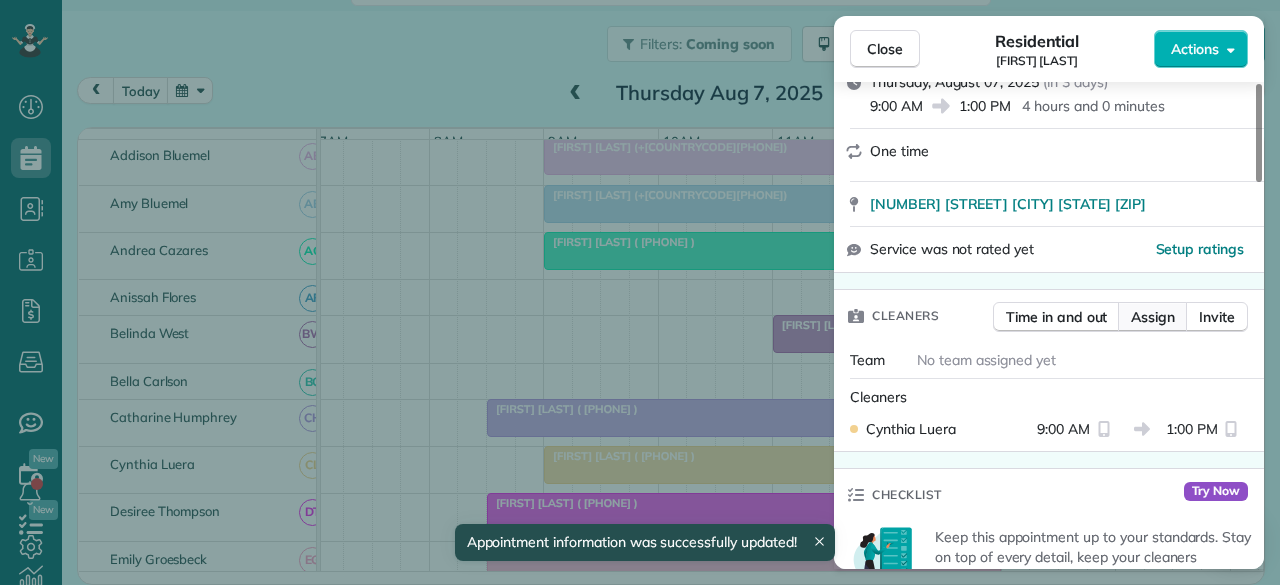 click on "Assign" at bounding box center (1153, 317) 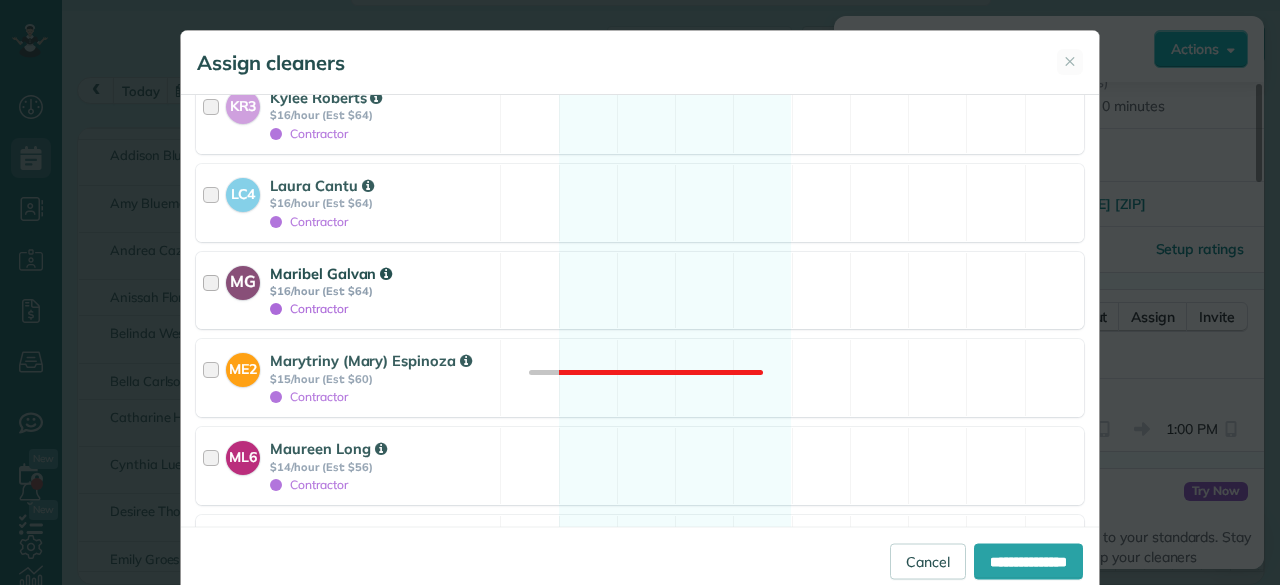click on "Contractor" at bounding box center (309, 308) 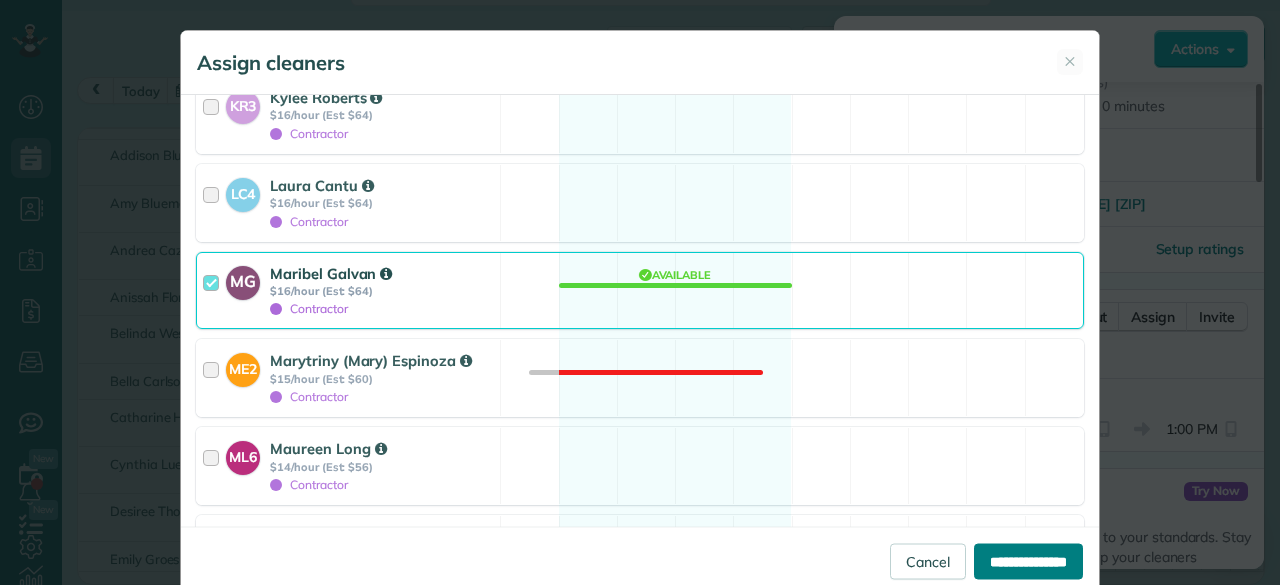 click on "**********" at bounding box center [1028, 561] 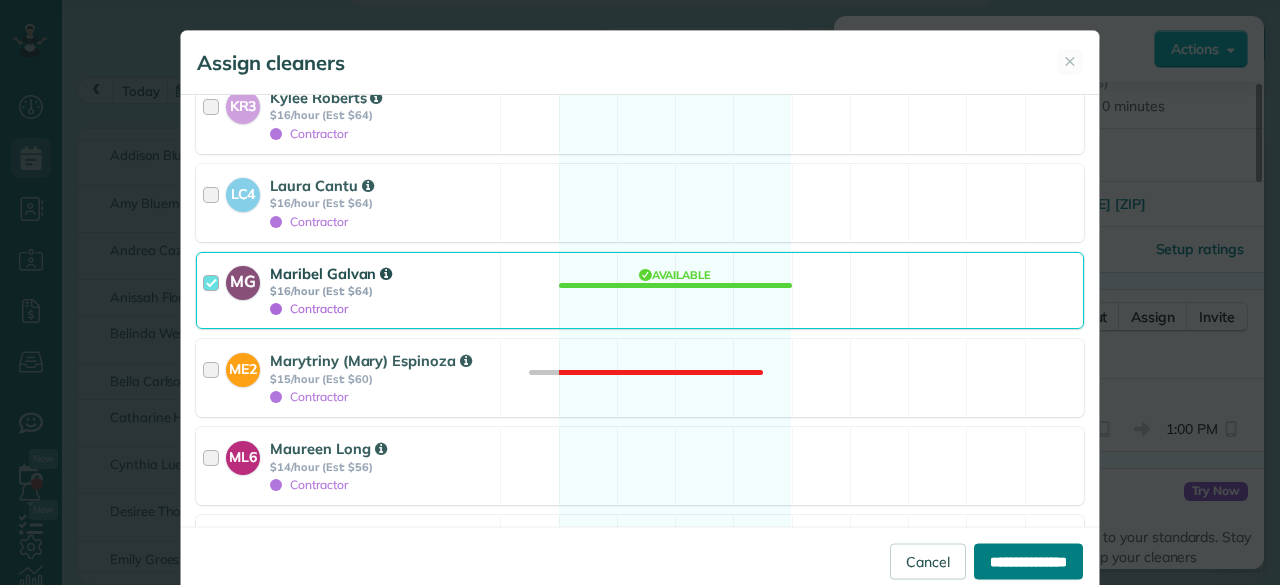 type on "**********" 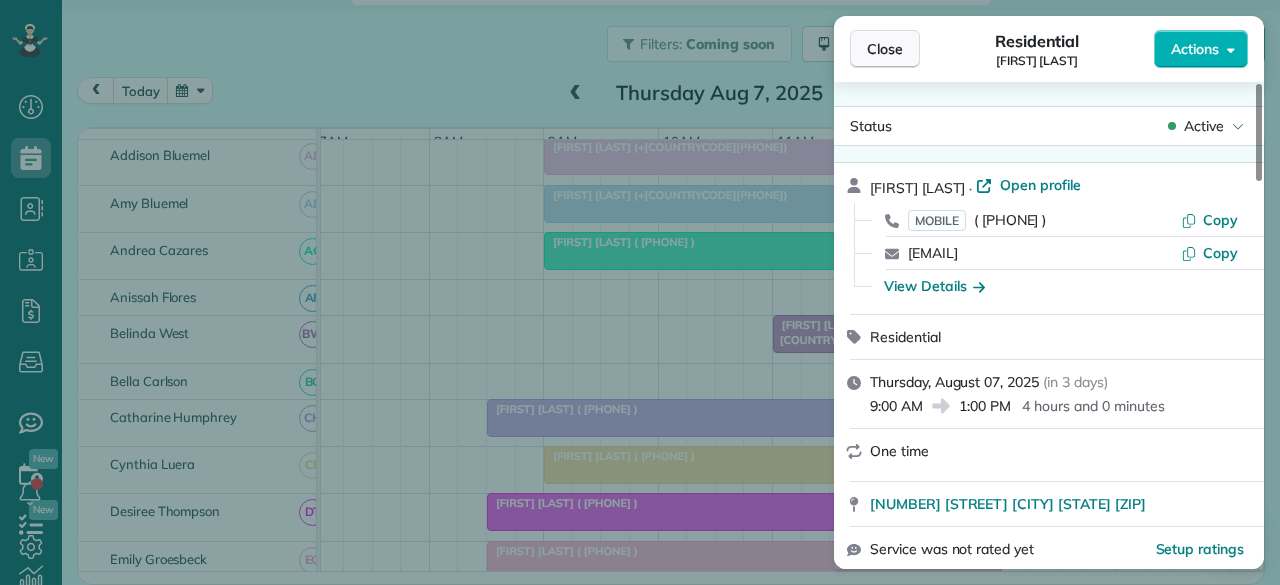 click on "Close" at bounding box center [885, 49] 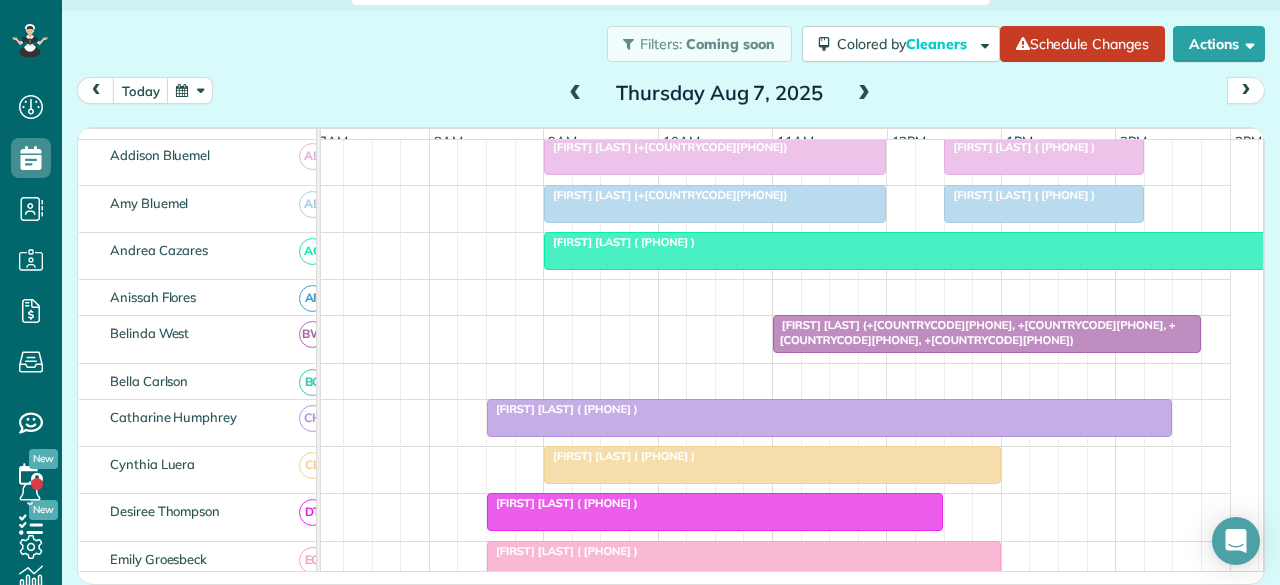 scroll, scrollTop: 288, scrollLeft: 6, axis: both 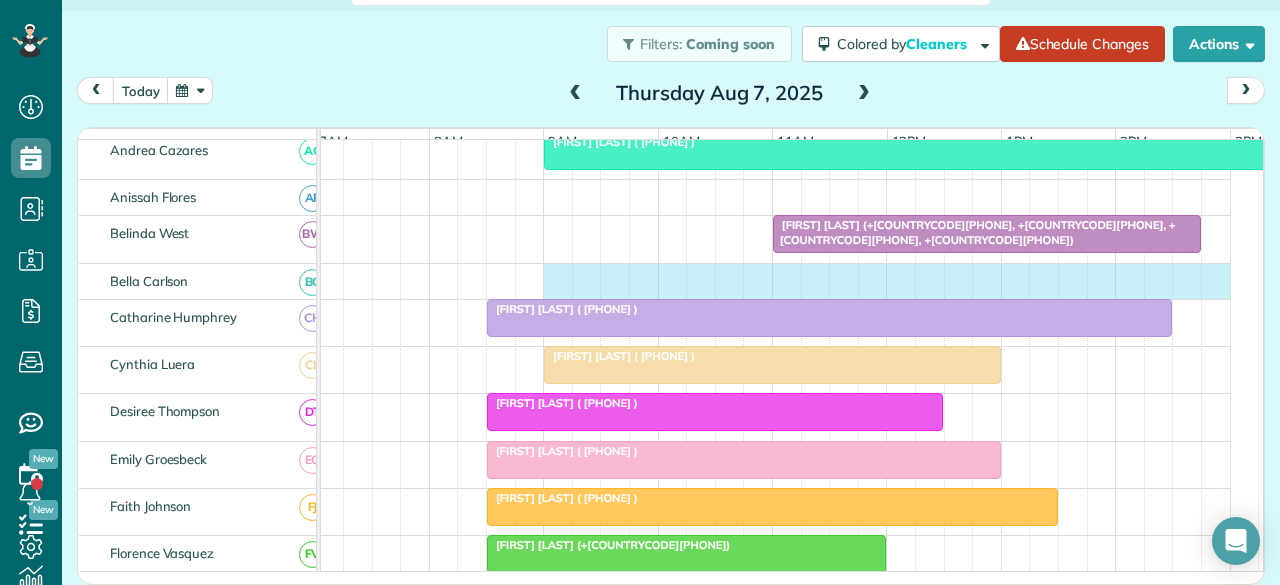 drag, startPoint x: 547, startPoint y: 285, endPoint x: 1206, endPoint y: 270, distance: 659.1707 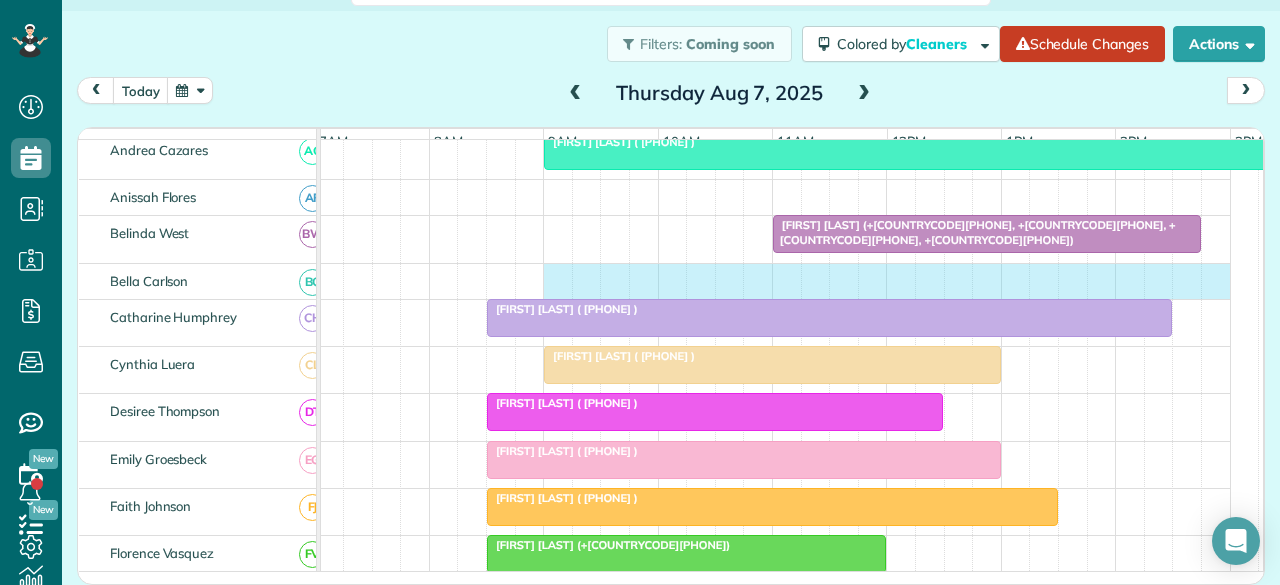 click on "Jana Vaughn (+18176831730) Phillip Vanarsdel (+18173953470)         Jana Vaughn (+18176831730) Phillip Vanarsdel (+18173953470)         Kathy Smithhart (+18178218756)                 Cindy Slater (+18176052974, +12144606124, +19722627497, +12144603779)                 Karen Hayford (+18178191044)         Claire Edgar (+18176372102)         Heika Yaro (+16613735885)         Shannon Cassady (+18172295089)         Janet Fantuzzo (+12817029641)         Donna Phetteplace (+18174809905)         Patricia Burton (+18176140073)         Parra (+14692792799)         Laura Hoyt (+18177065043)                         Claire Edgar (+18176372102)         Cheryl Onorato (+18173505480)                         Jane Hatton (+12142235004)         Ellen Middleton (+12149527041)         Norma Ingle (+15599301111)                 Leslie Thompson (+16823658015)         Alan Alspaugh (+12148088268)                 Larry McBeath (+18179252421) Kellie Miller (+18172391923)" at bounding box center (773, 732) 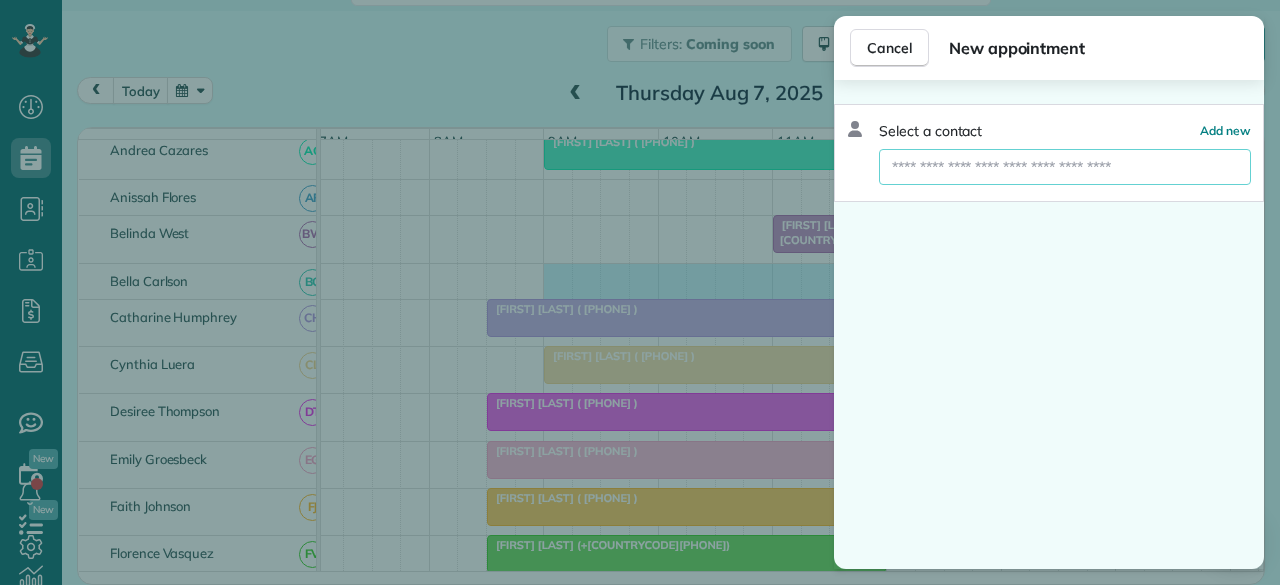 click at bounding box center (1065, 167) 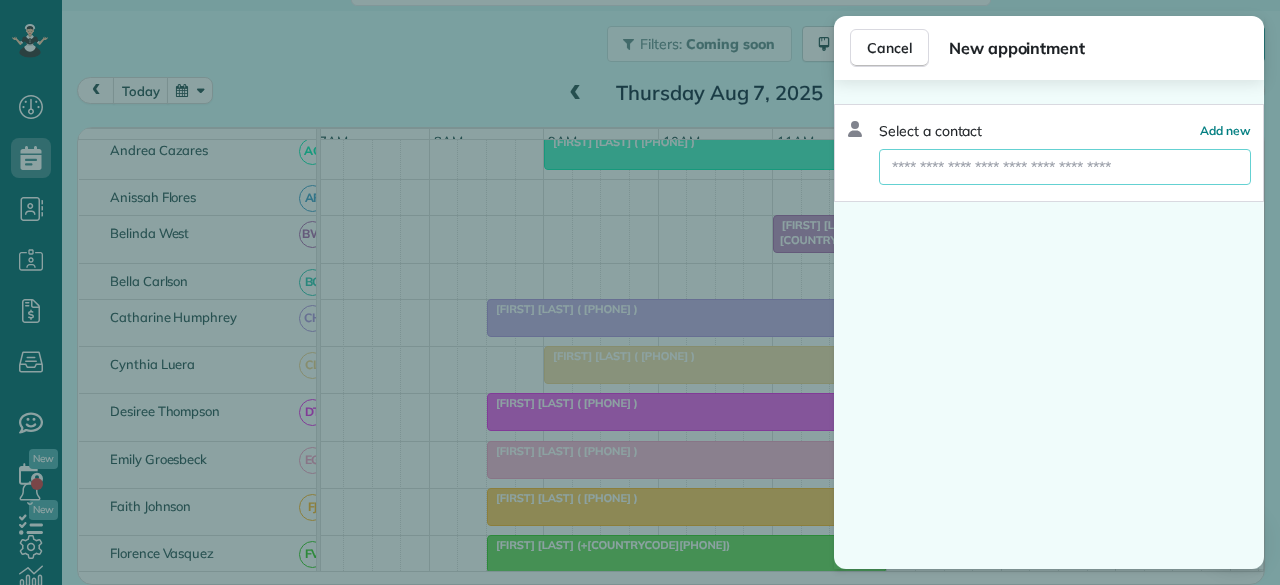 type on "*" 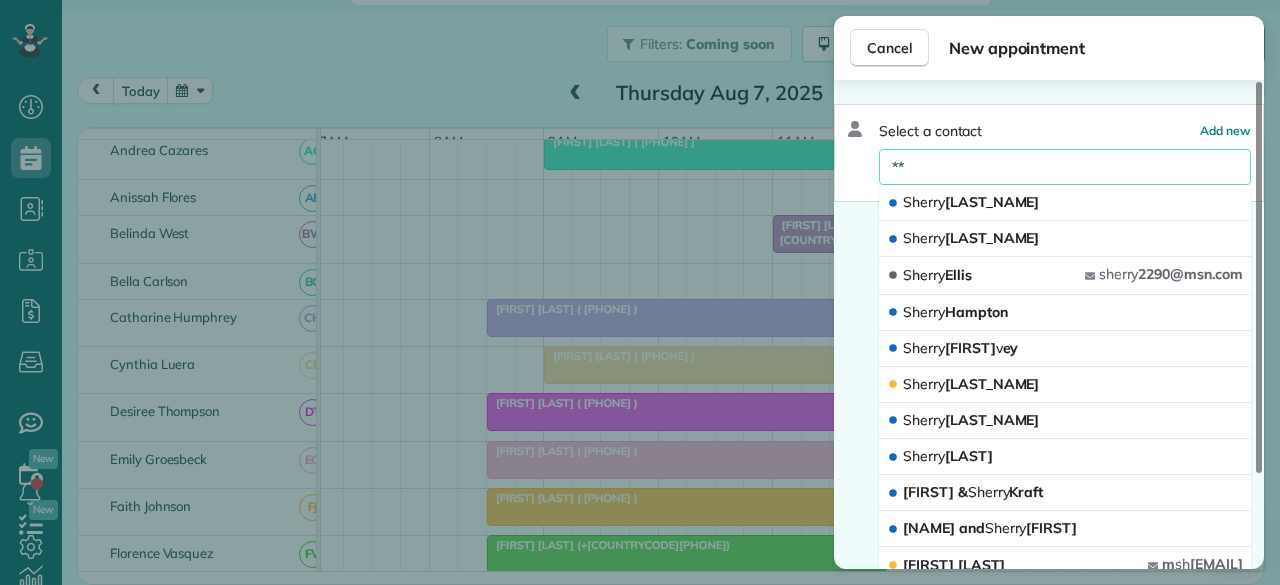 type on "*" 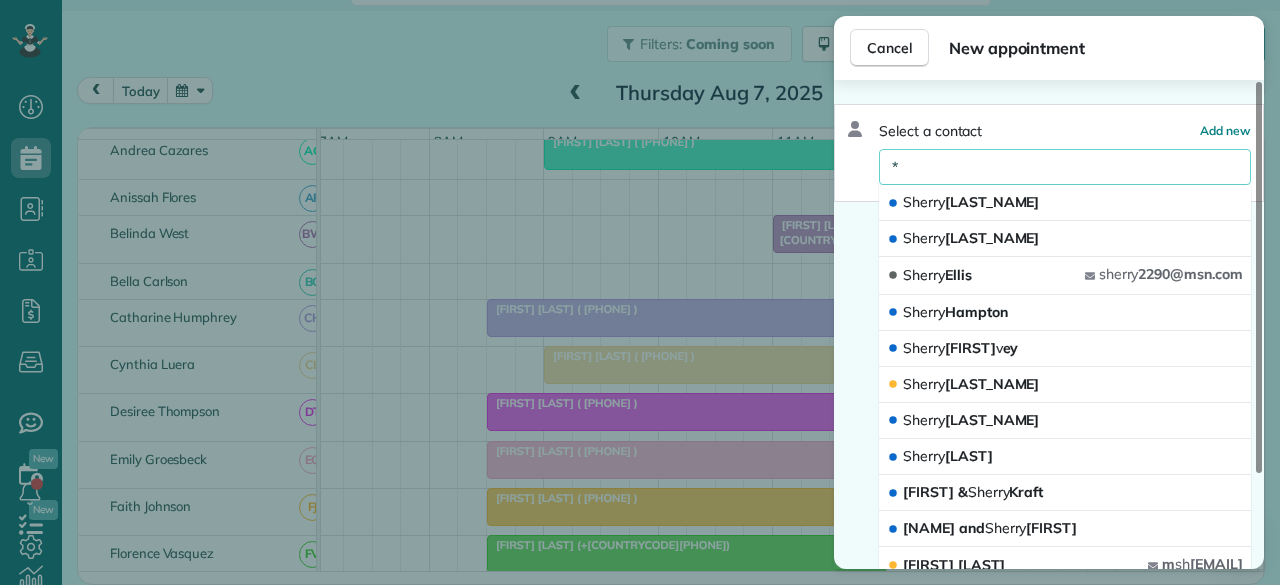 type 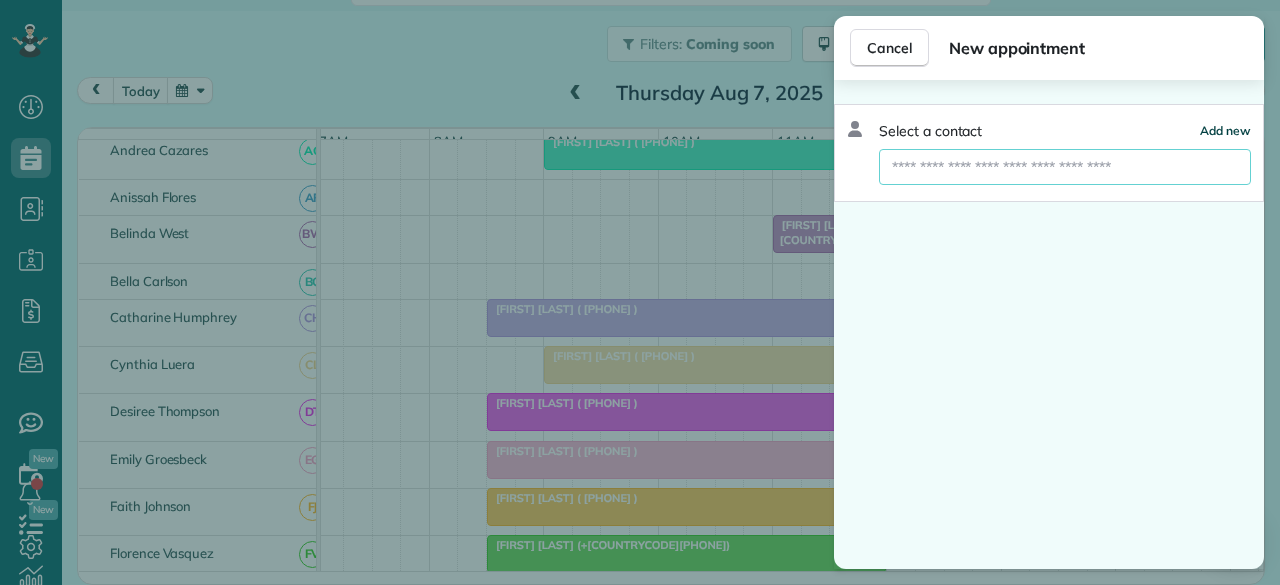 click on "Add new" at bounding box center [1225, 130] 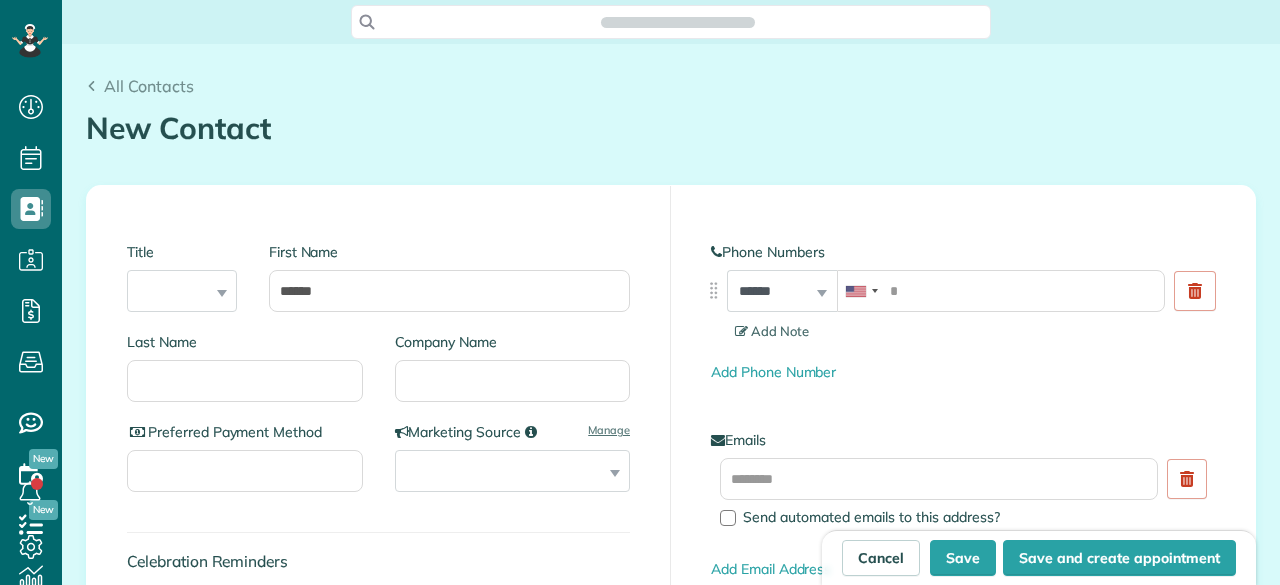 scroll, scrollTop: 0, scrollLeft: 0, axis: both 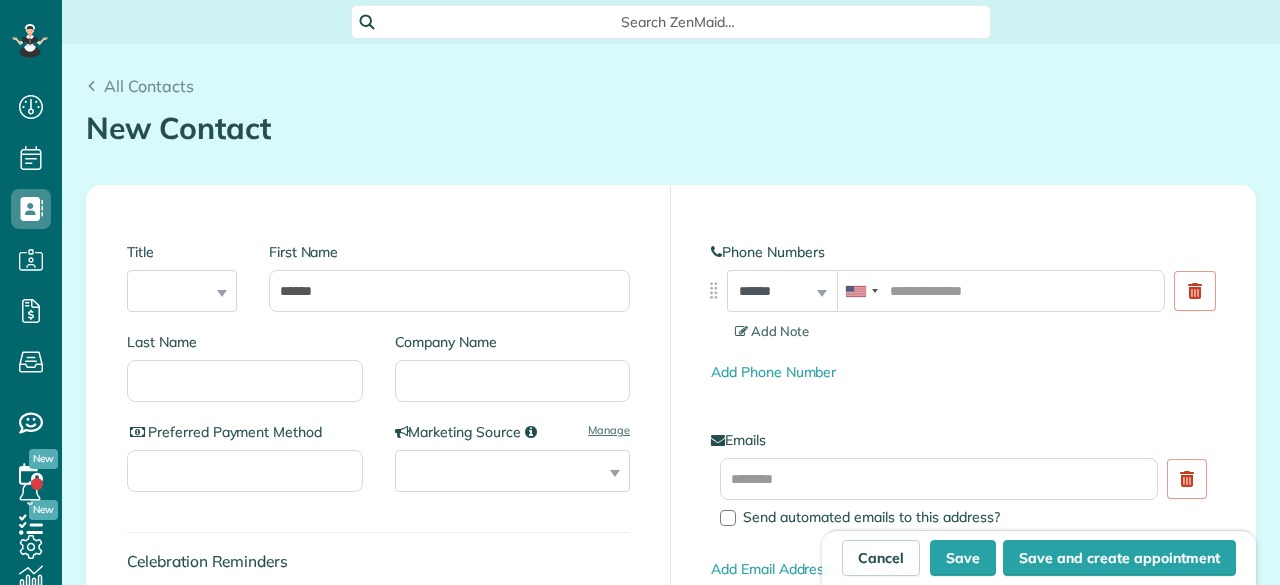 type on "******" 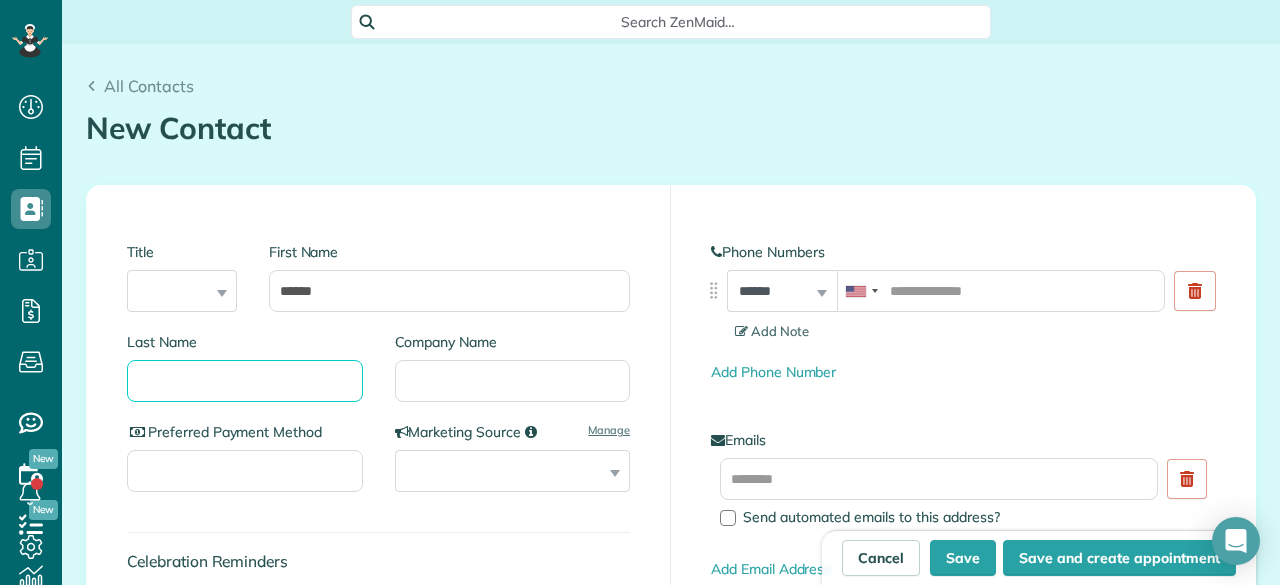click on "Last Name" at bounding box center (245, 381) 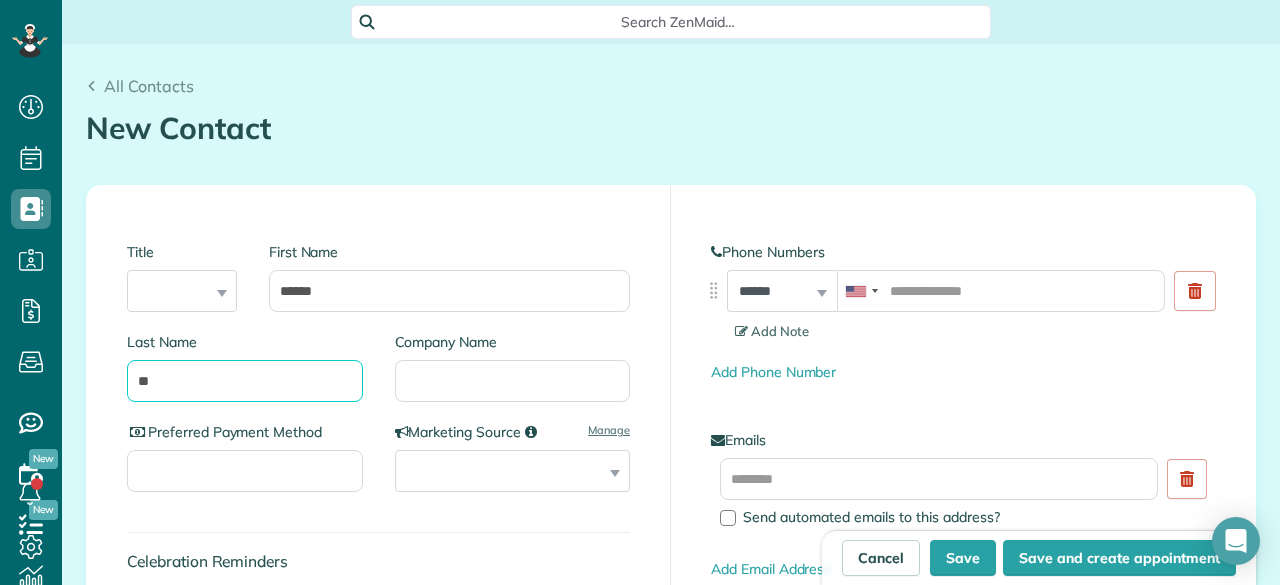 type on "**" 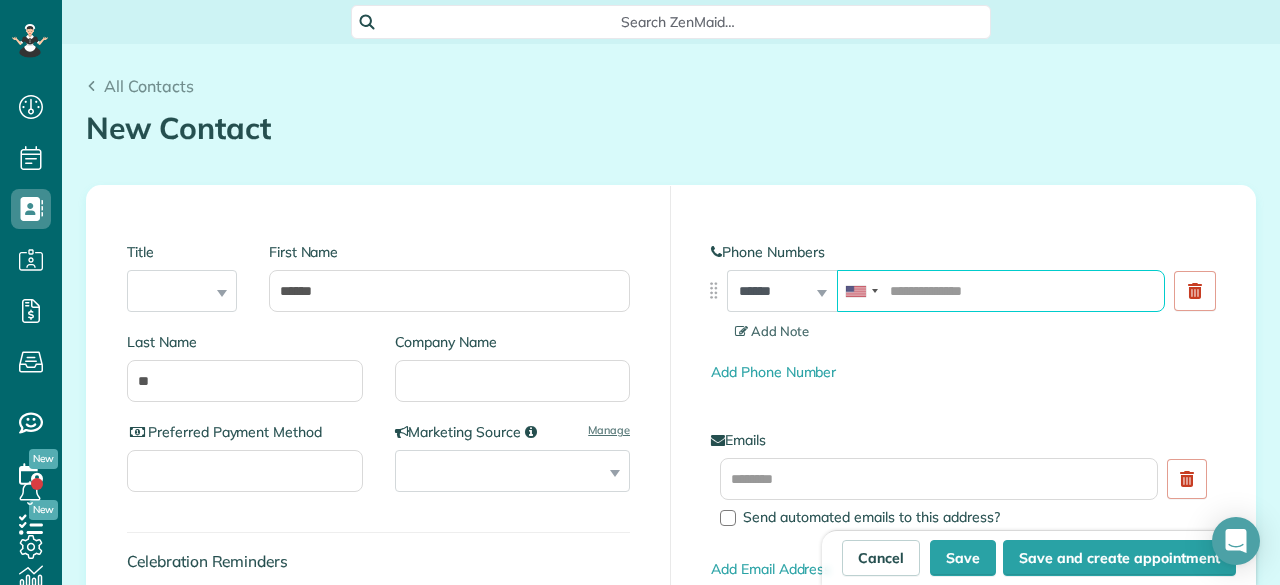 click at bounding box center (1001, 291) 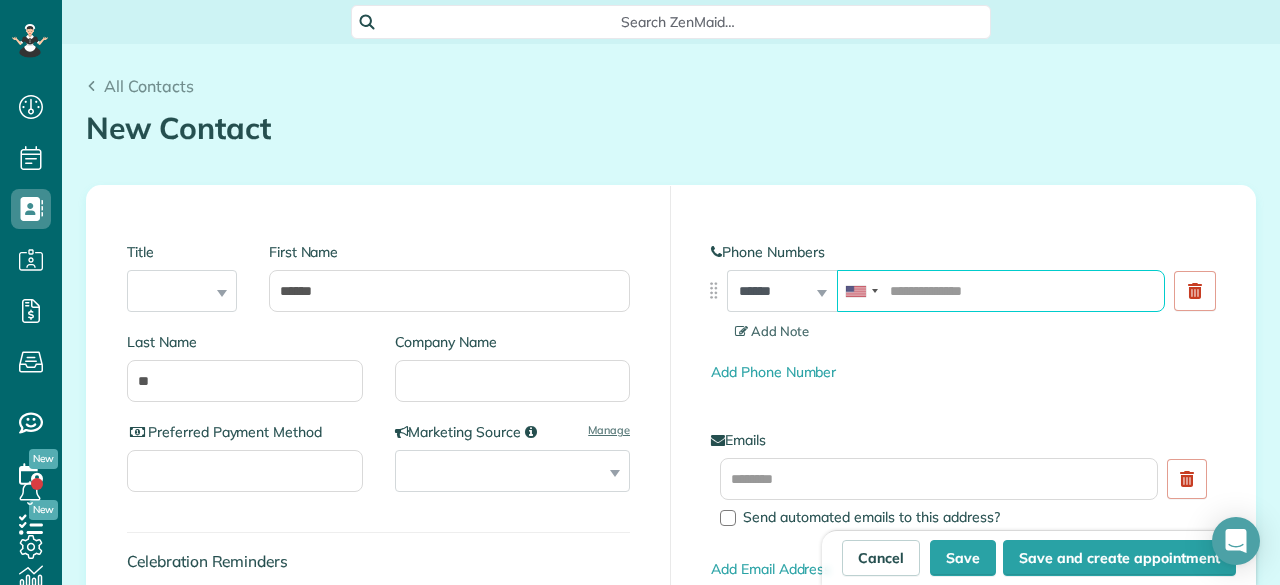 click at bounding box center (1001, 291) 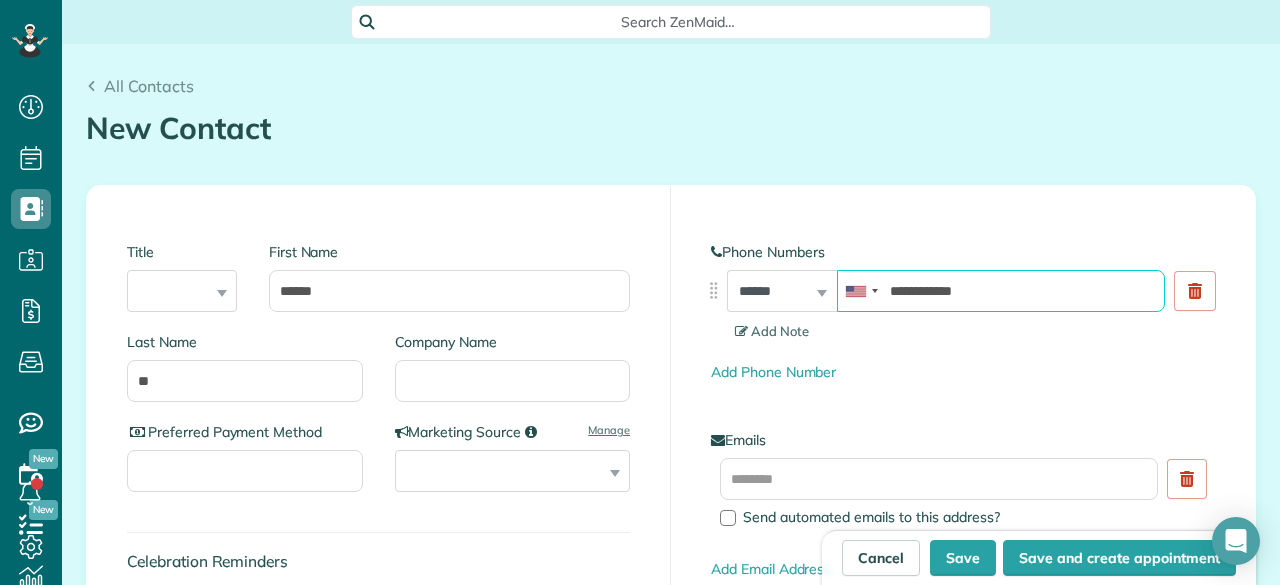 type on "**********" 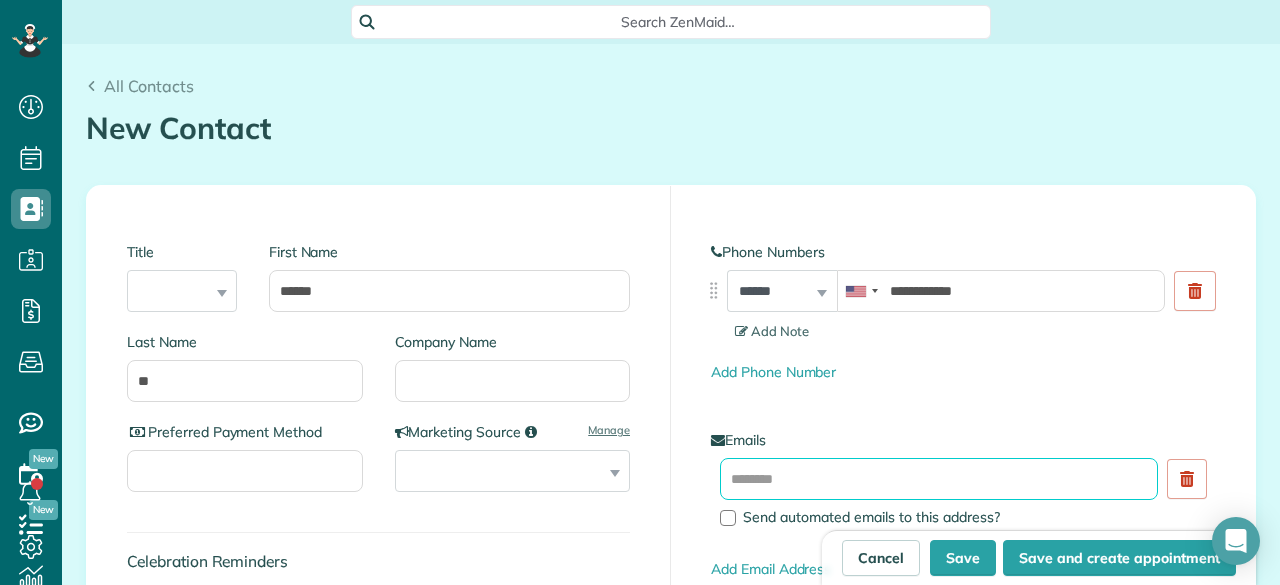 click at bounding box center [939, 479] 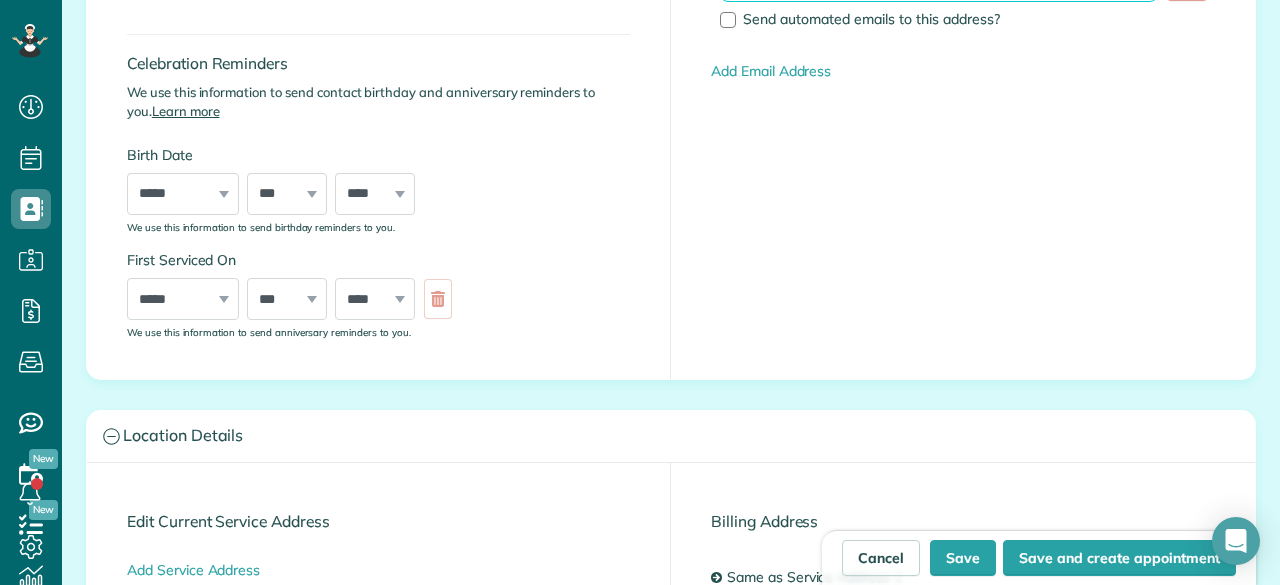 scroll, scrollTop: 700, scrollLeft: 0, axis: vertical 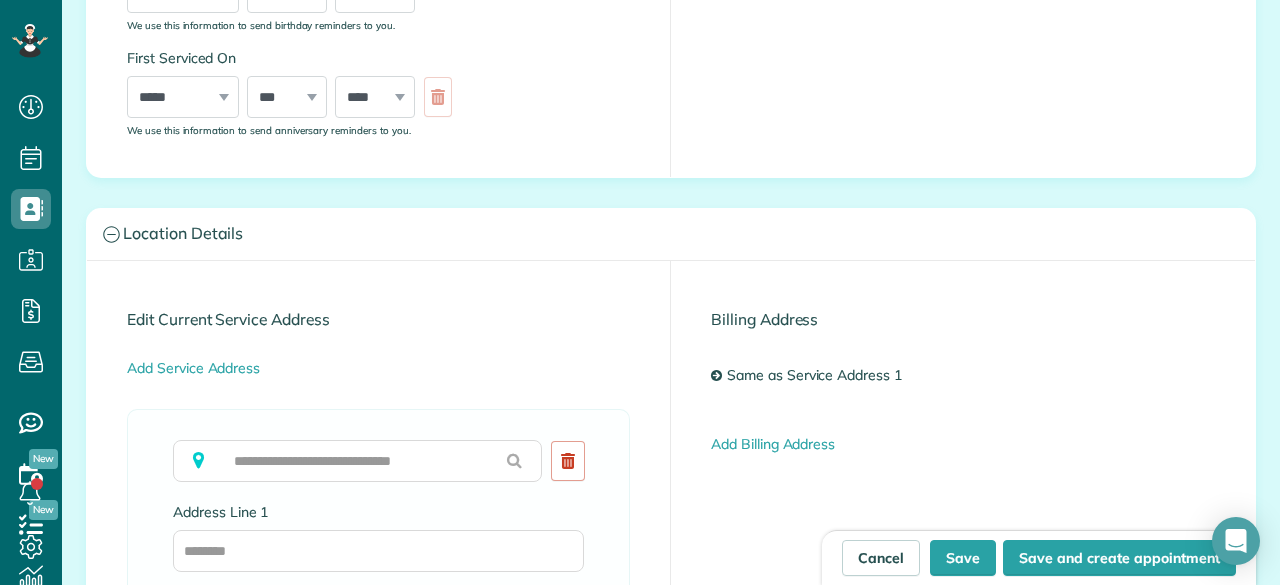 type on "**********" 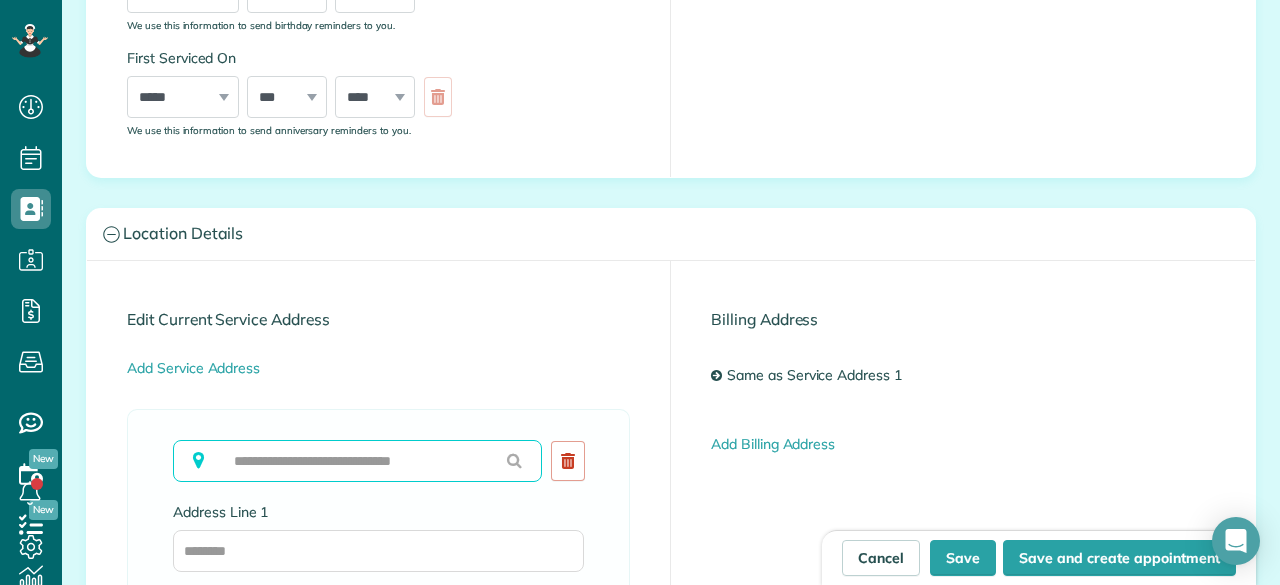 click at bounding box center [357, 461] 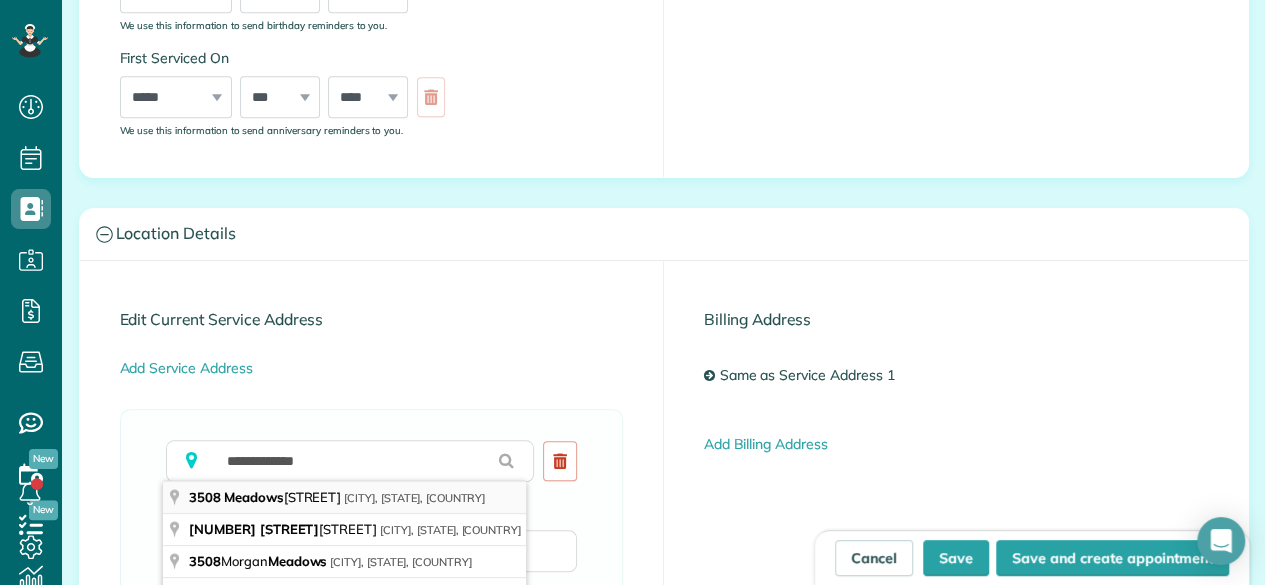 type on "**********" 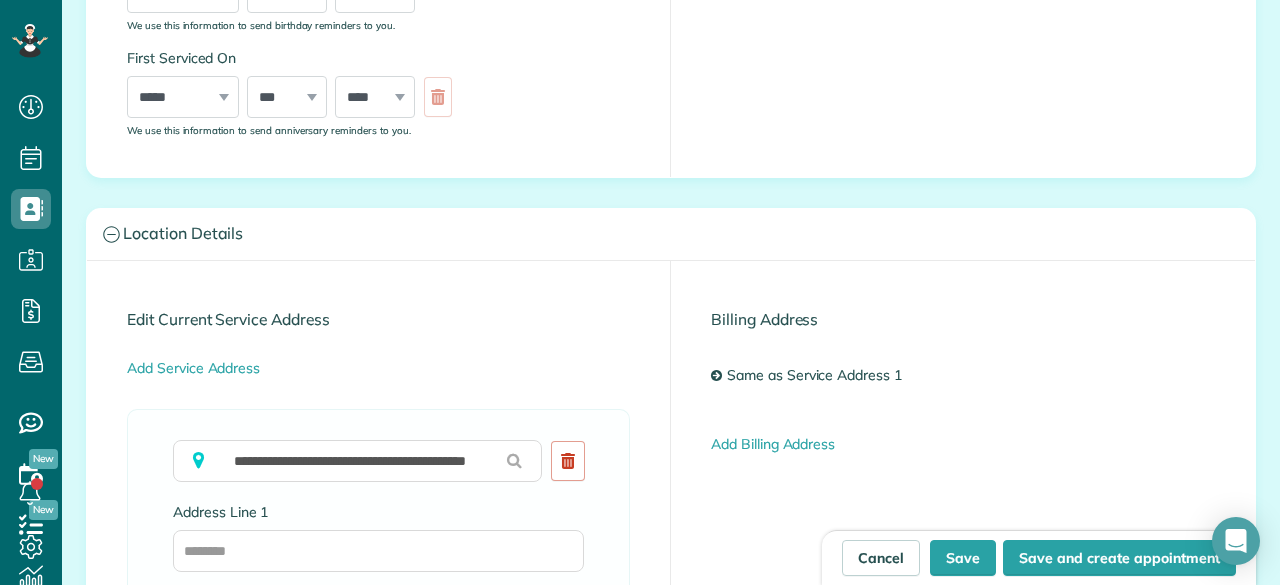 type on "**********" 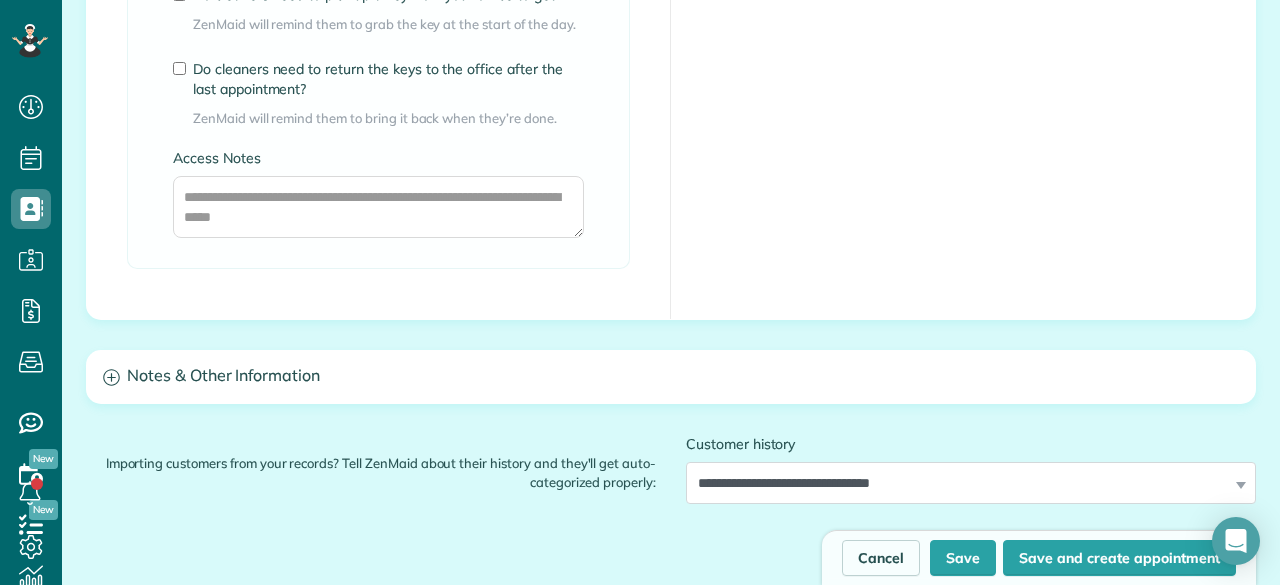 scroll, scrollTop: 1800, scrollLeft: 0, axis: vertical 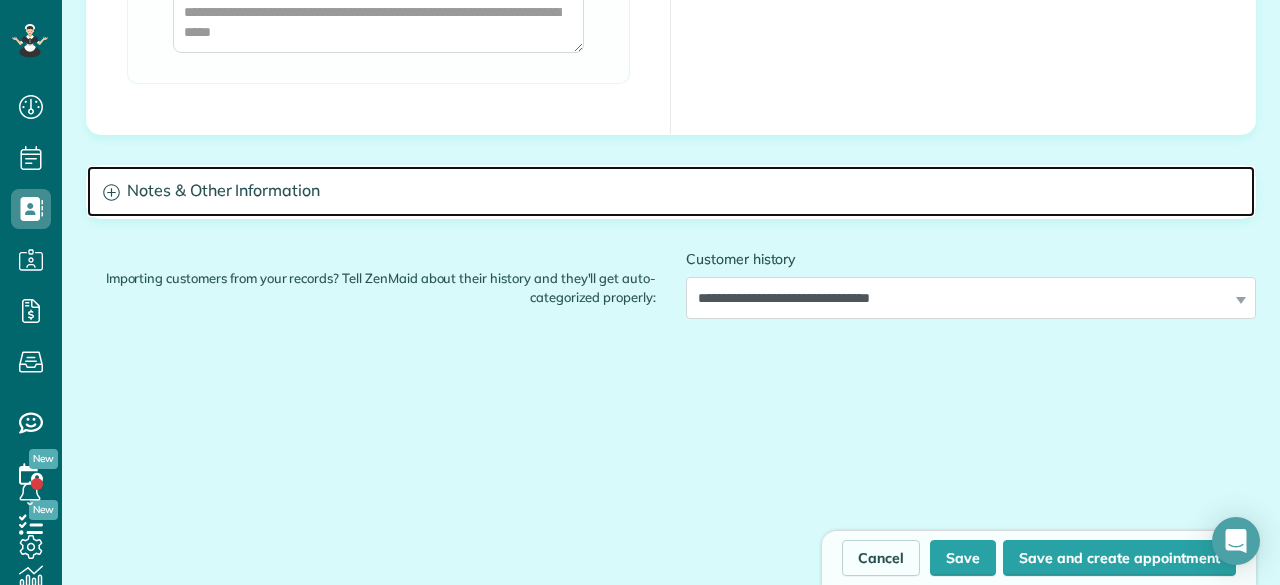 click on "Notes & Other Information" at bounding box center (671, 191) 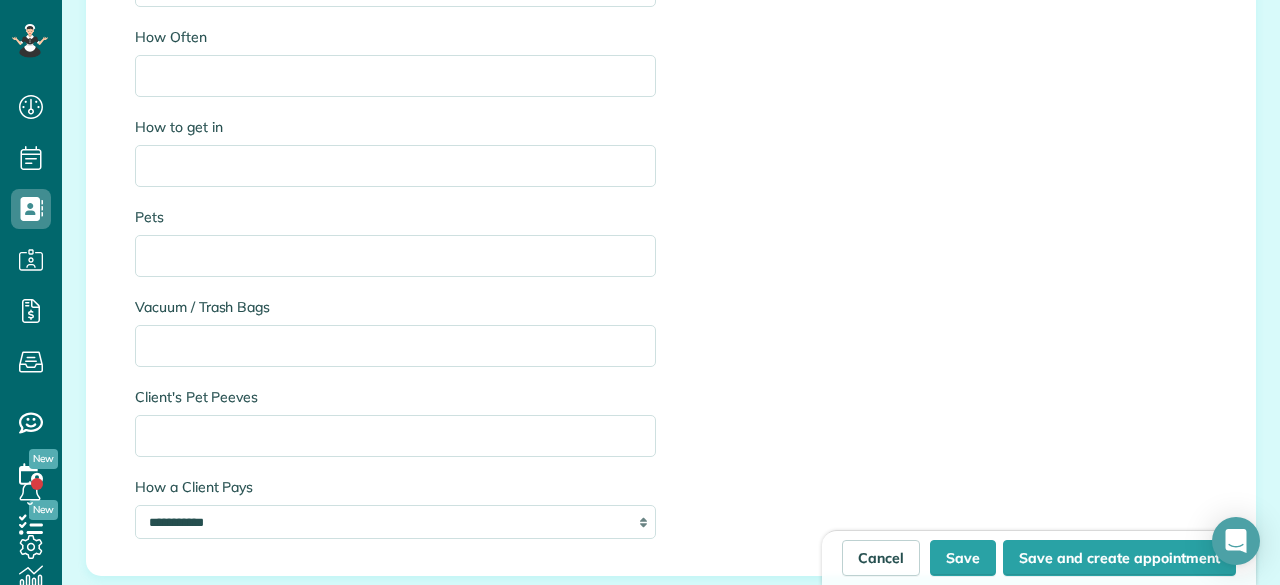 scroll, scrollTop: 2800, scrollLeft: 0, axis: vertical 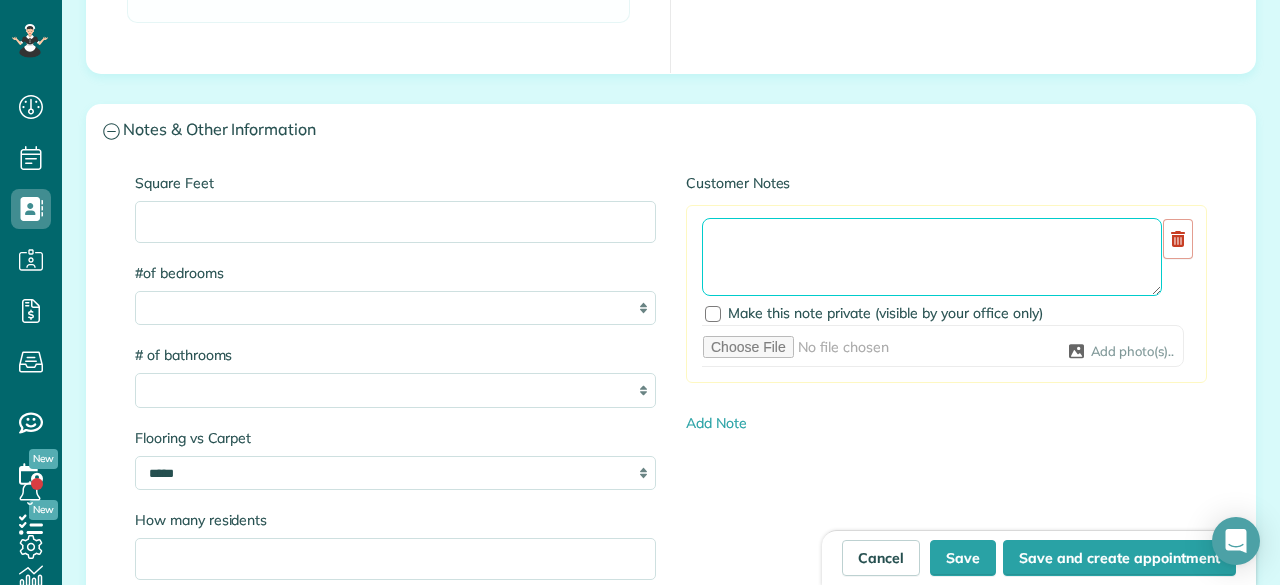 click at bounding box center (932, 257) 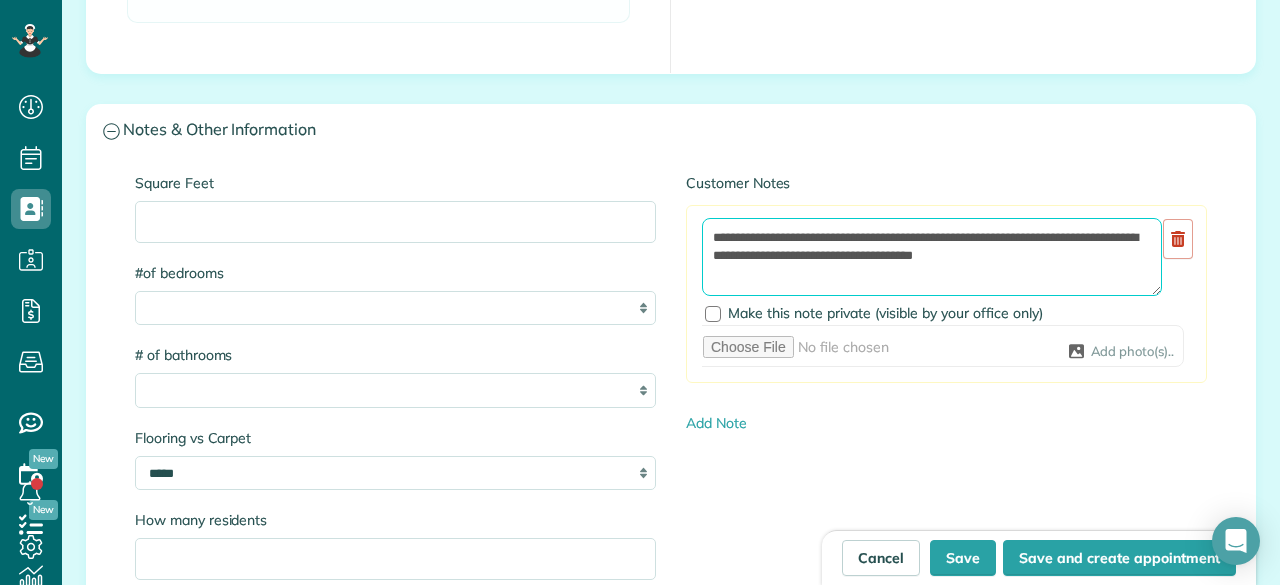 scroll, scrollTop: 8, scrollLeft: 0, axis: vertical 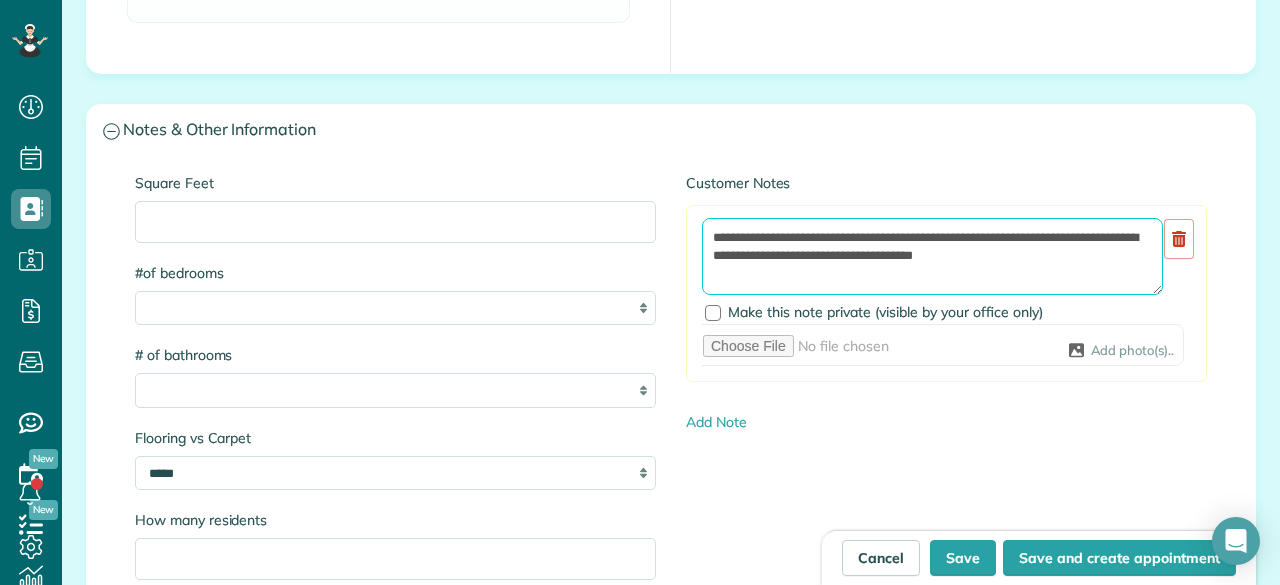 click on "**********" at bounding box center [932, 256] 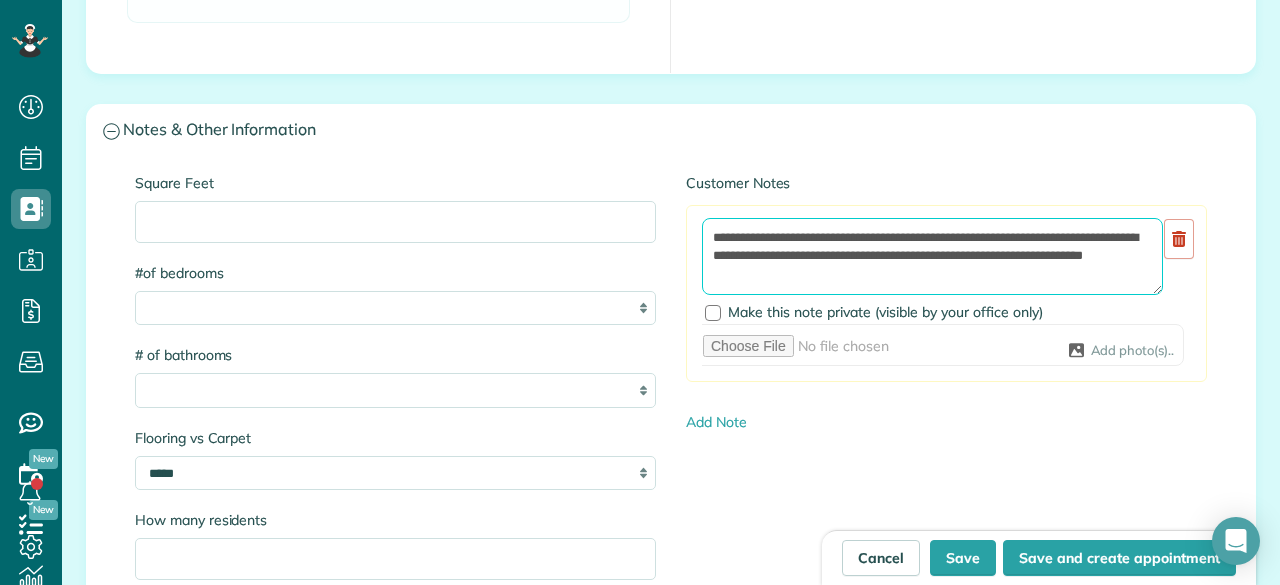 scroll, scrollTop: 26, scrollLeft: 0, axis: vertical 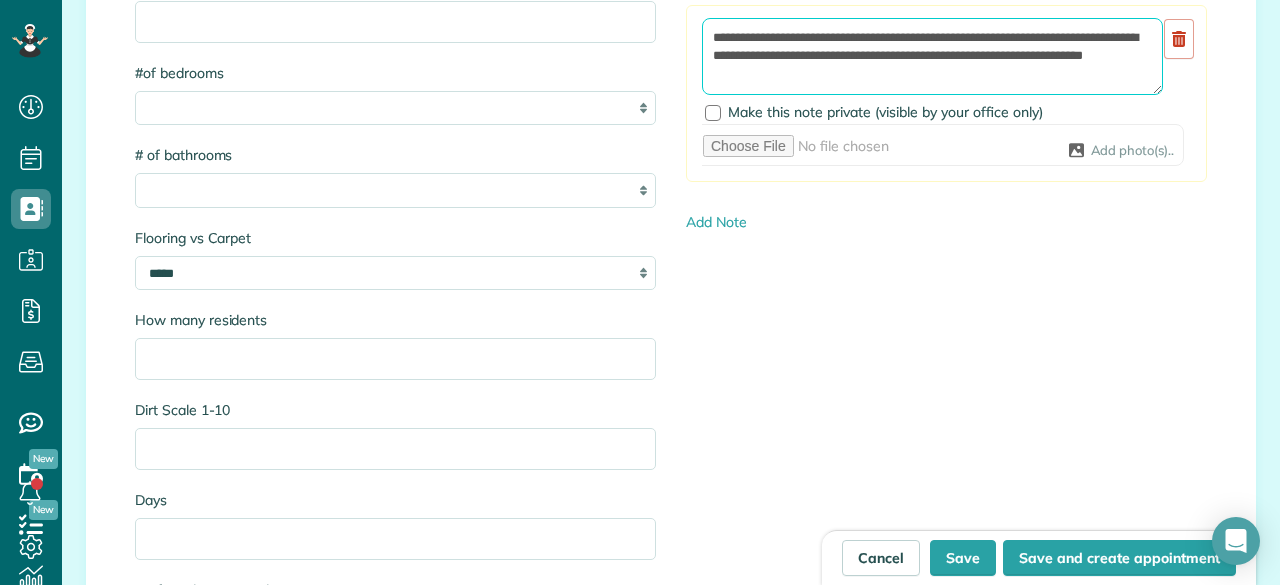 paste on "**********" 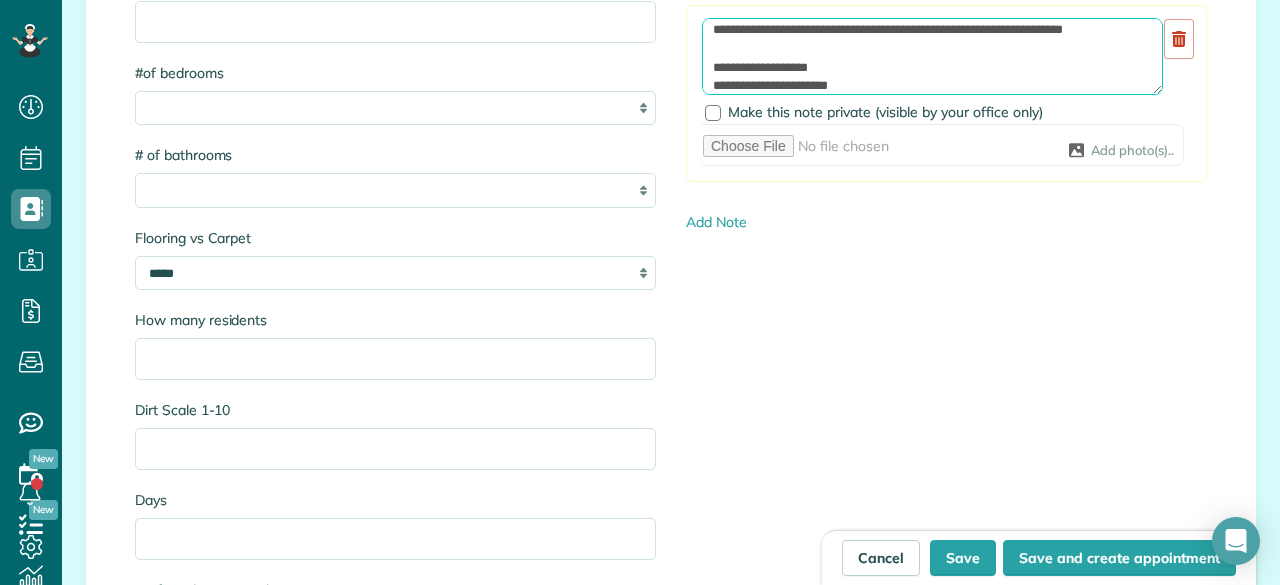scroll, scrollTop: 1196, scrollLeft: 0, axis: vertical 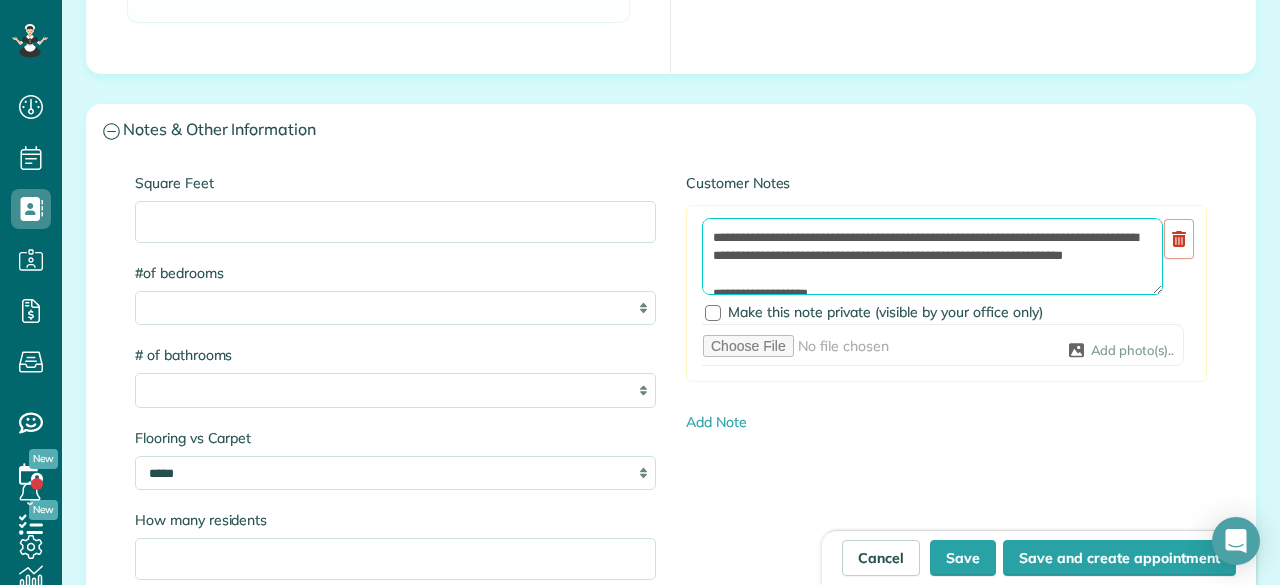 click at bounding box center (932, 256) 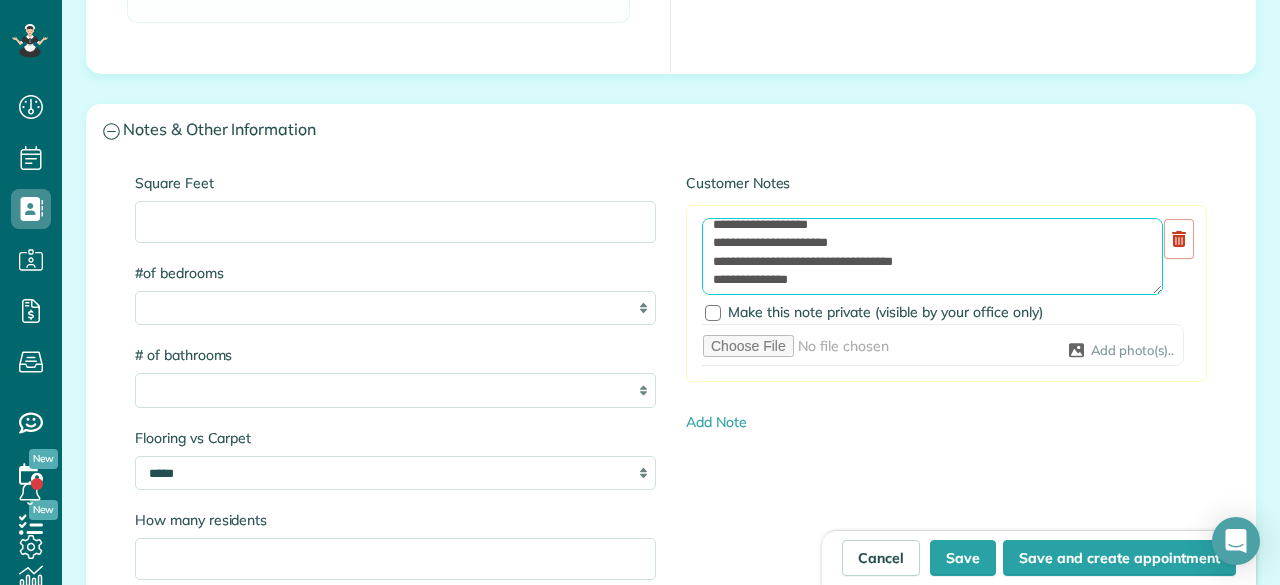 scroll, scrollTop: 100, scrollLeft: 0, axis: vertical 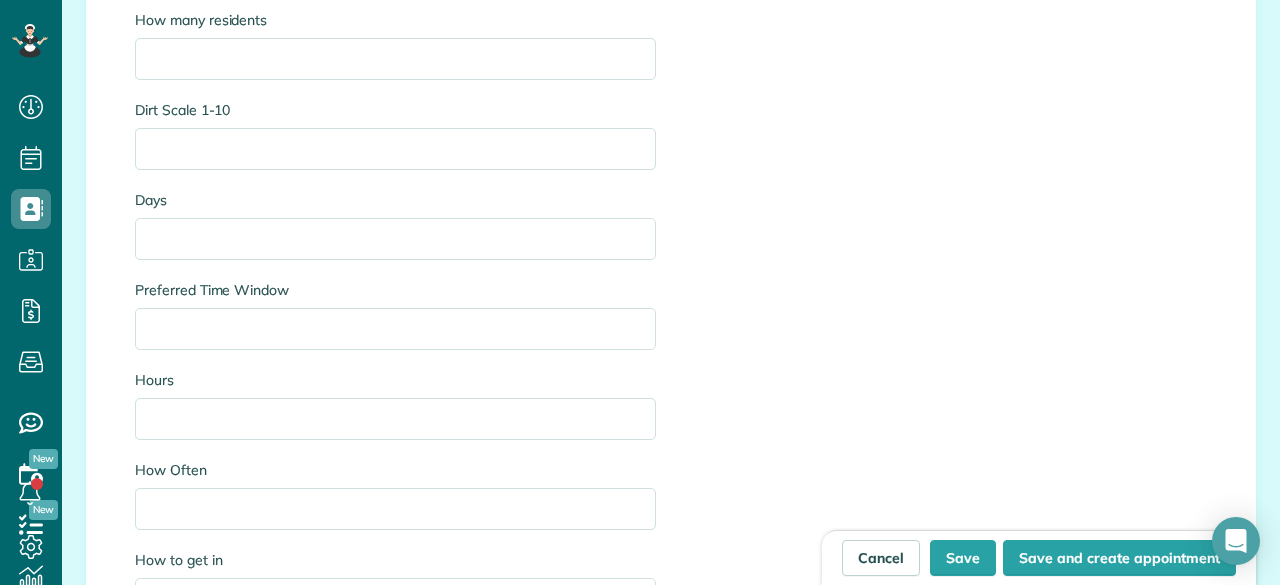 type on "**********" 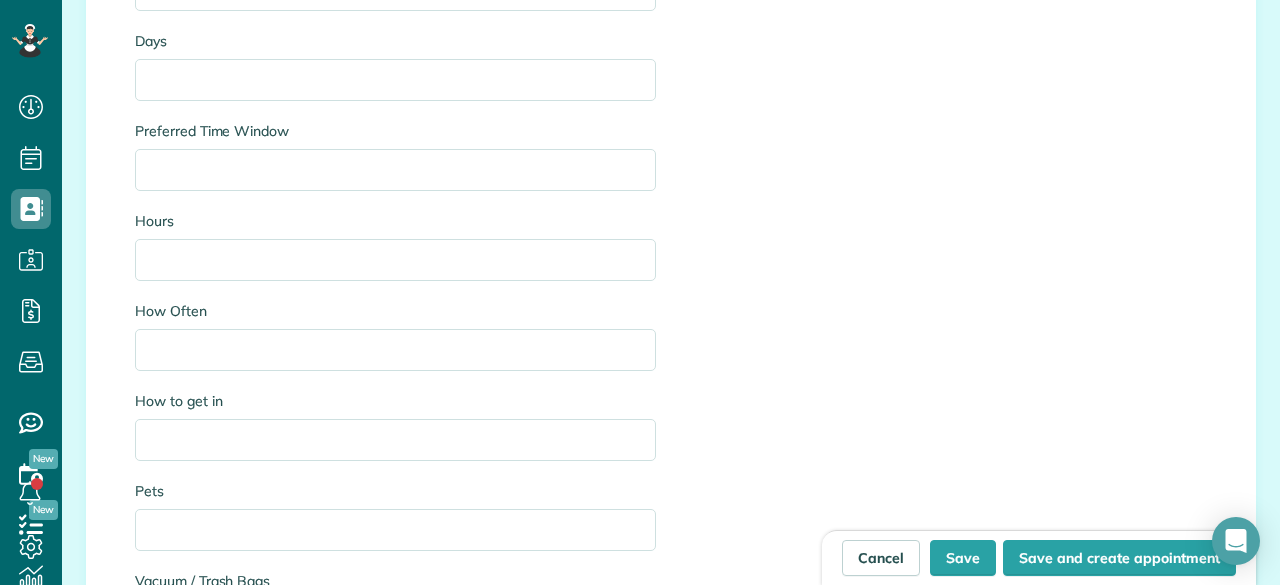 scroll, scrollTop: 2561, scrollLeft: 0, axis: vertical 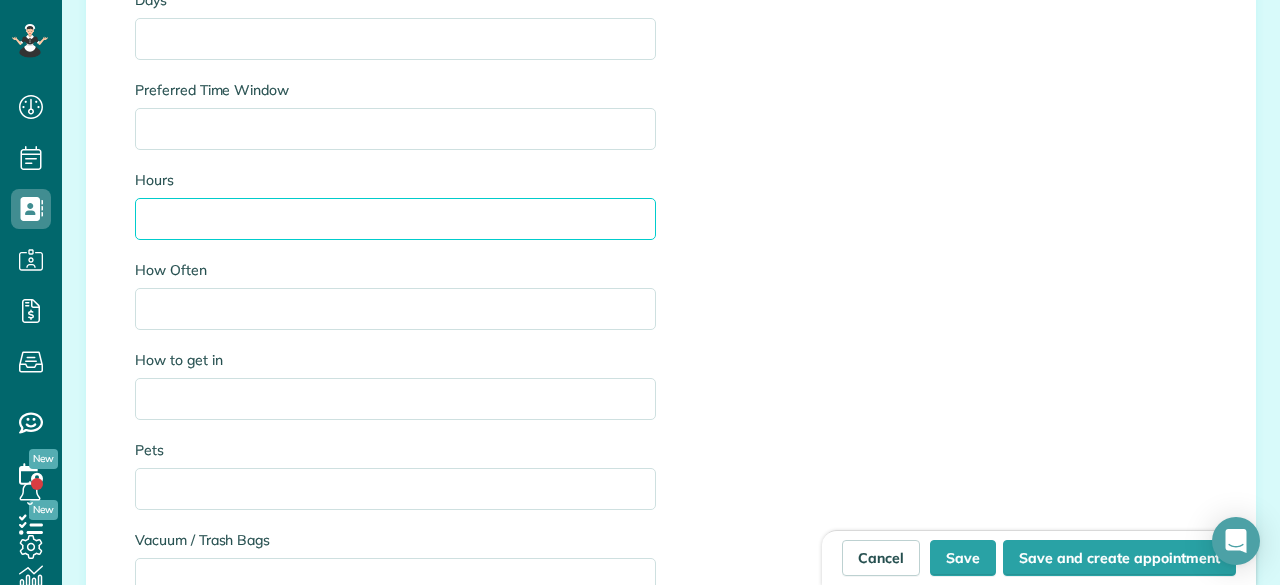 click on "Hours" at bounding box center (395, 219) 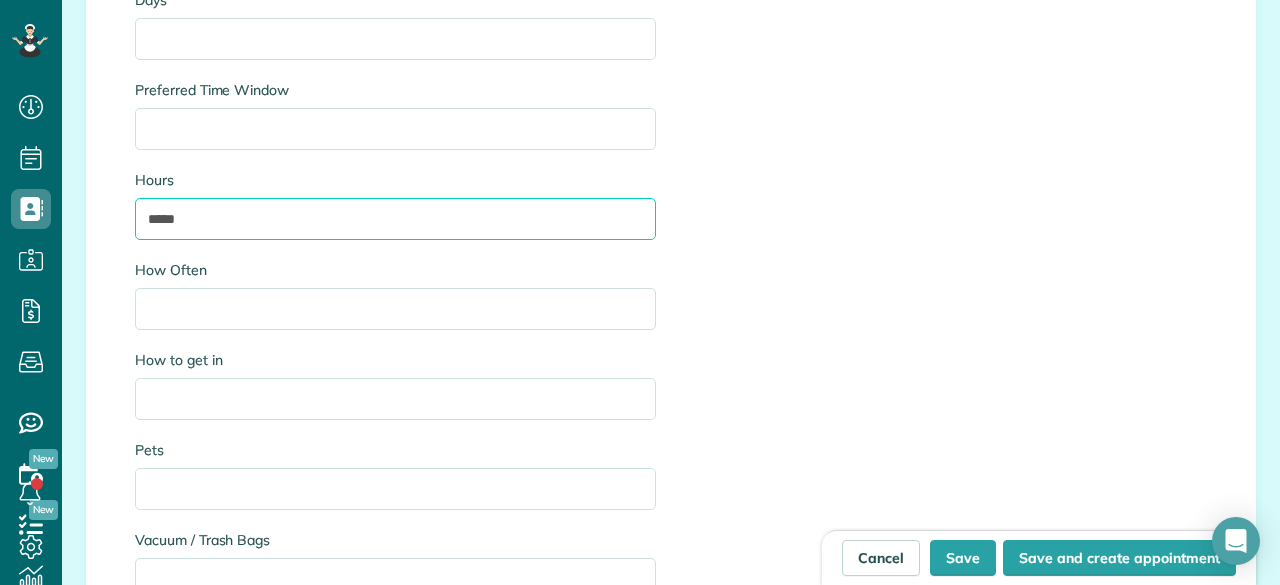 type on "*****" 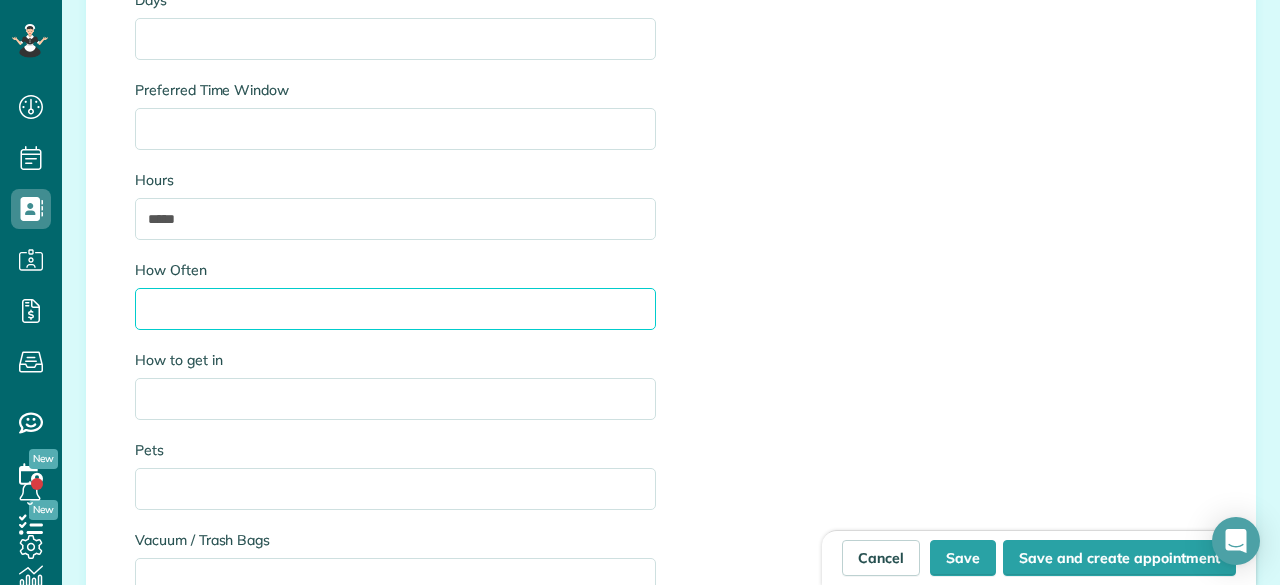 click on "How Often" at bounding box center [395, 309] 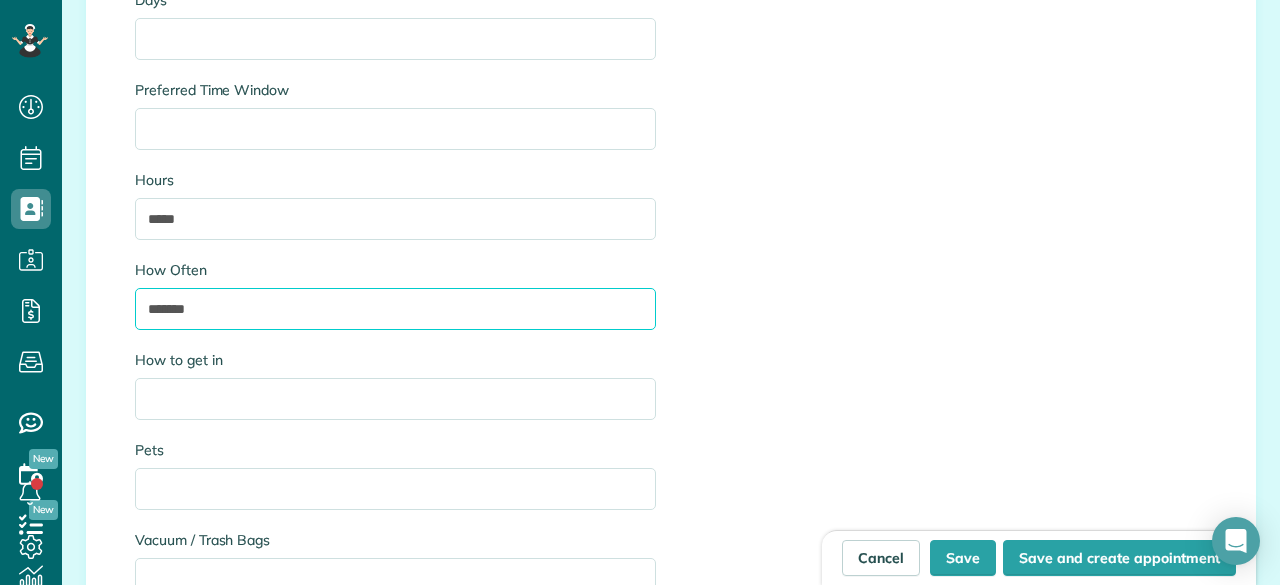 type on "*******" 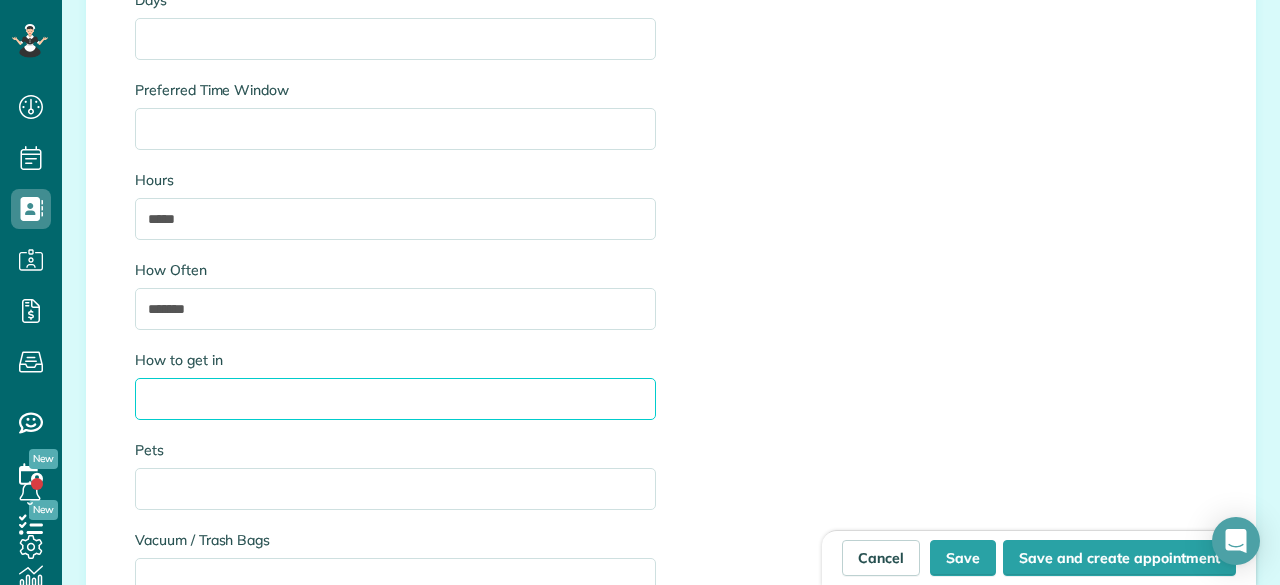 click on "How to get in" at bounding box center (395, 399) 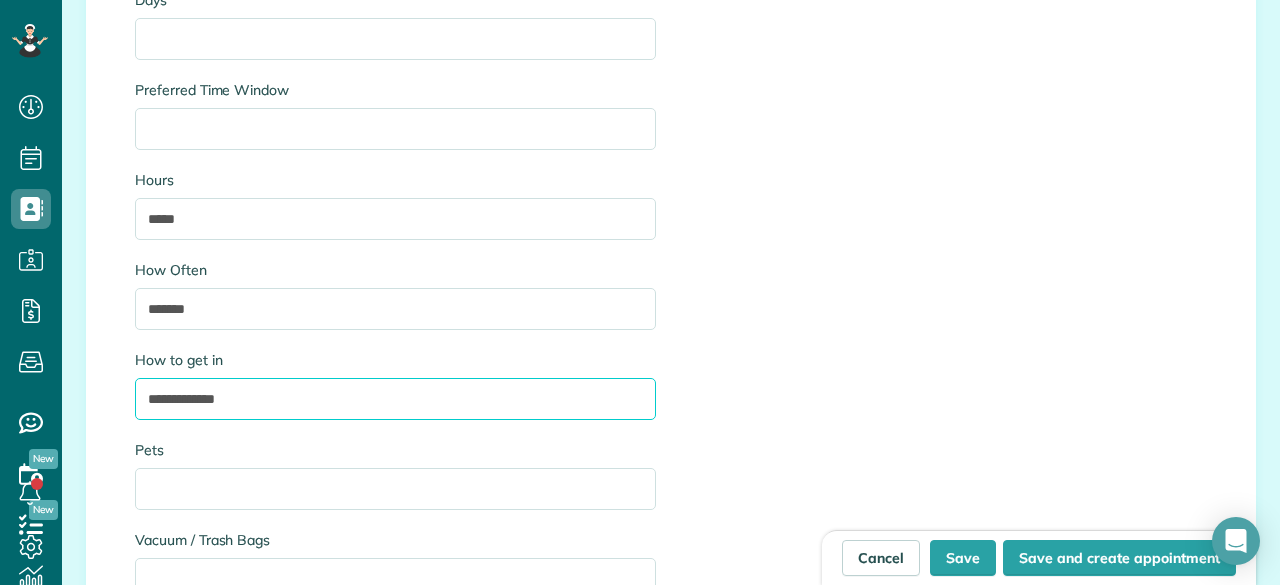 type on "**********" 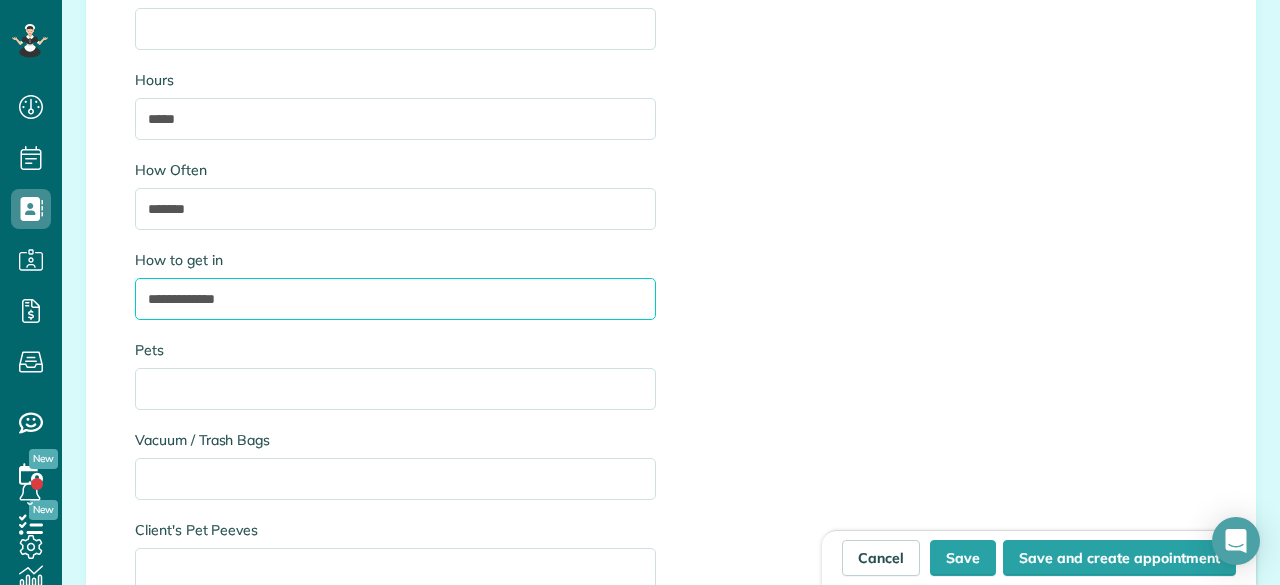 scroll, scrollTop: 2761, scrollLeft: 0, axis: vertical 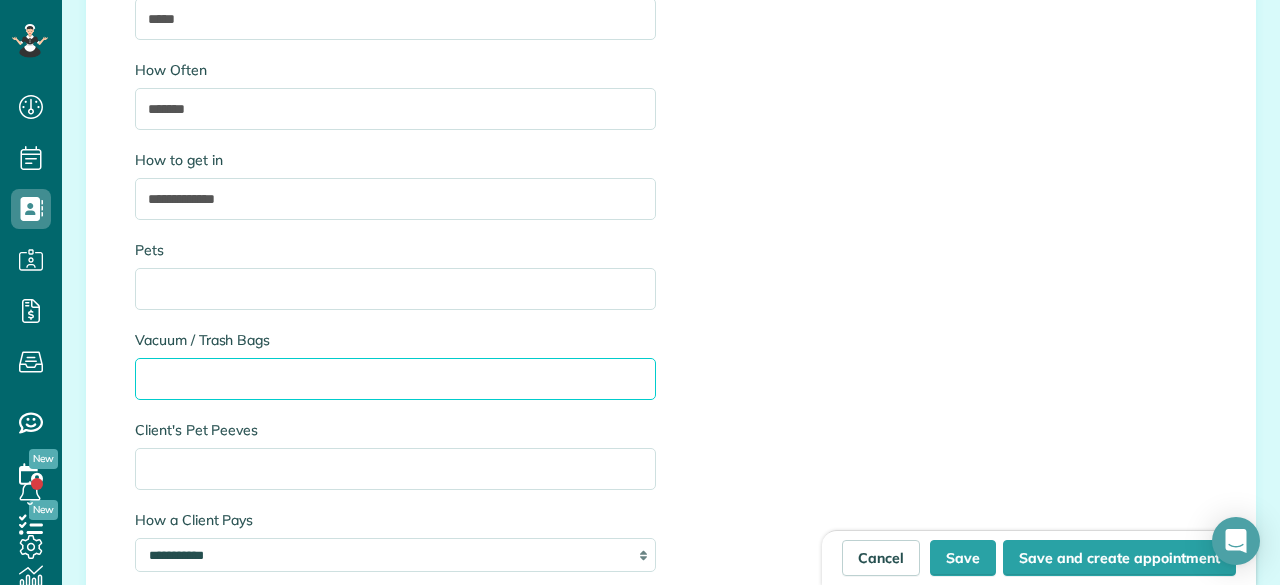 click on "Vacuum / Trash Bags" at bounding box center (395, 379) 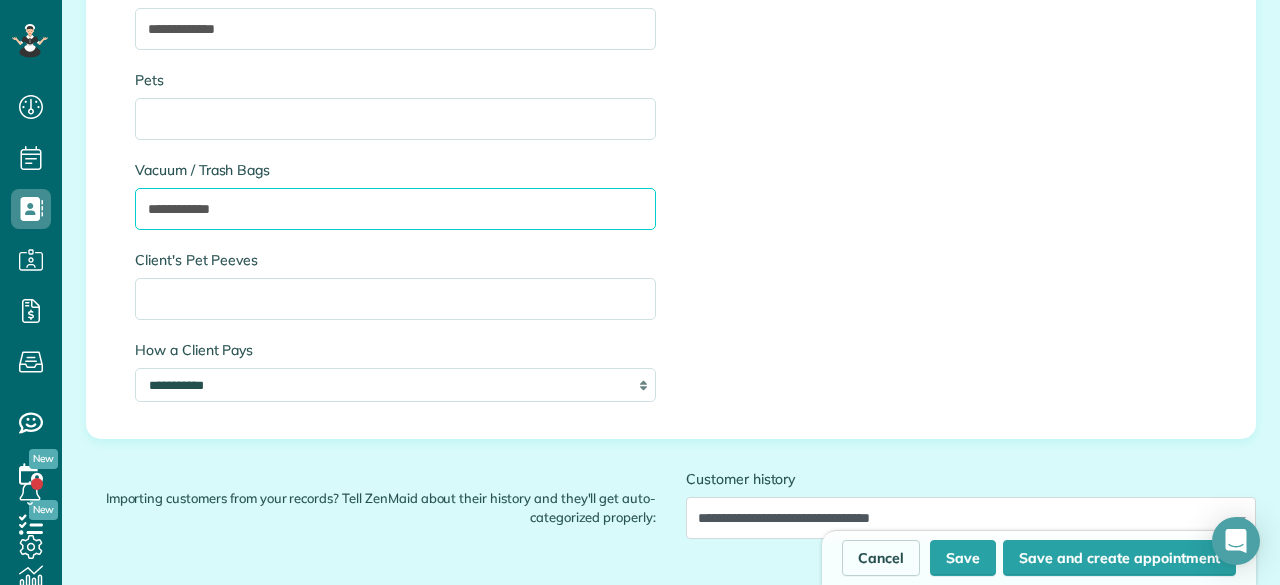 scroll, scrollTop: 2961, scrollLeft: 0, axis: vertical 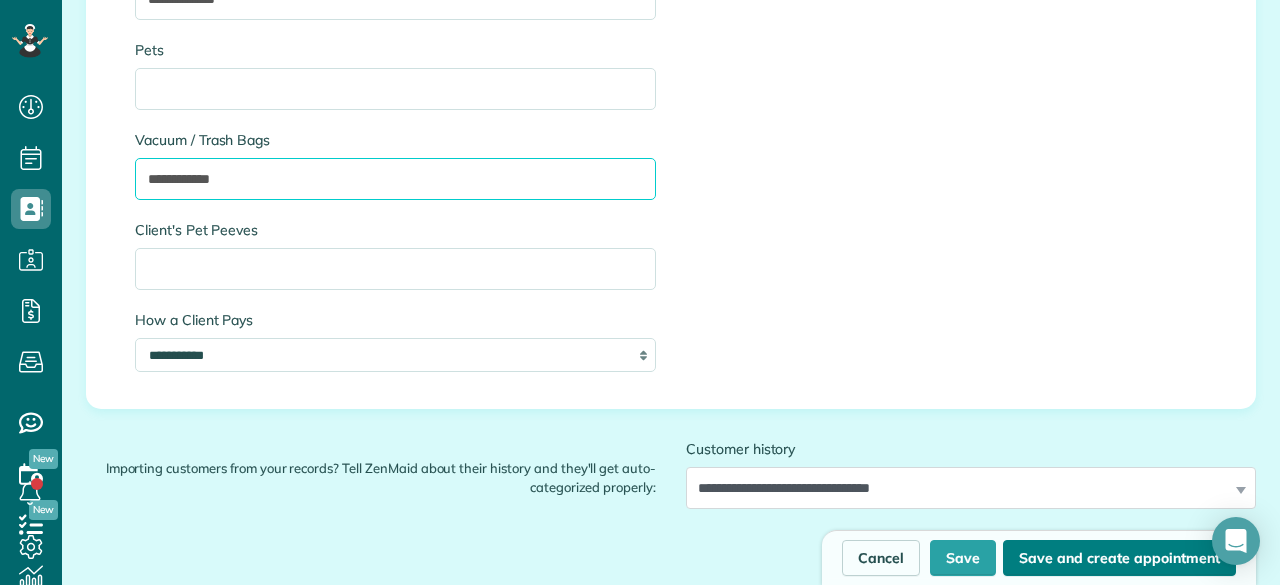 type on "**********" 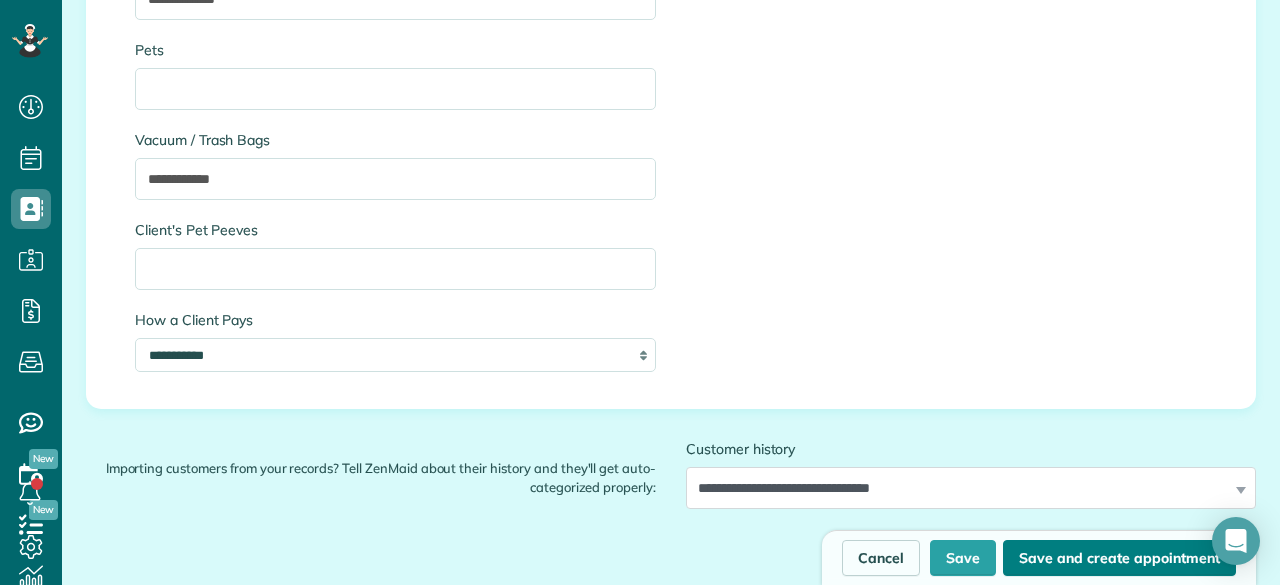 click on "Save and create appointment" at bounding box center [1119, 558] 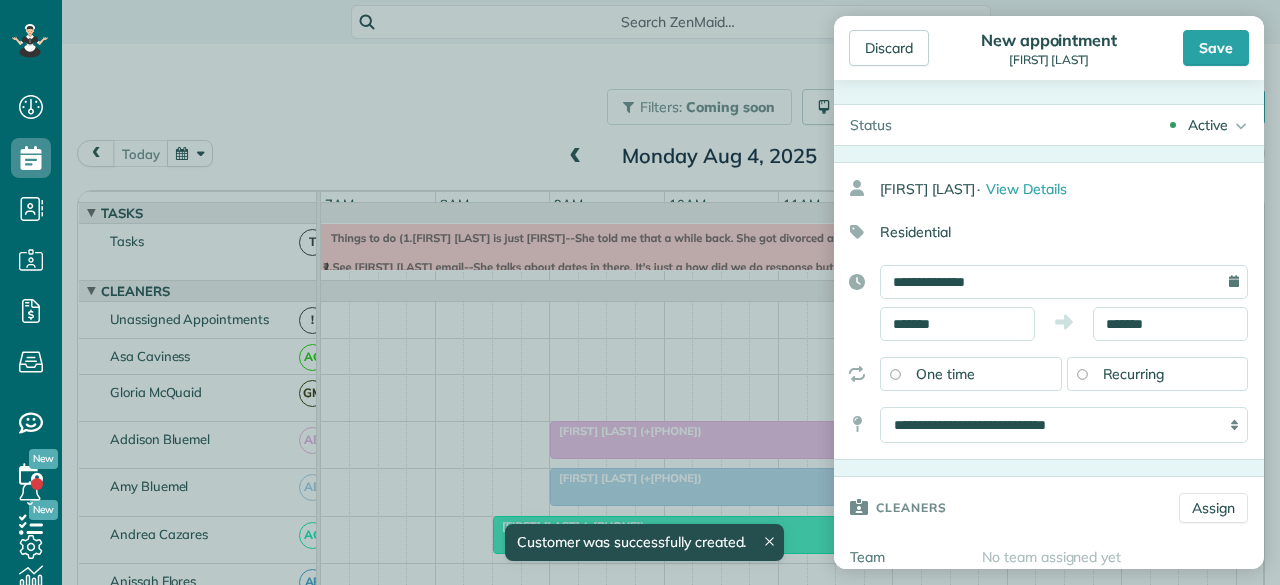 scroll, scrollTop: 0, scrollLeft: 0, axis: both 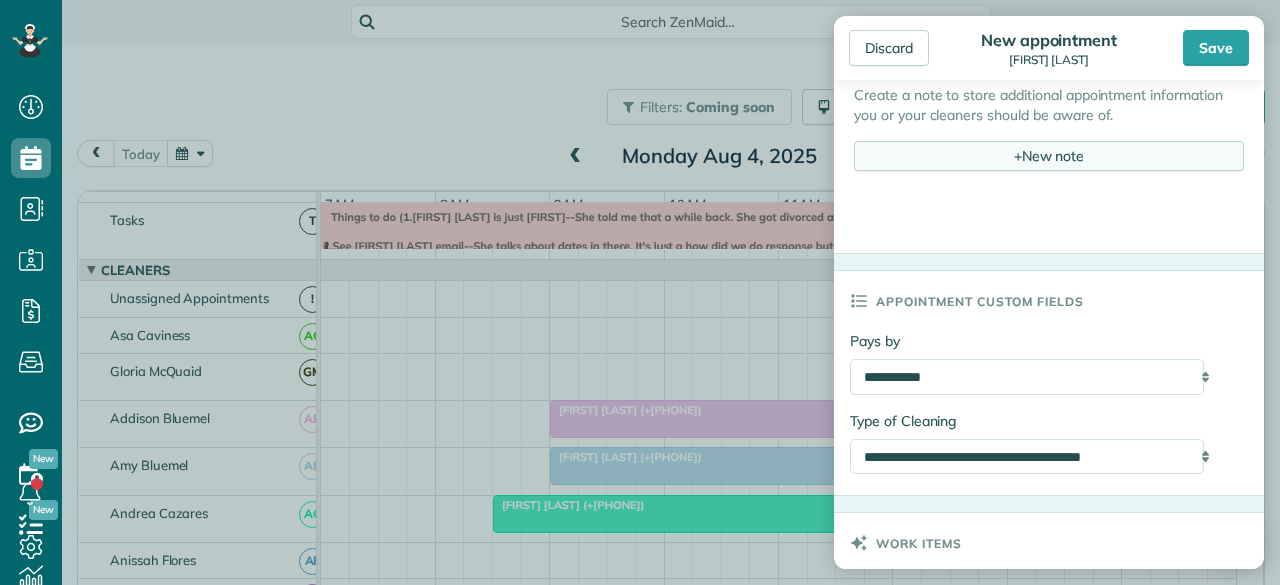 click on "+ New note" at bounding box center (1049, 156) 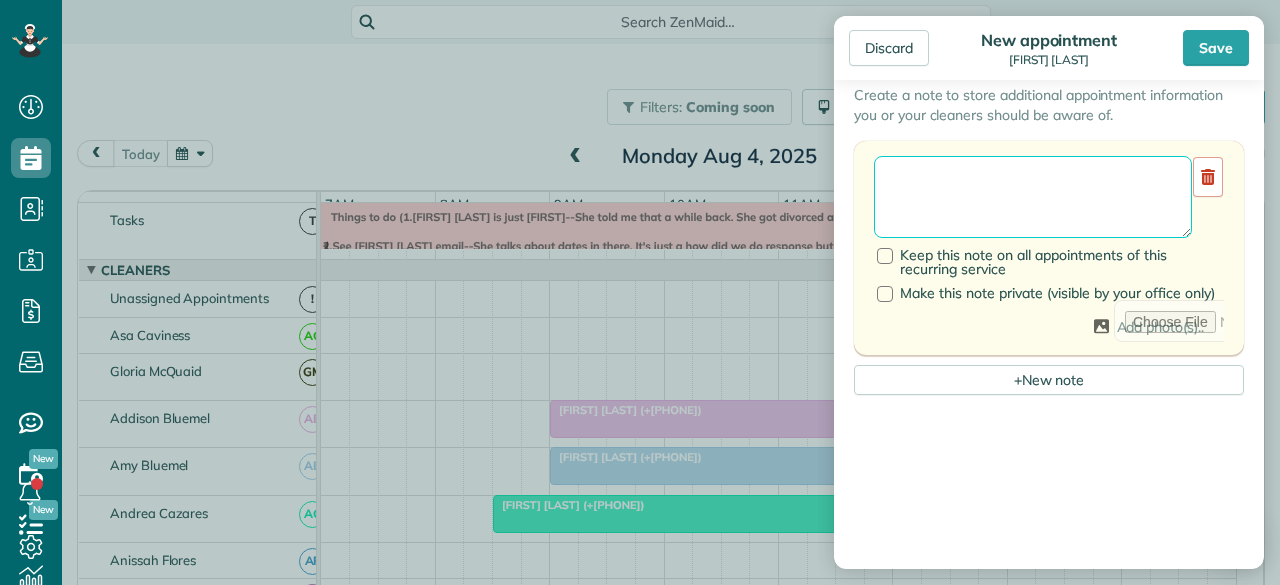 click at bounding box center (1033, 197) 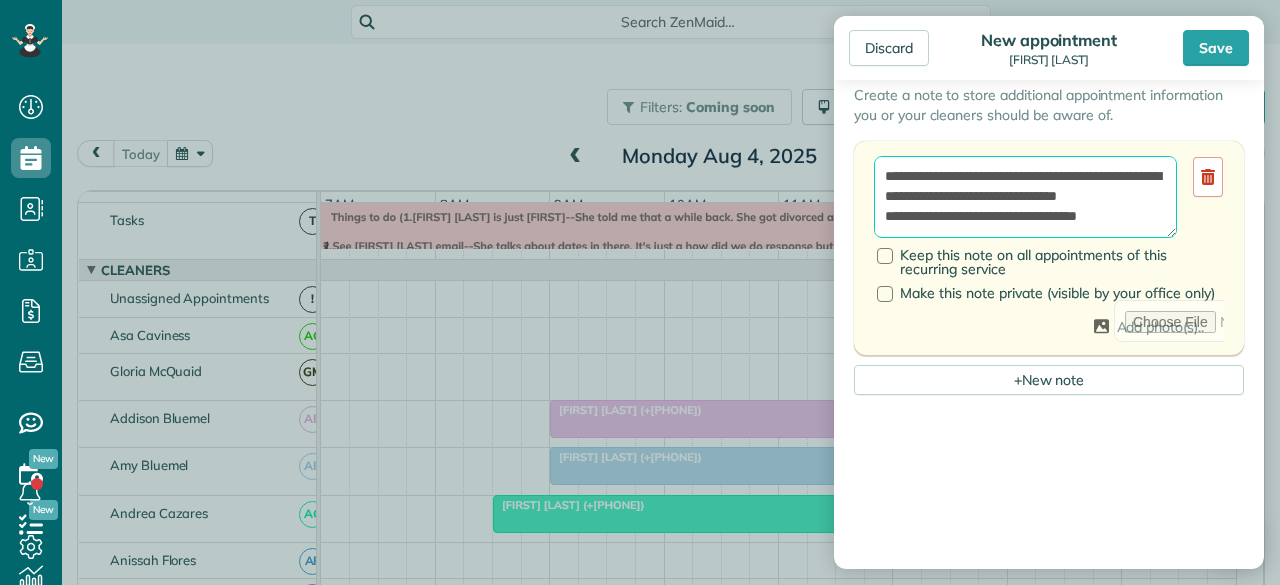 scroll, scrollTop: 49, scrollLeft: 0, axis: vertical 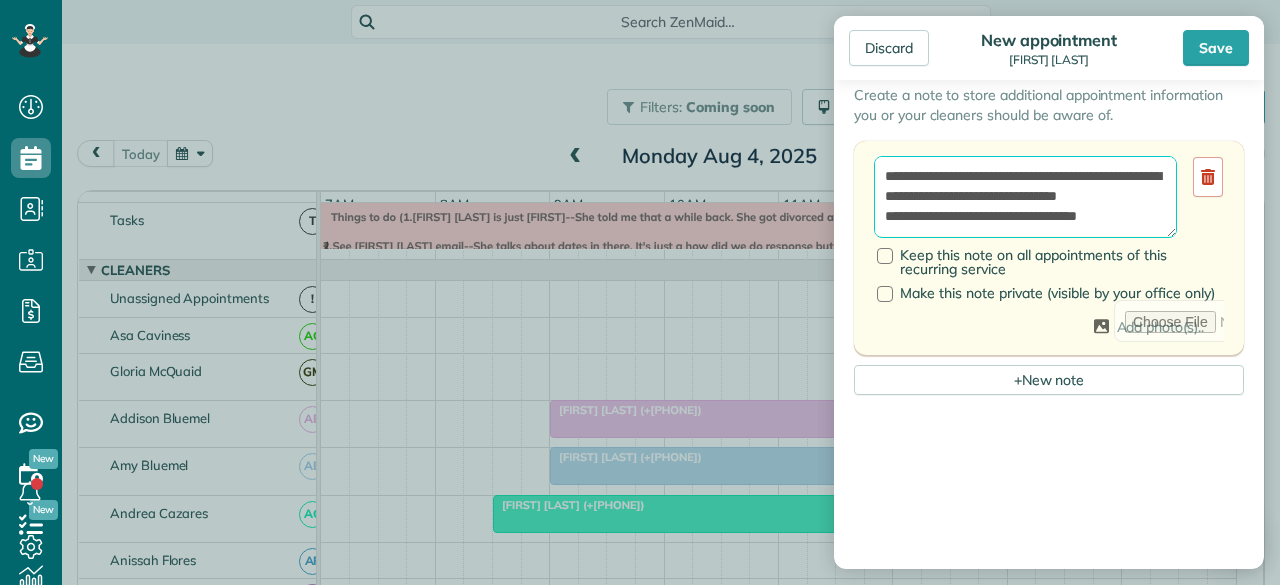 paste on "**********" 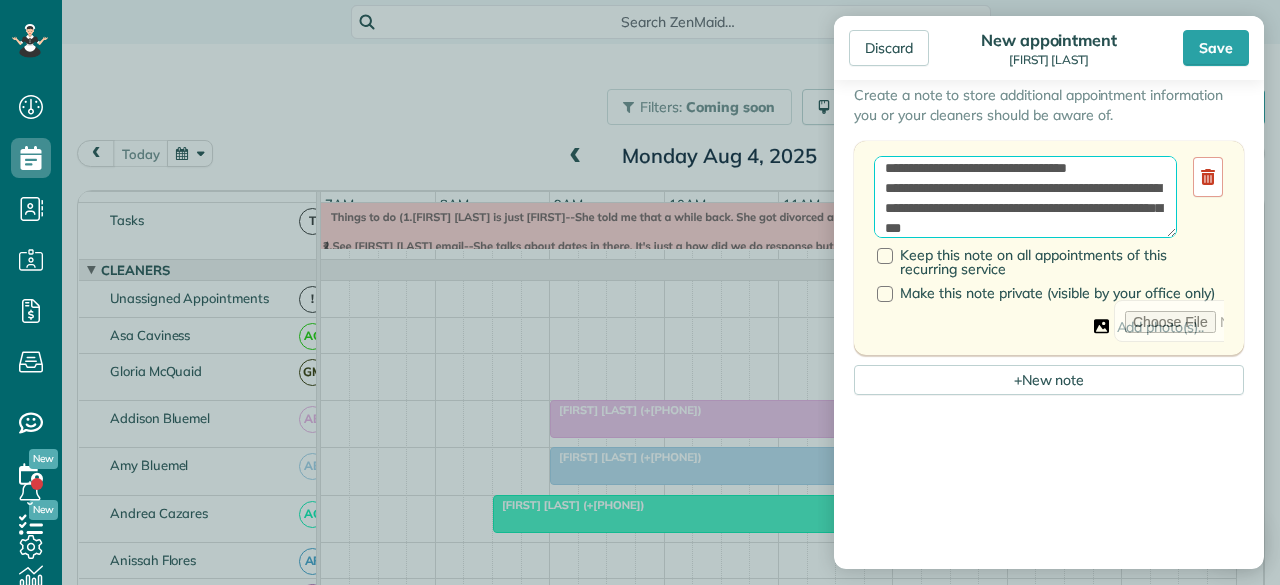 scroll, scrollTop: 69, scrollLeft: 0, axis: vertical 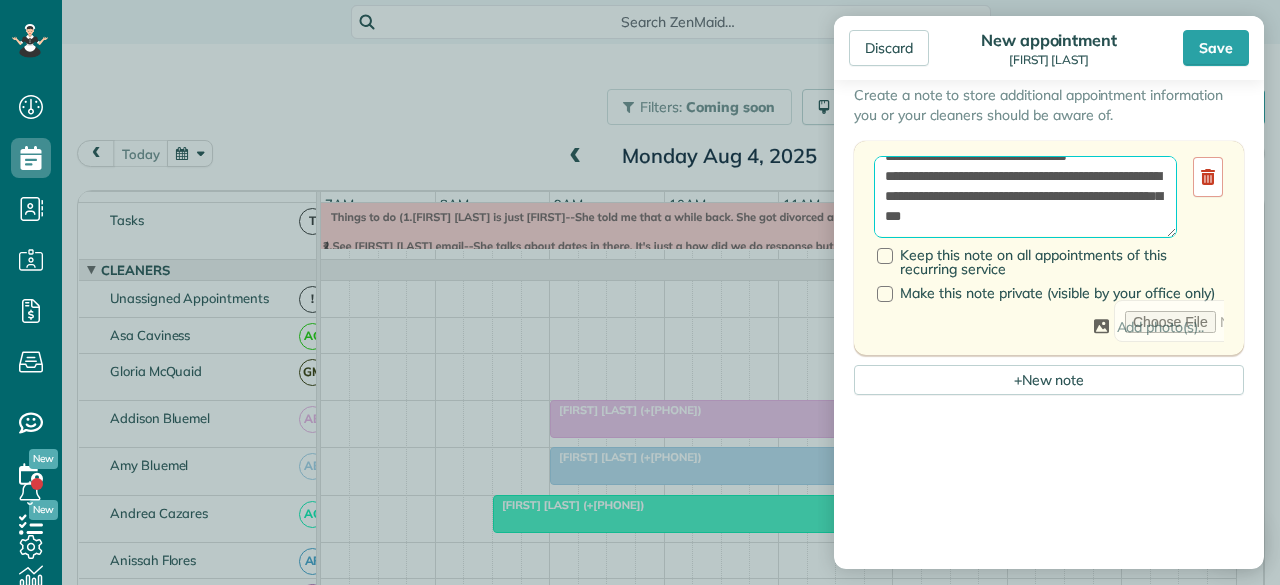 drag, startPoint x: 883, startPoint y: 179, endPoint x: 942, endPoint y: 185, distance: 59.3043 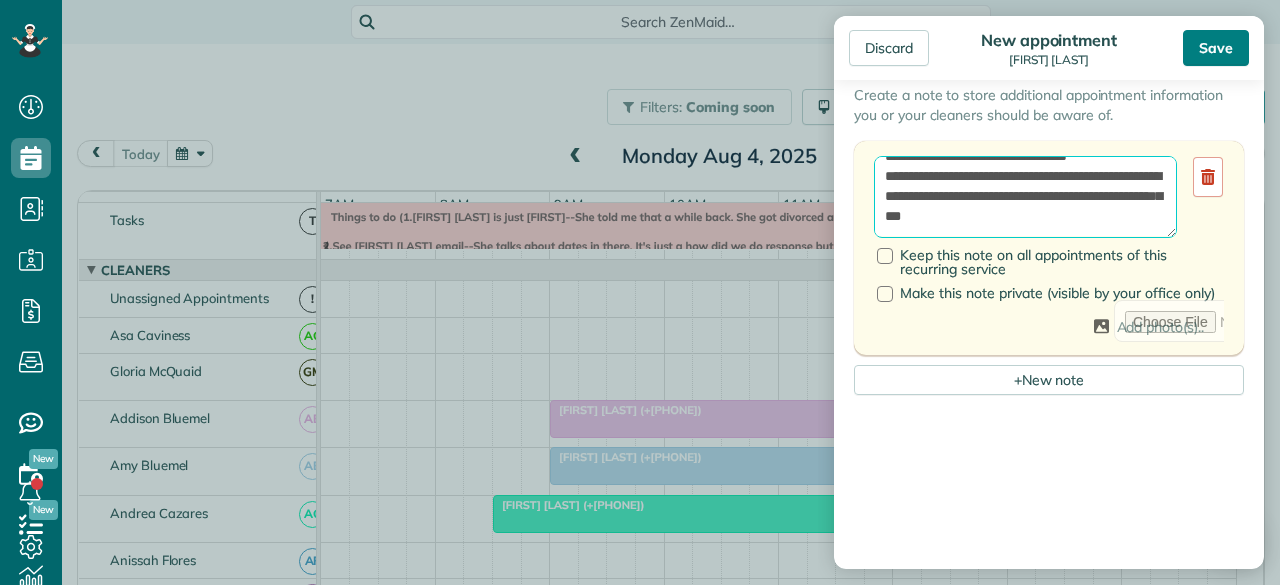 type on "**********" 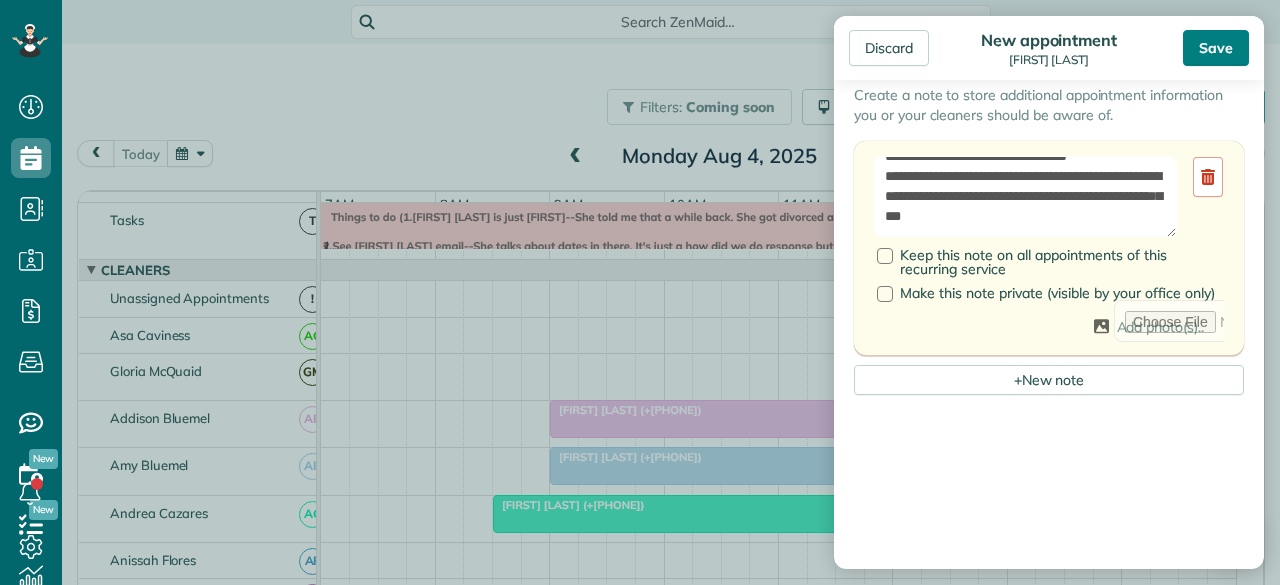 click on "Save" at bounding box center [1216, 48] 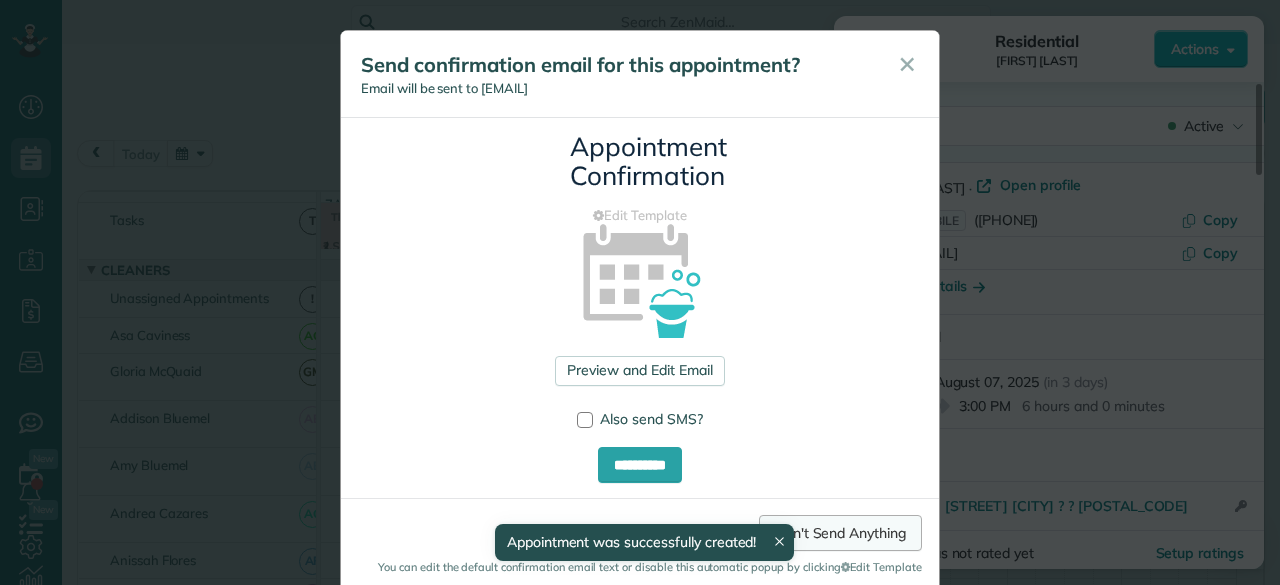 click on "Don't Send Anything" at bounding box center (840, 533) 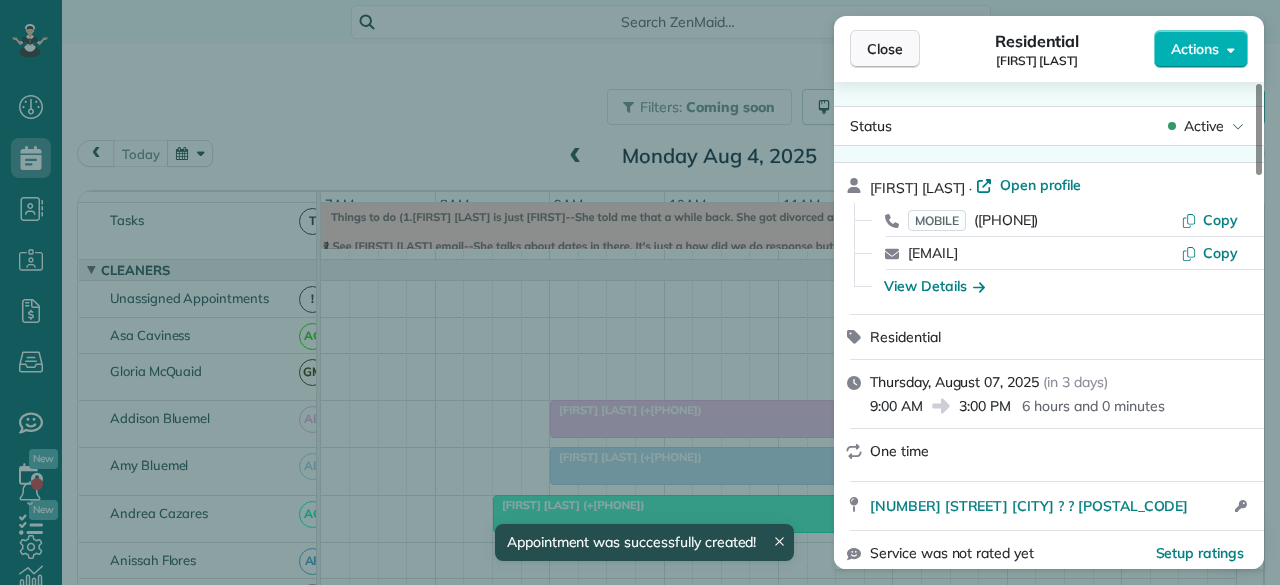click on "Close" at bounding box center (885, 49) 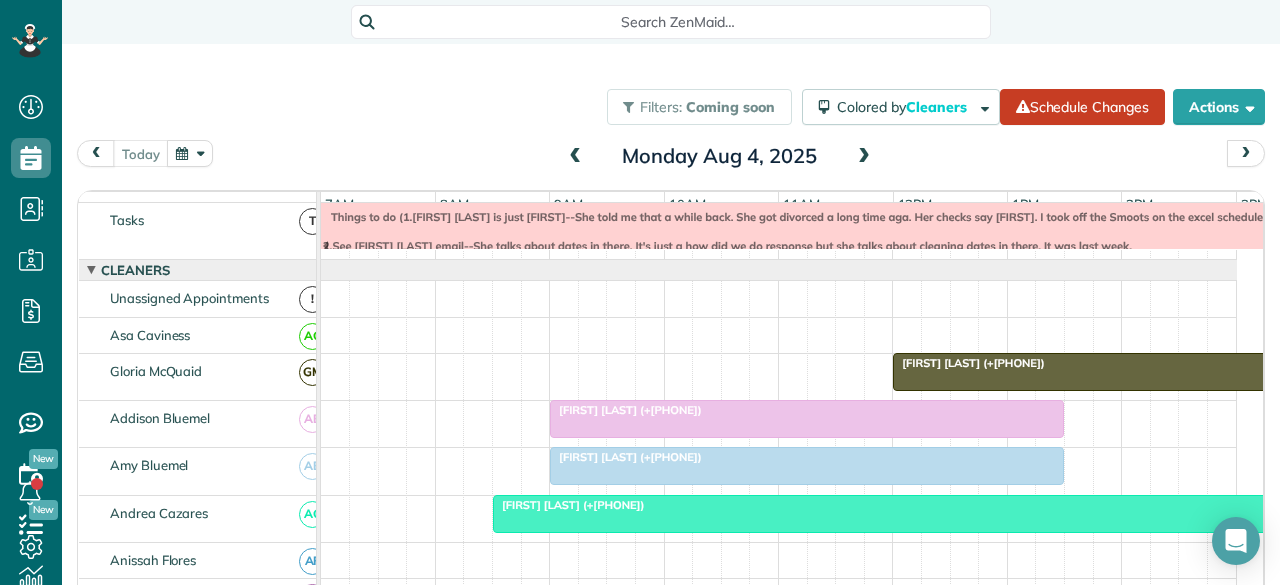 click at bounding box center [864, 157] 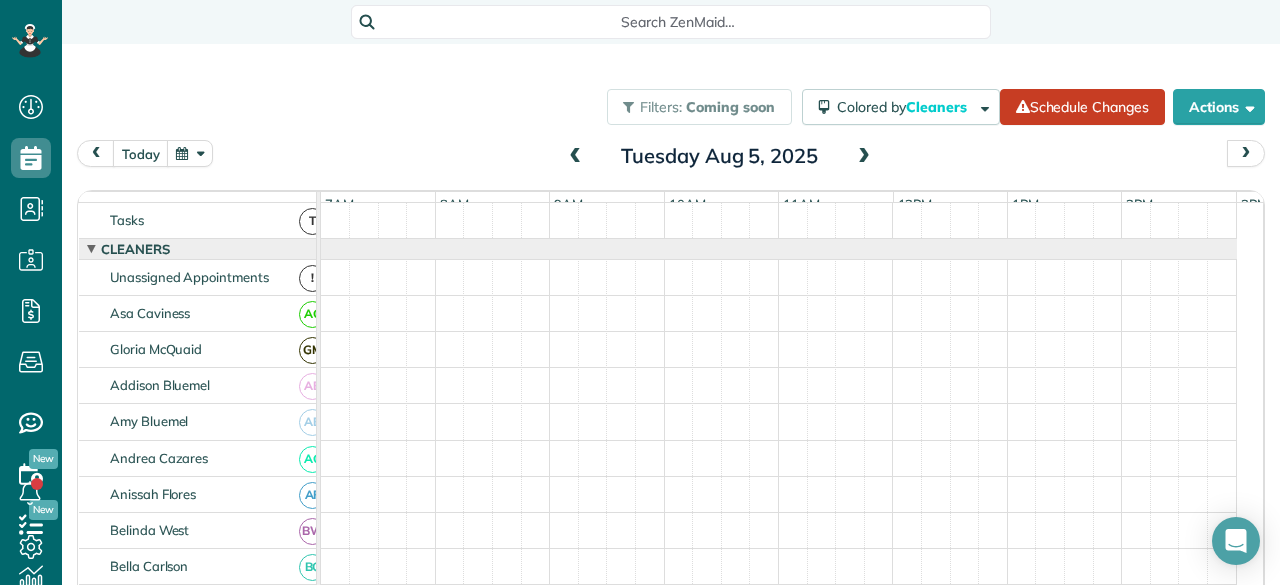 scroll, scrollTop: 0, scrollLeft: 0, axis: both 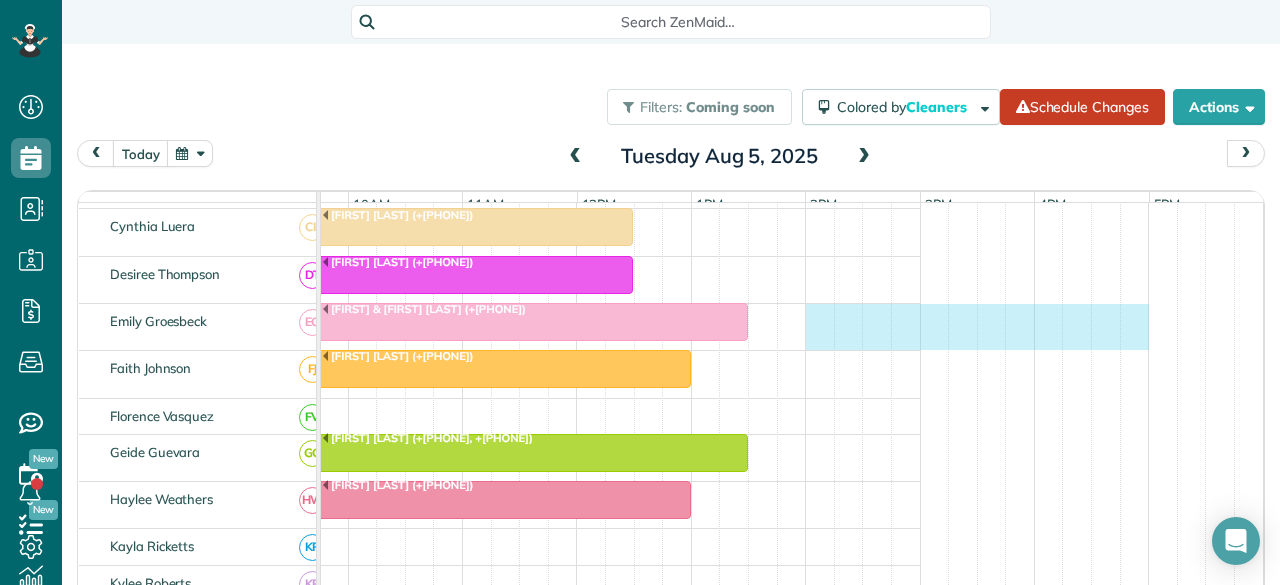 click on "[FIRST] & [FIRST] [LAST] (+[PHONE])" at bounding box center (463, 327) 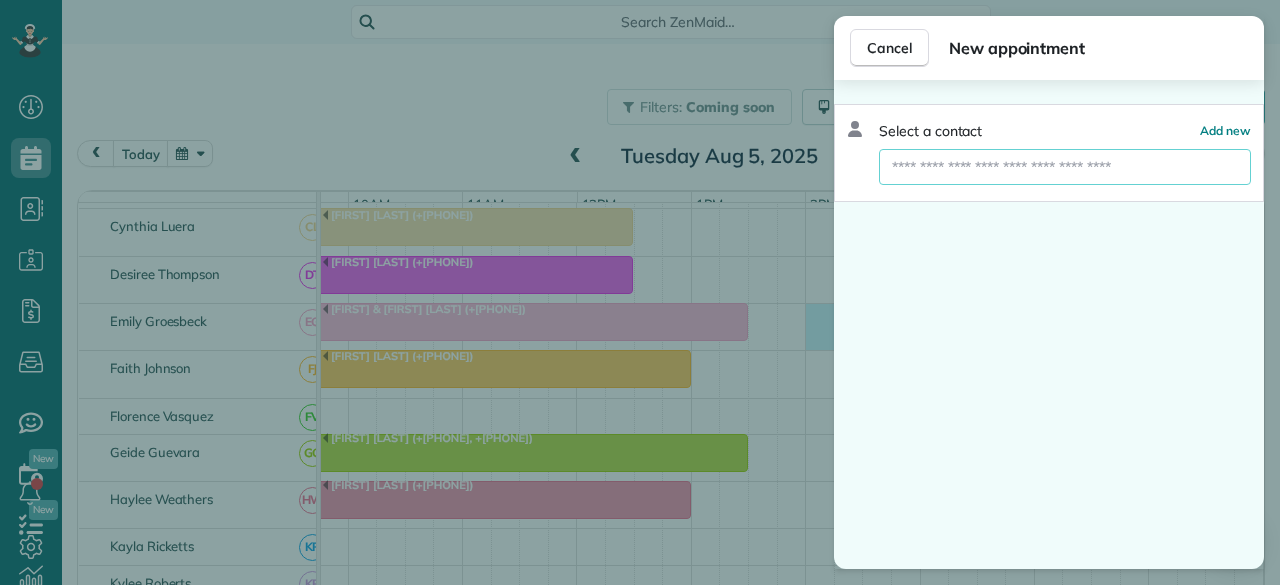 click at bounding box center (1065, 167) 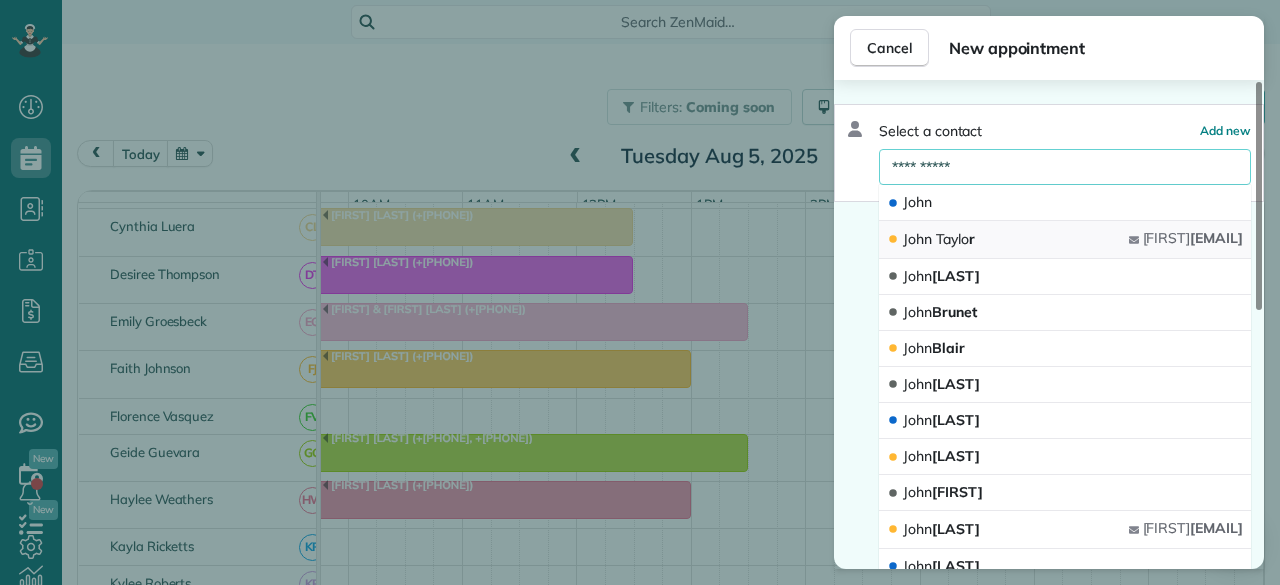 type on "**********" 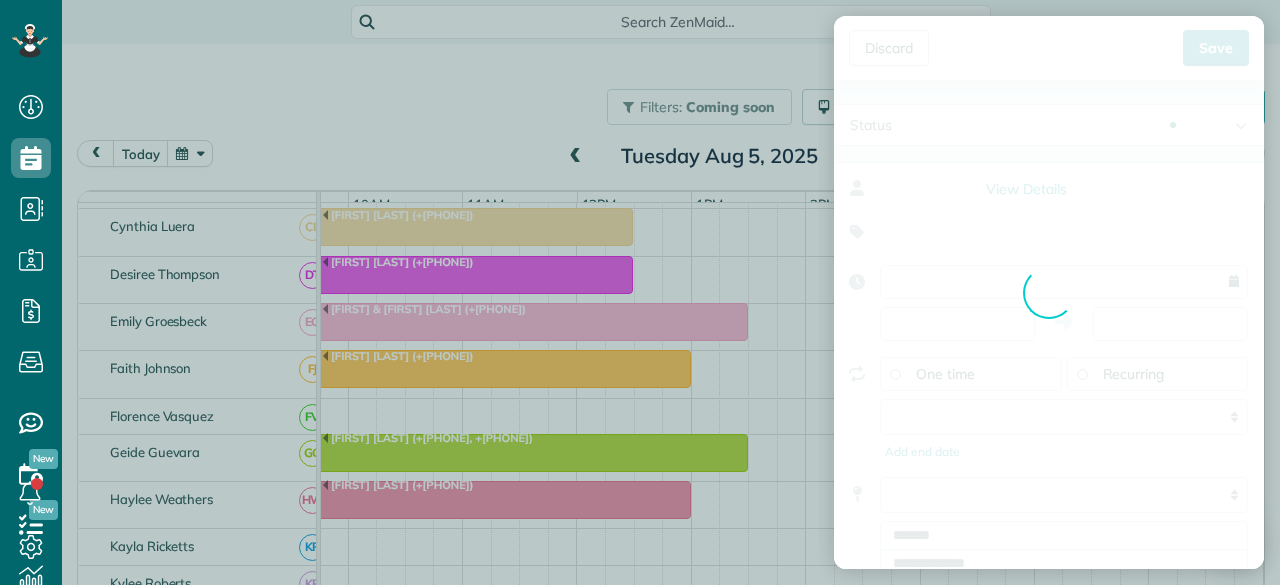 type on "**********" 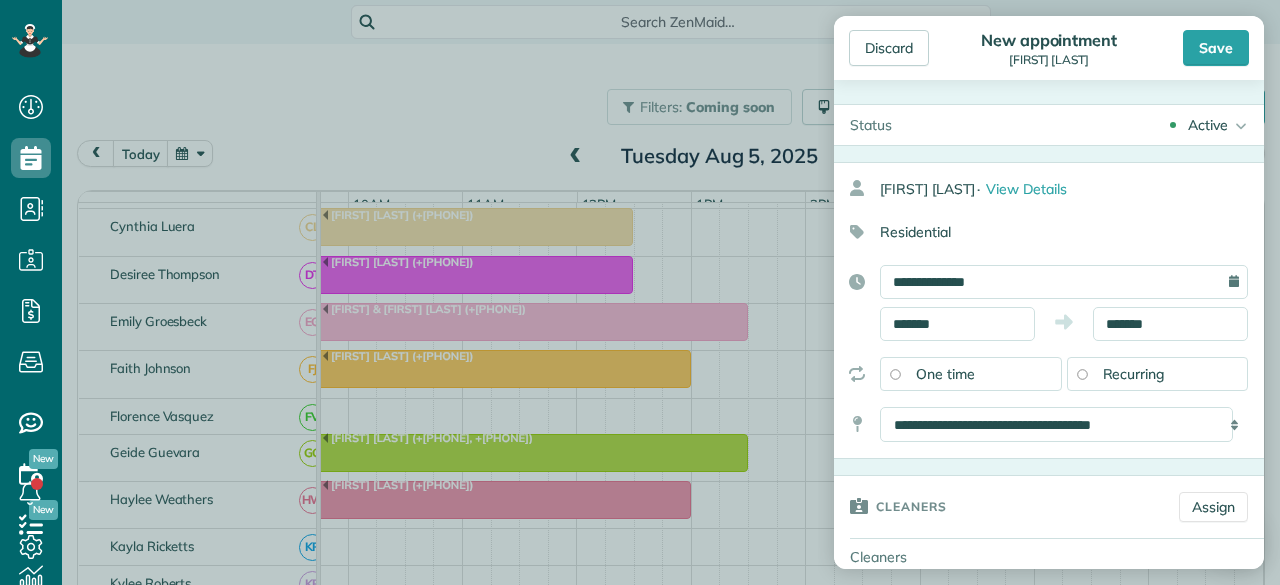 drag, startPoint x: 1216, startPoint y: 49, endPoint x: 1064, endPoint y: 289, distance: 284.0845 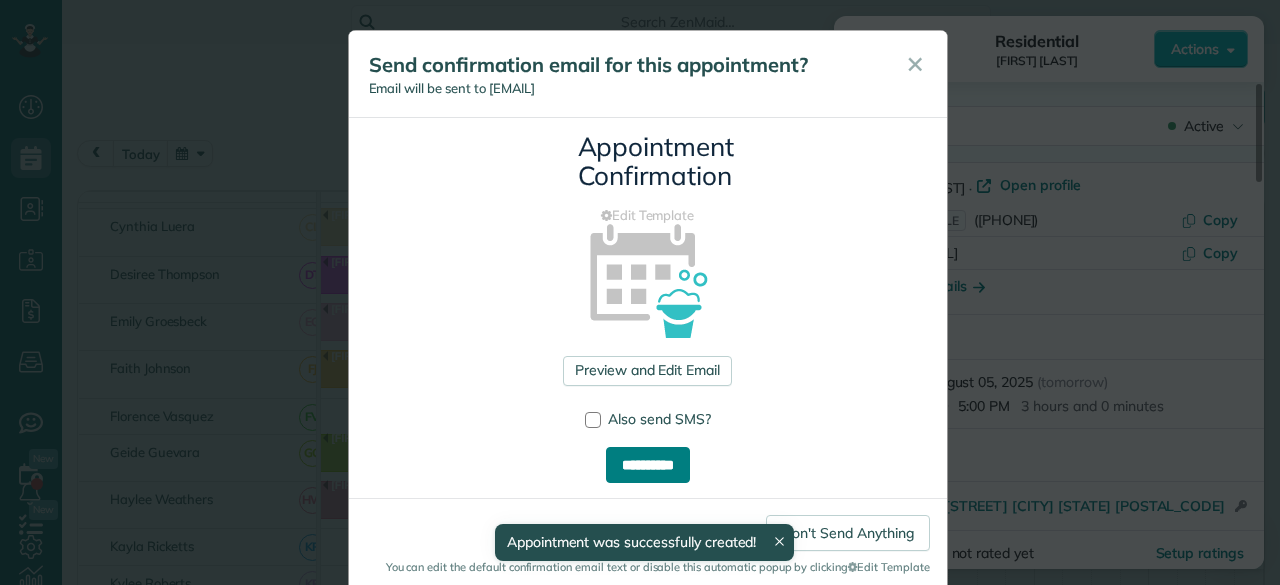drag, startPoint x: 661, startPoint y: 465, endPoint x: 724, endPoint y: 415, distance: 80.43009 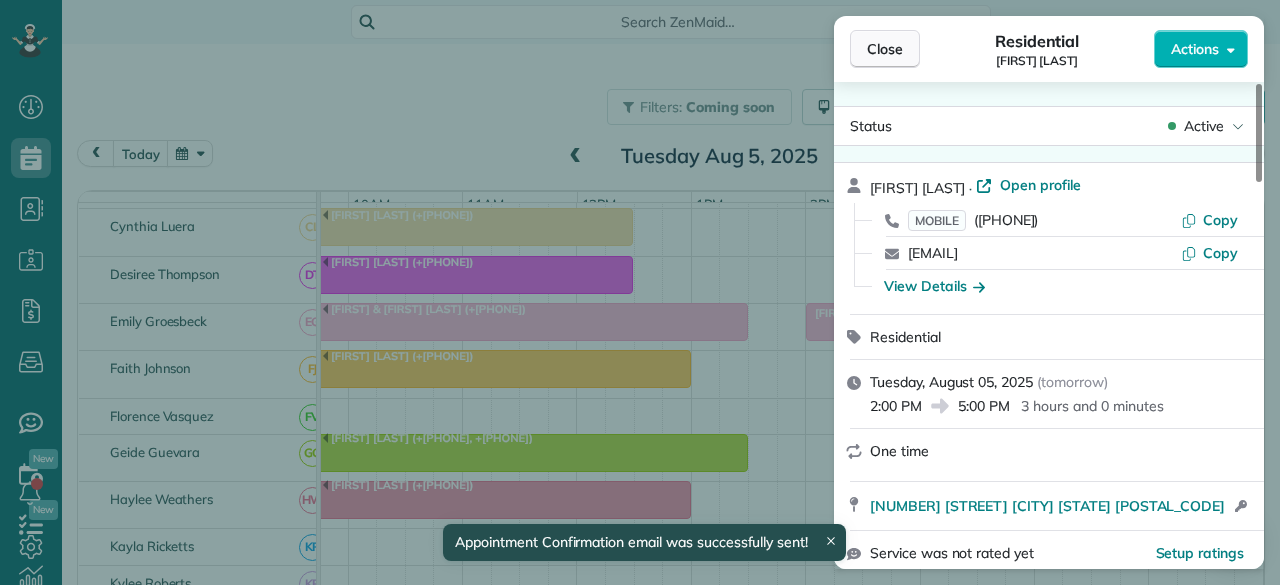 click on "Close" at bounding box center [885, 49] 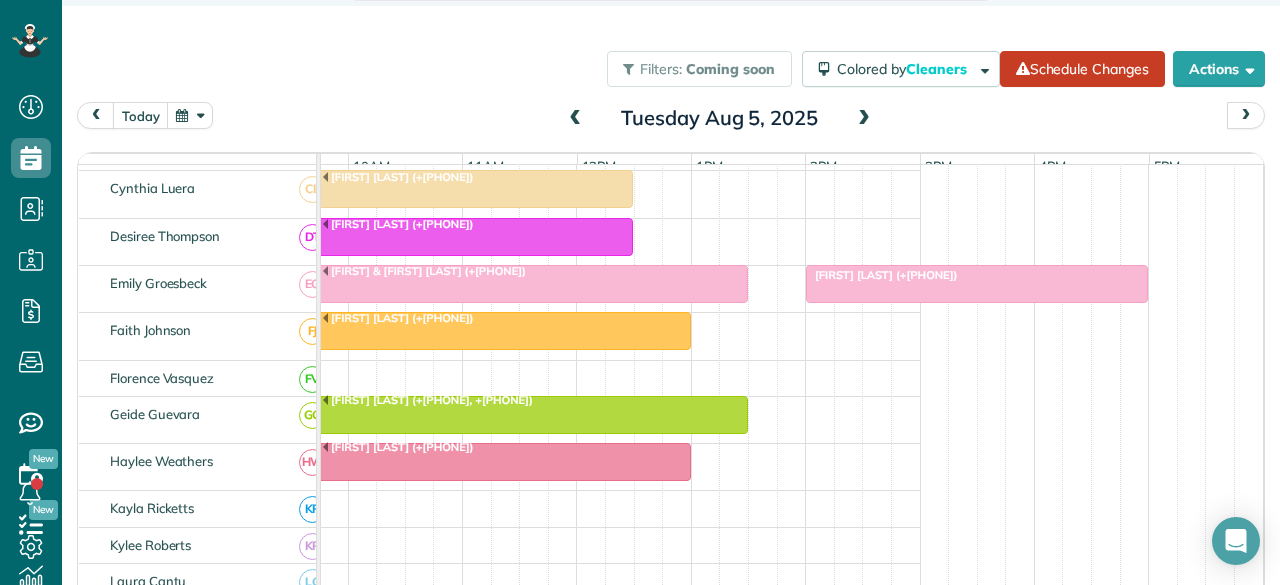 scroll, scrollTop: 63, scrollLeft: 0, axis: vertical 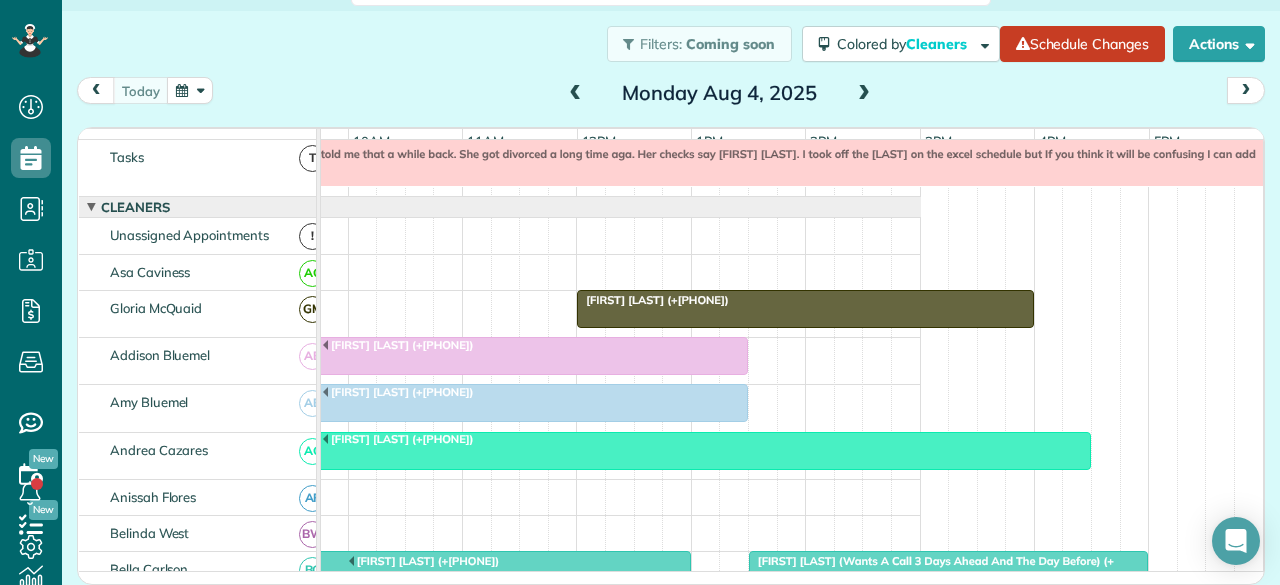 click at bounding box center (864, 94) 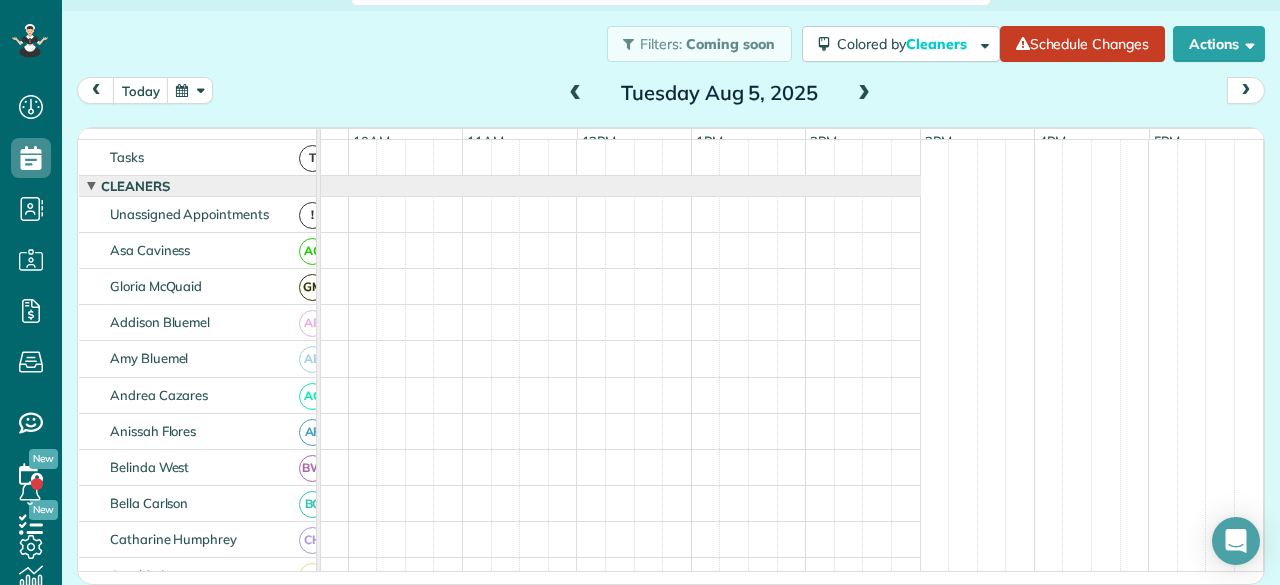 scroll, scrollTop: 0, scrollLeft: 0, axis: both 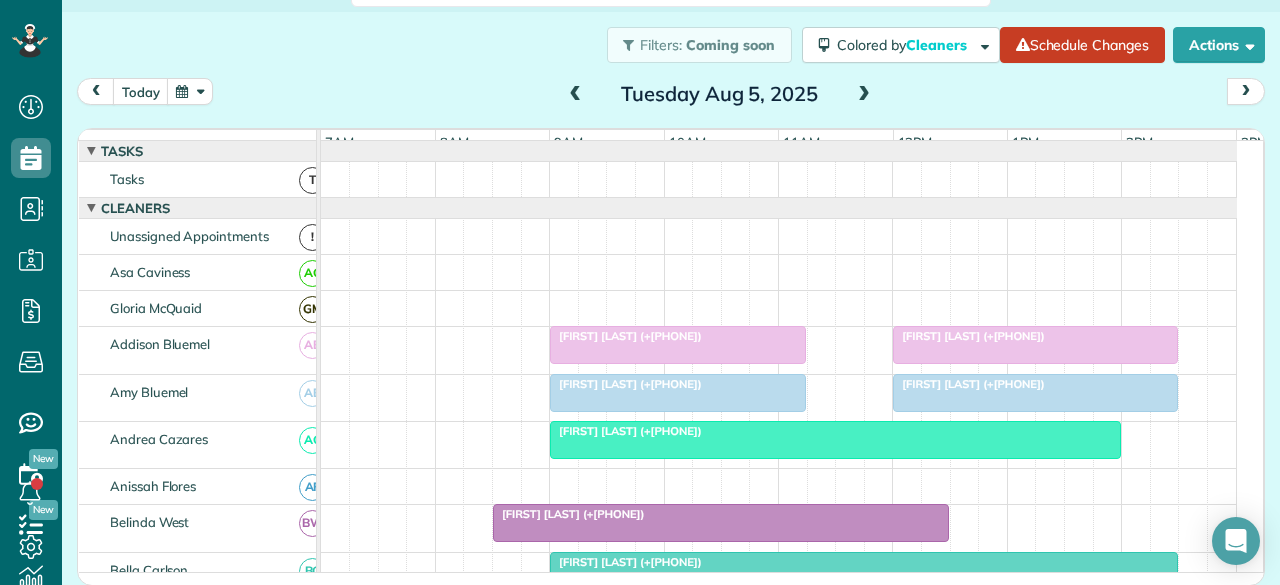 click at bounding box center [864, 95] 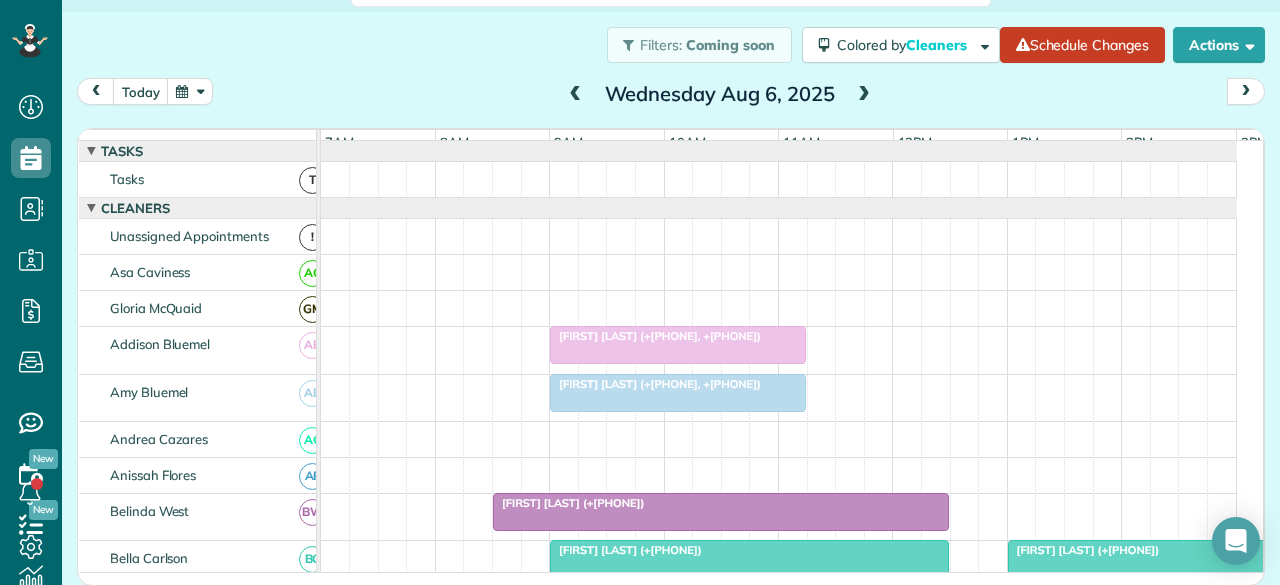 drag, startPoint x: 862, startPoint y: 98, endPoint x: 845, endPoint y: 124, distance: 31.06445 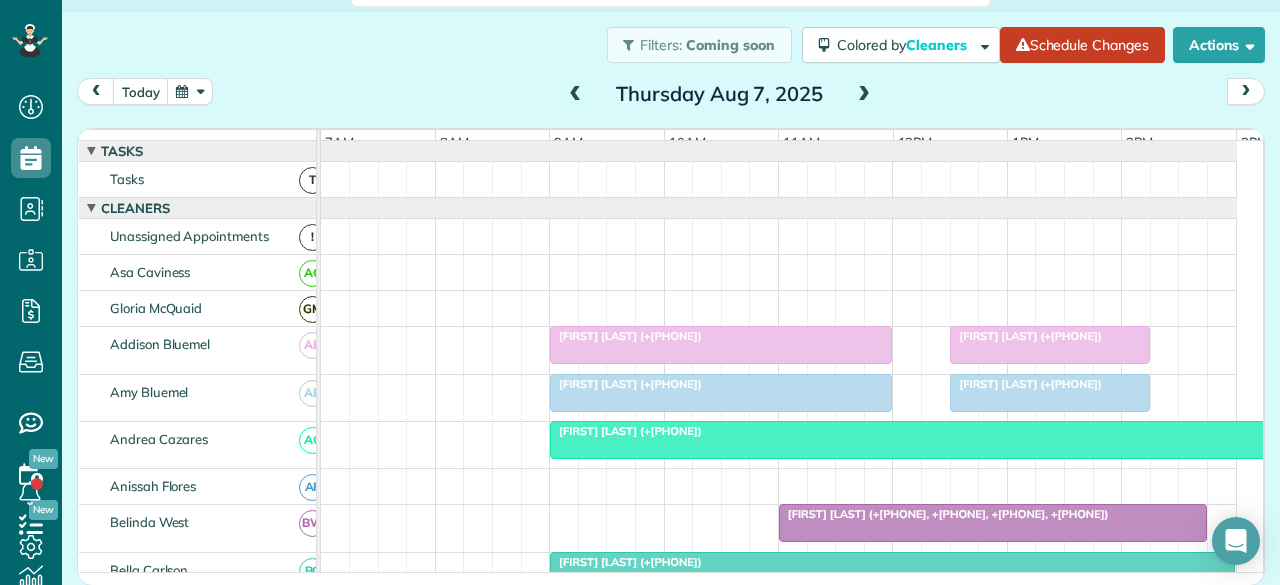 scroll, scrollTop: 73, scrollLeft: 0, axis: vertical 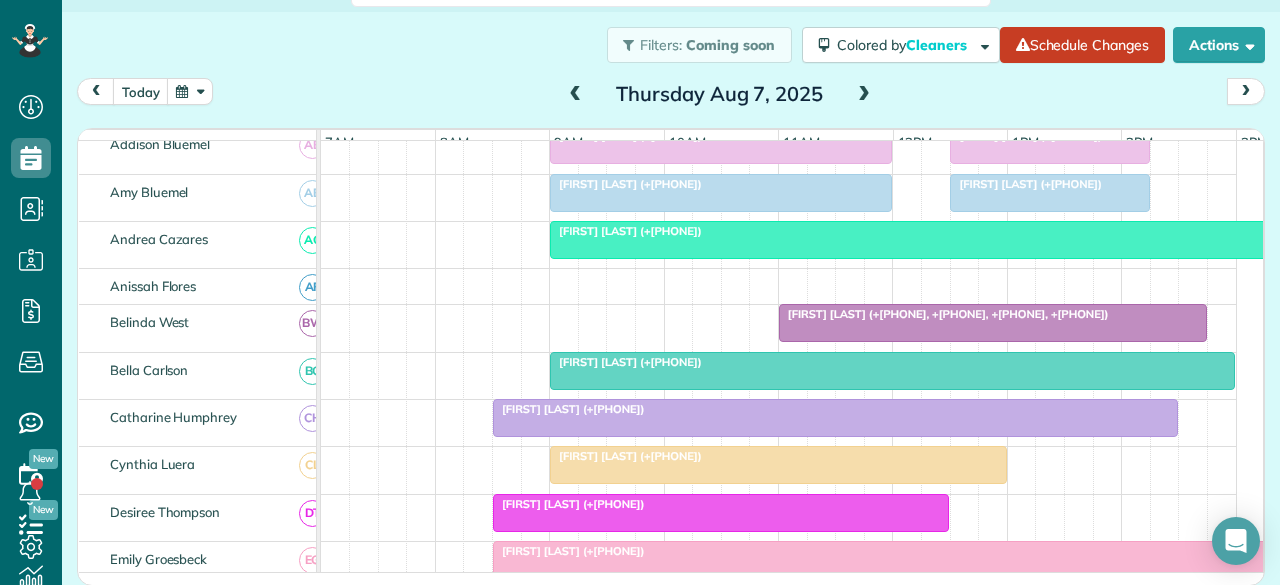 click at bounding box center (950, 240) 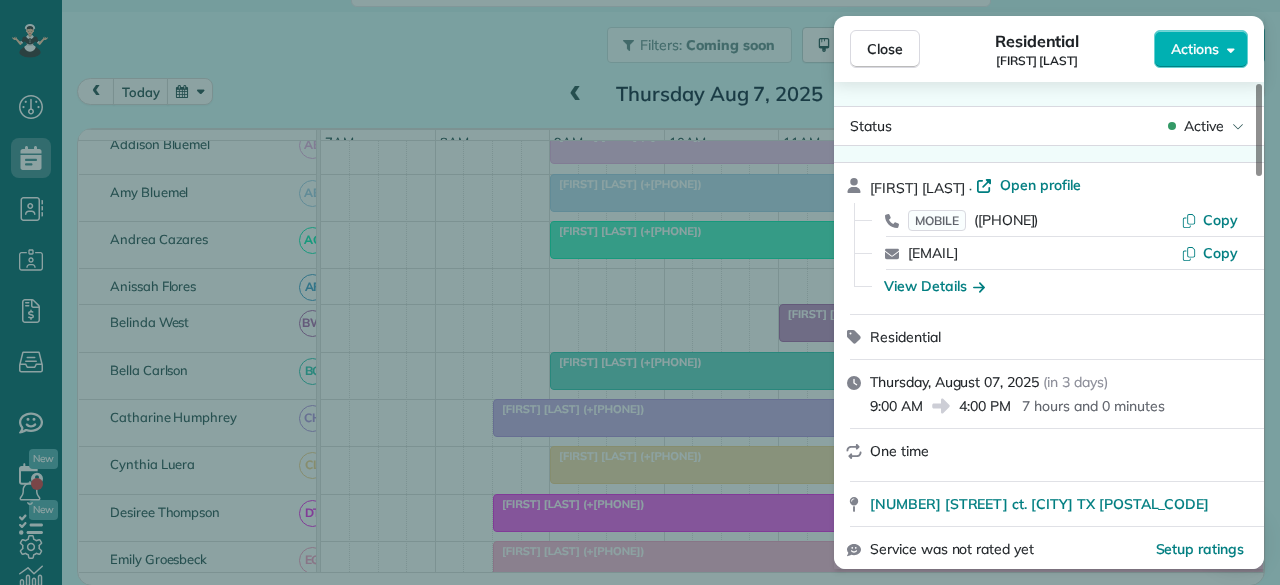click on "Active" at bounding box center (1204, 126) 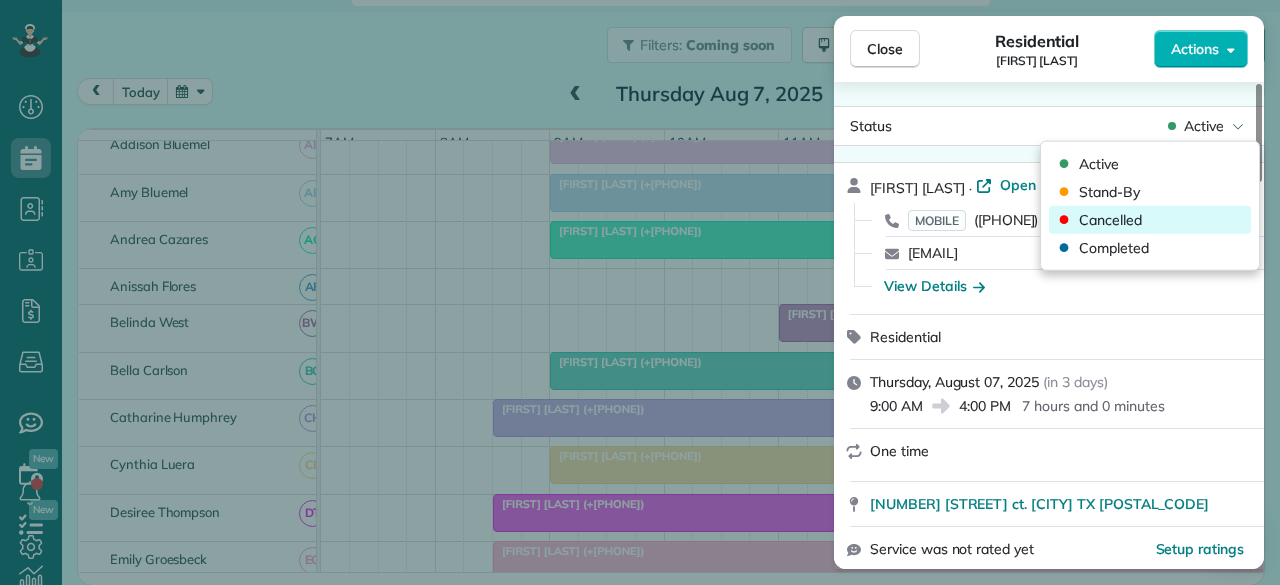 click on "Cancelled" at bounding box center (1110, 220) 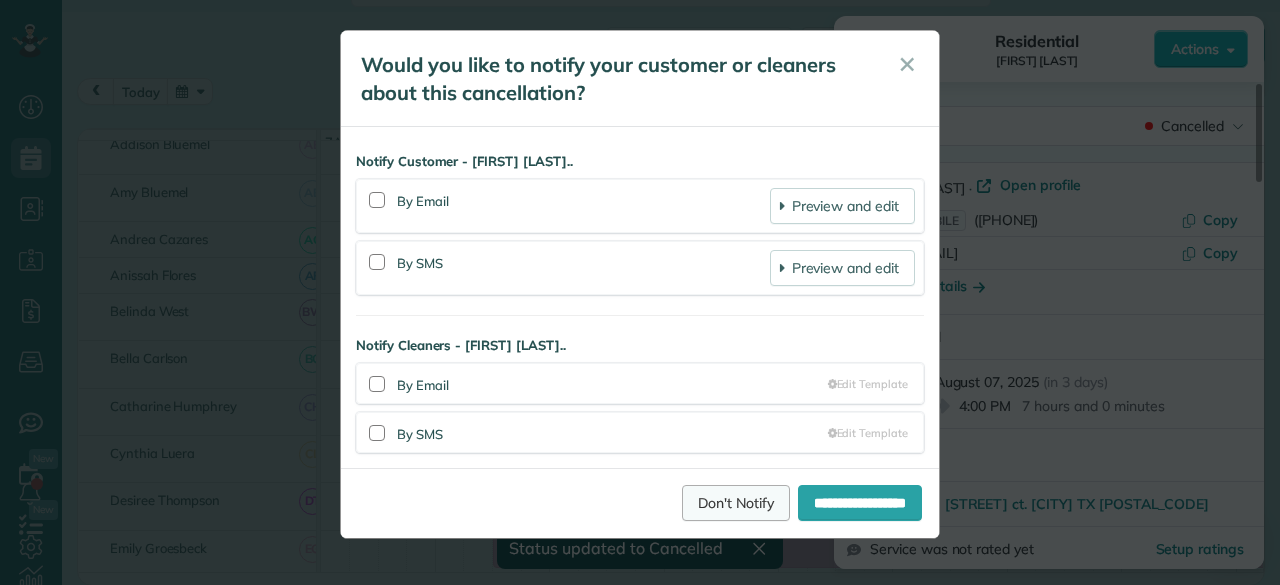click on "Don't Notify" at bounding box center (736, 503) 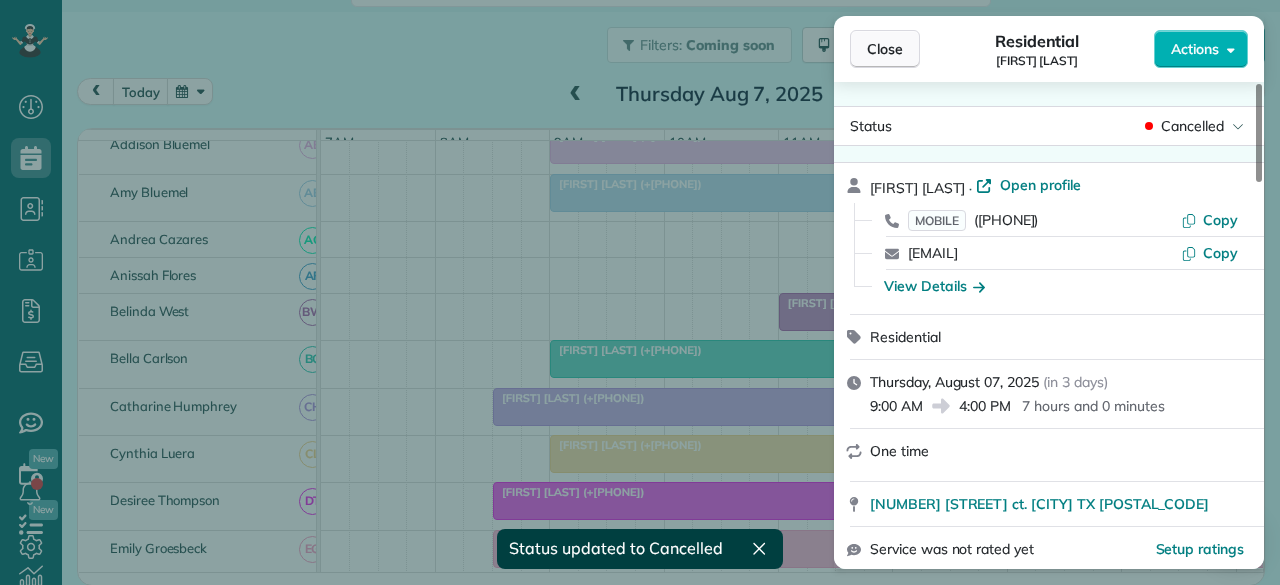 click on "Close" at bounding box center [885, 49] 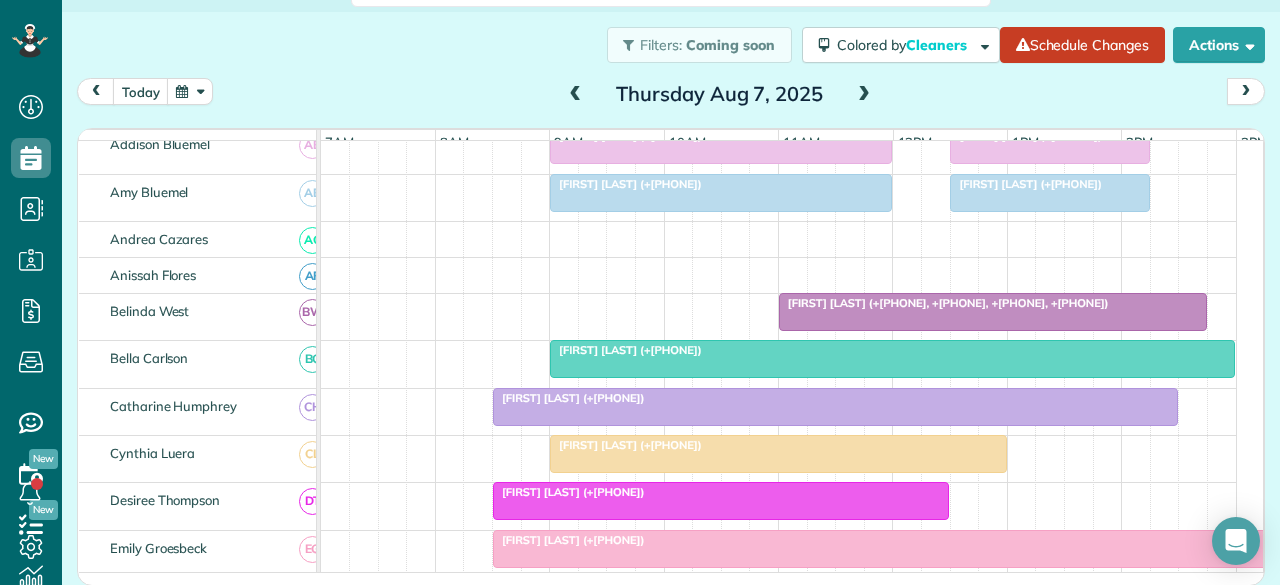 scroll, scrollTop: 12, scrollLeft: 0, axis: vertical 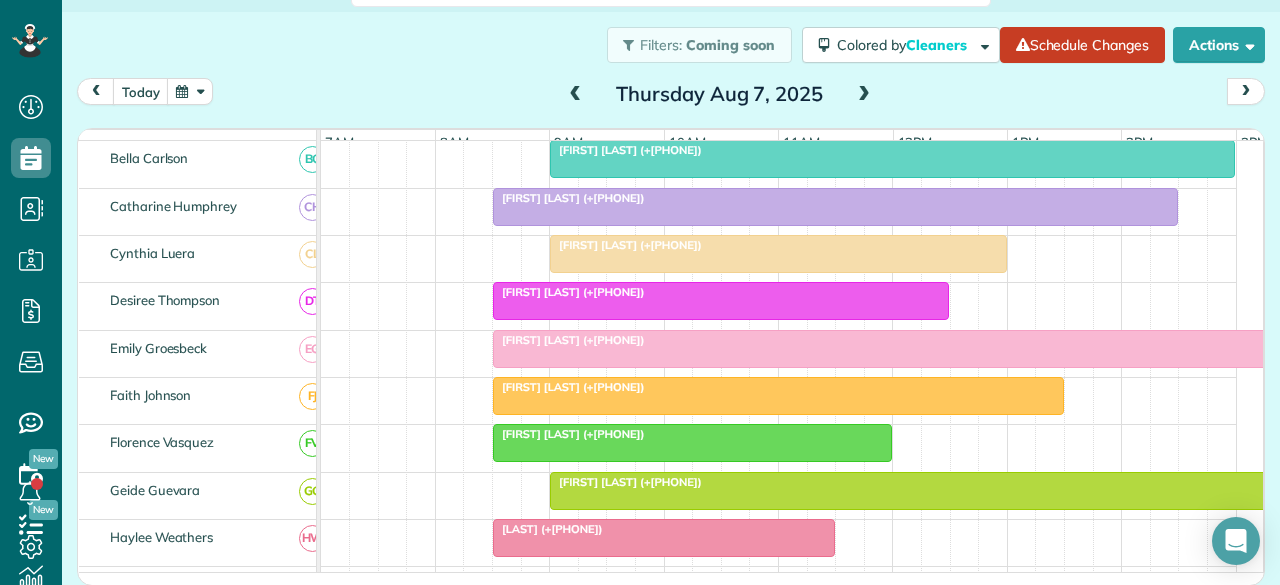 click at bounding box center (576, 95) 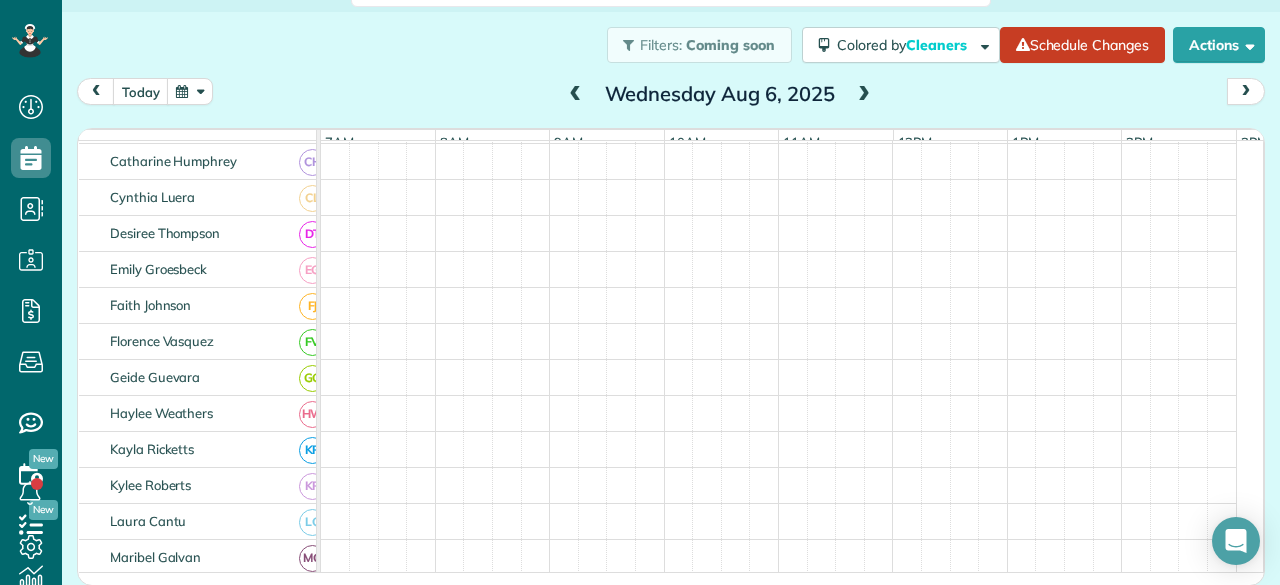 scroll, scrollTop: 354, scrollLeft: 0, axis: vertical 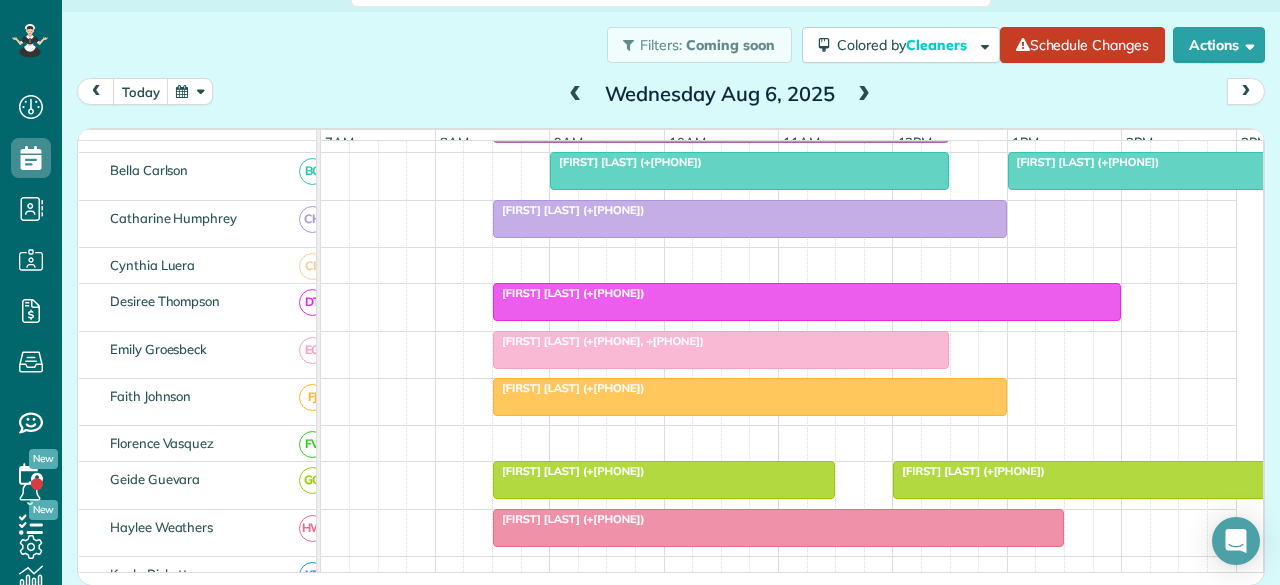 click at bounding box center (576, 95) 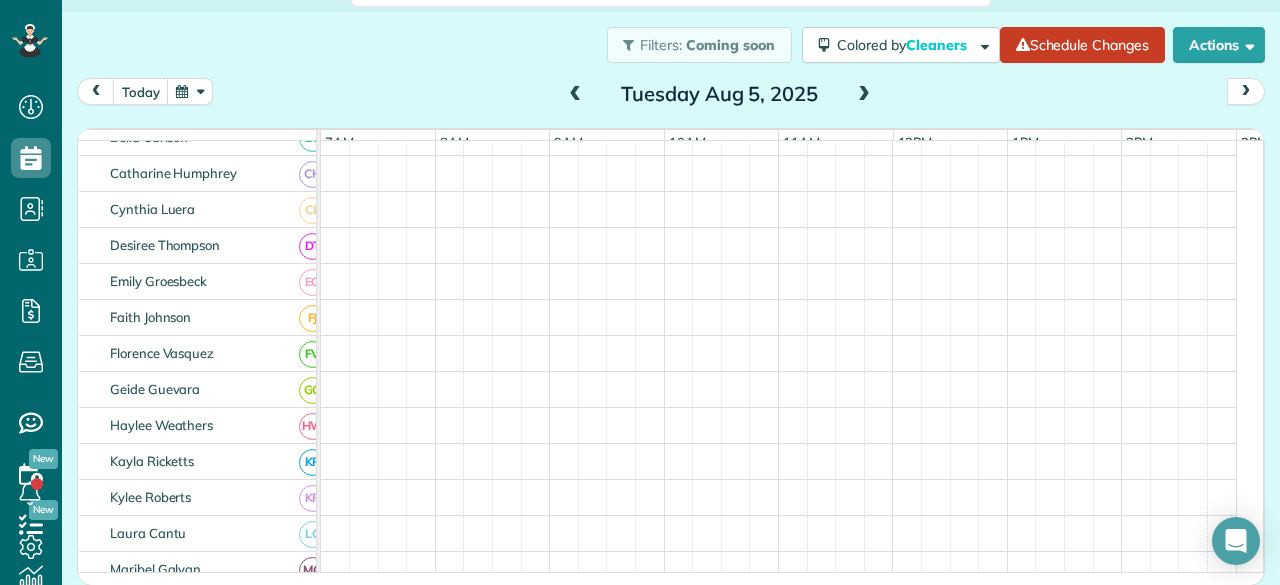 scroll, scrollTop: 354, scrollLeft: 0, axis: vertical 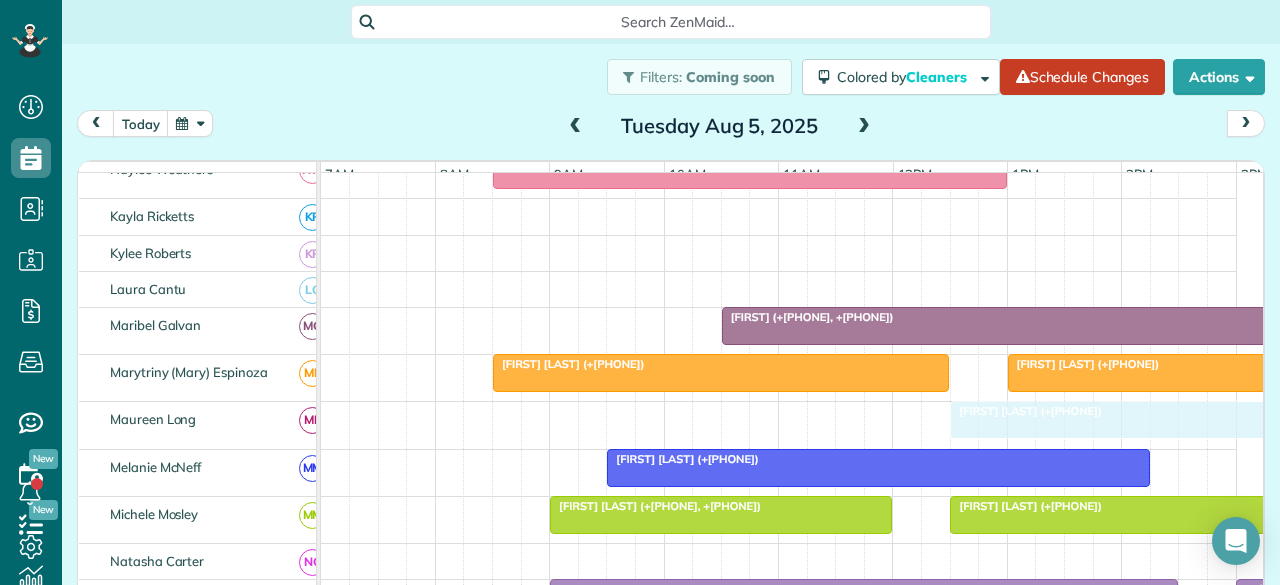 drag, startPoint x: 1058, startPoint y: 418, endPoint x: 1000, endPoint y: 423, distance: 58.21512 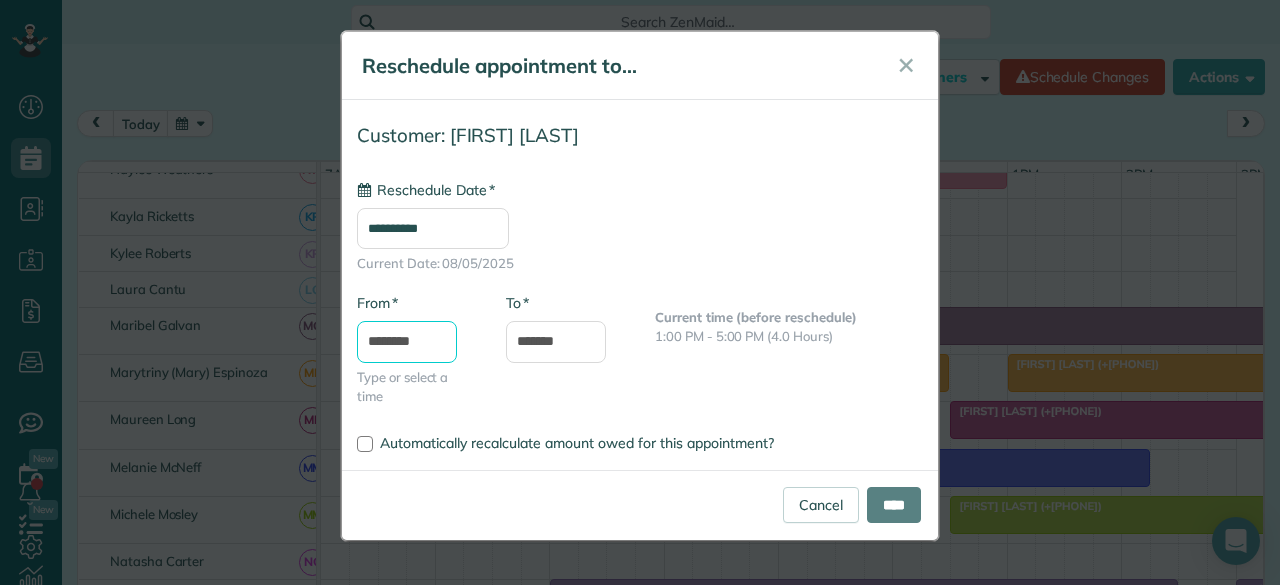 type on "**********" 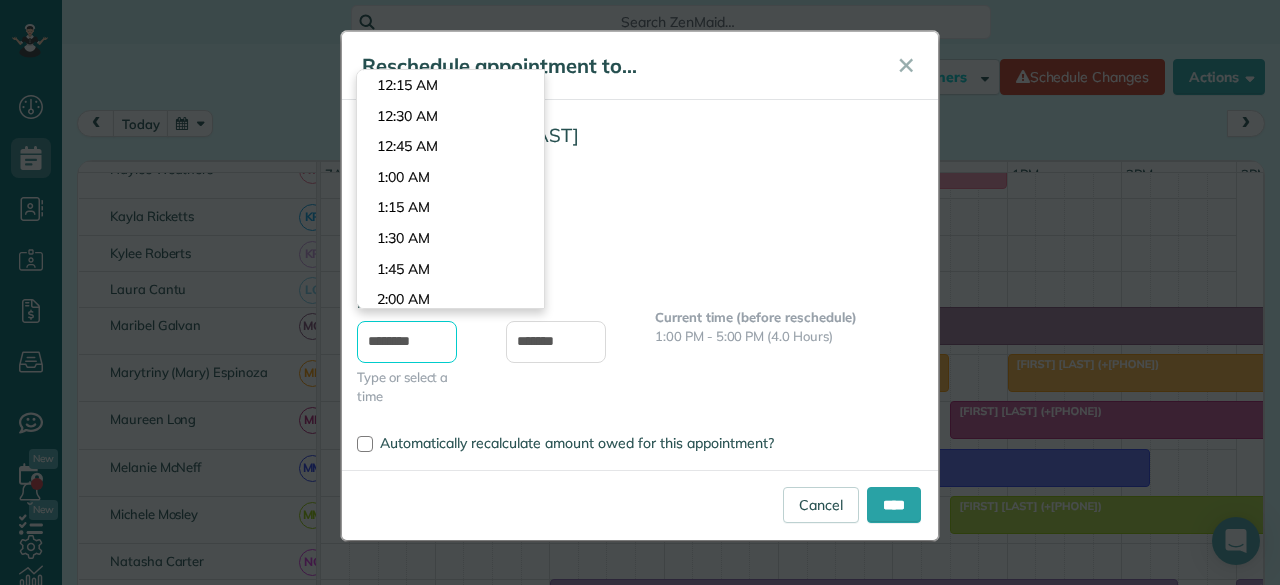 scroll, scrollTop: 1465, scrollLeft: 0, axis: vertical 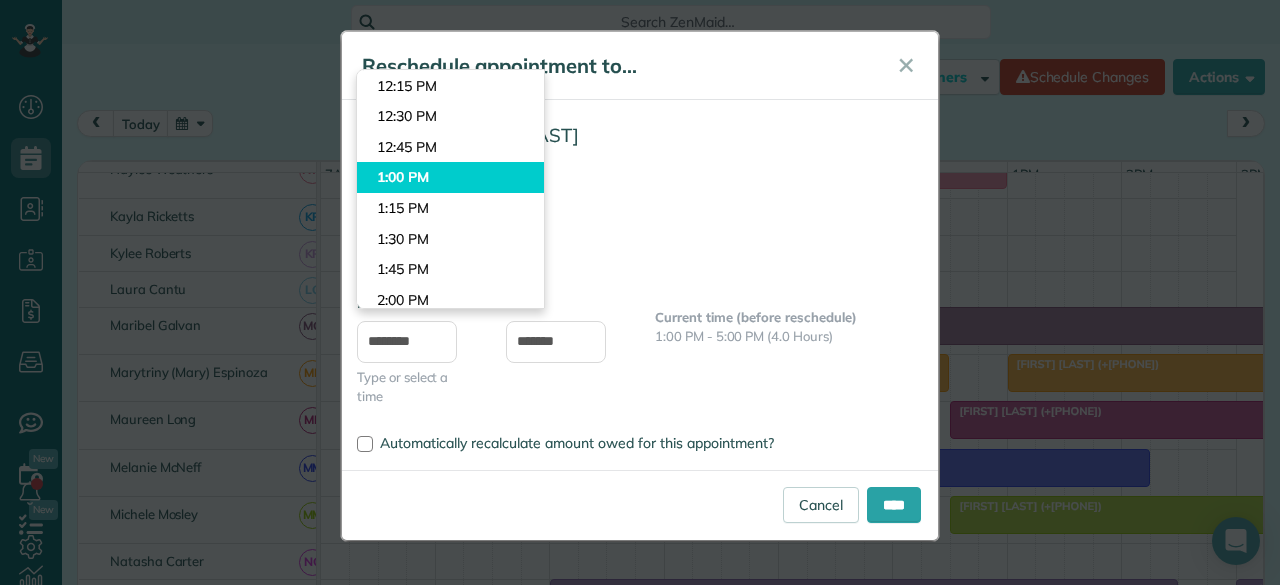 type on "*******" 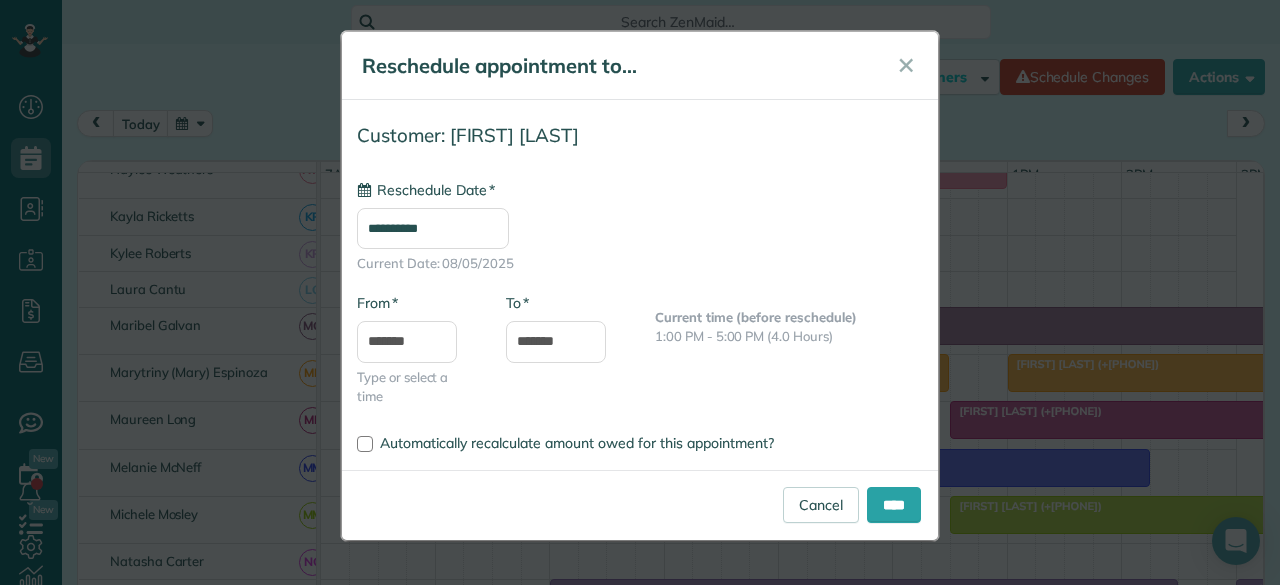 click on "Dashboard
Scheduling
Calendar View
List View
Dispatch View - Weekly scheduling (Beta)" at bounding box center [640, 292] 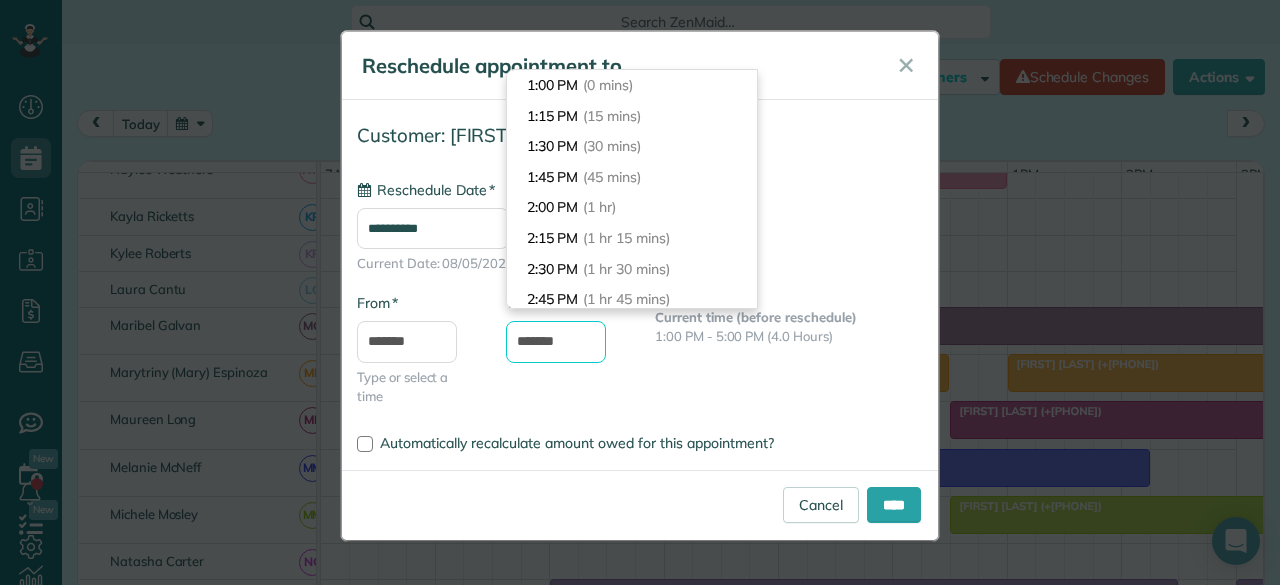 scroll, scrollTop: 396, scrollLeft: 0, axis: vertical 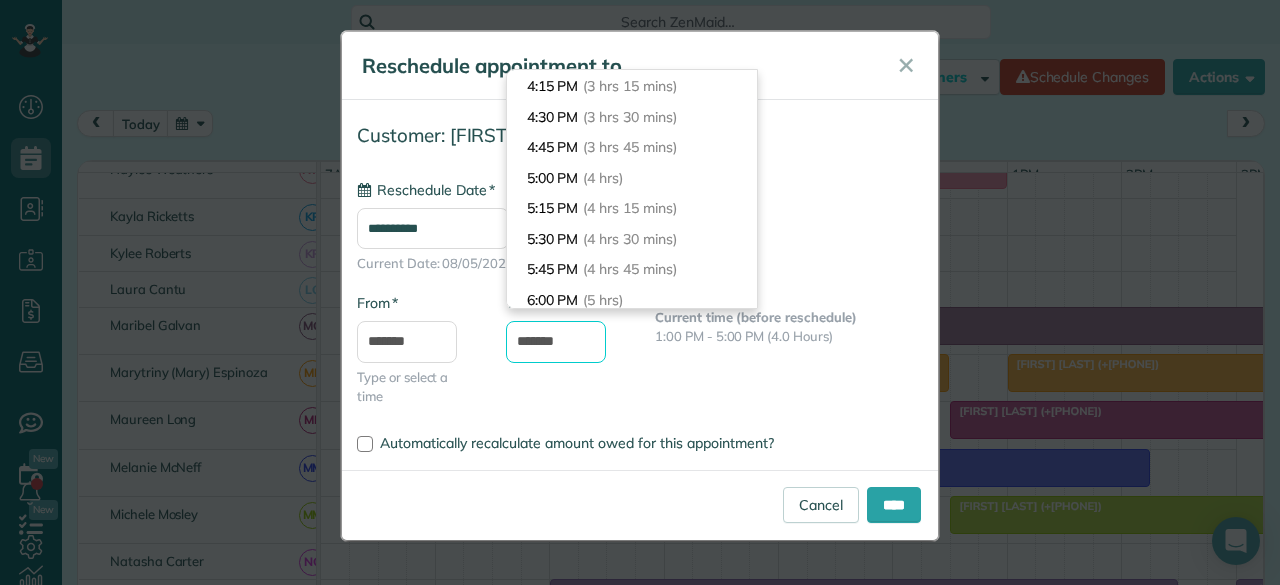 drag, startPoint x: 488, startPoint y: 343, endPoint x: 462, endPoint y: 343, distance: 26 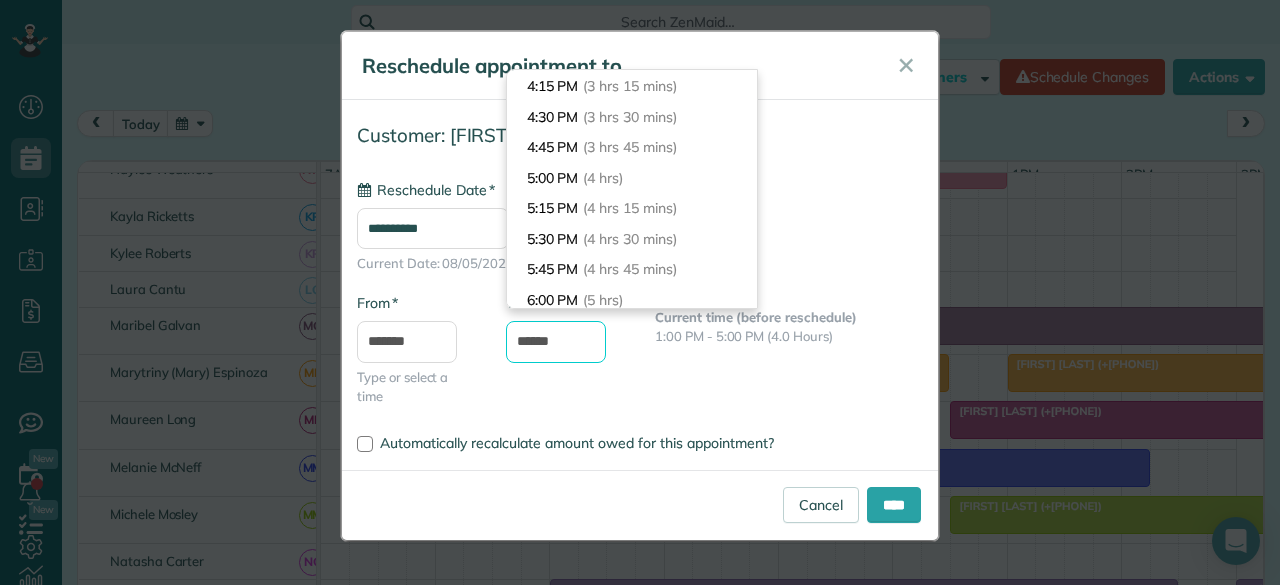 scroll, scrollTop: 458, scrollLeft: 0, axis: vertical 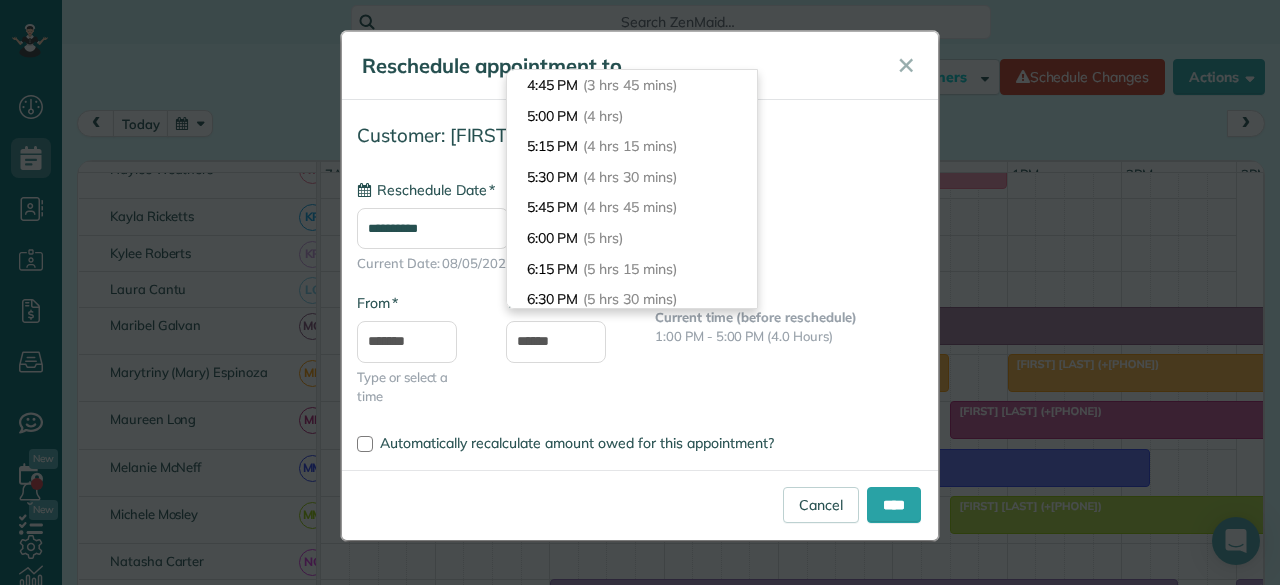 type on "*******" 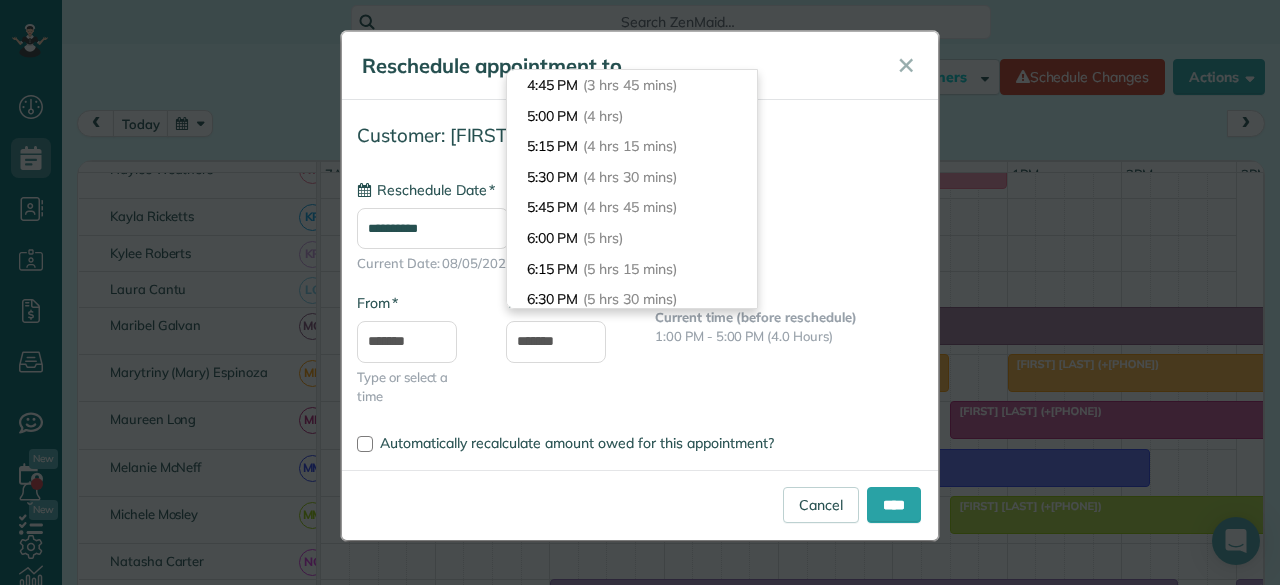 click on "*  To *******" at bounding box center (565, 338) 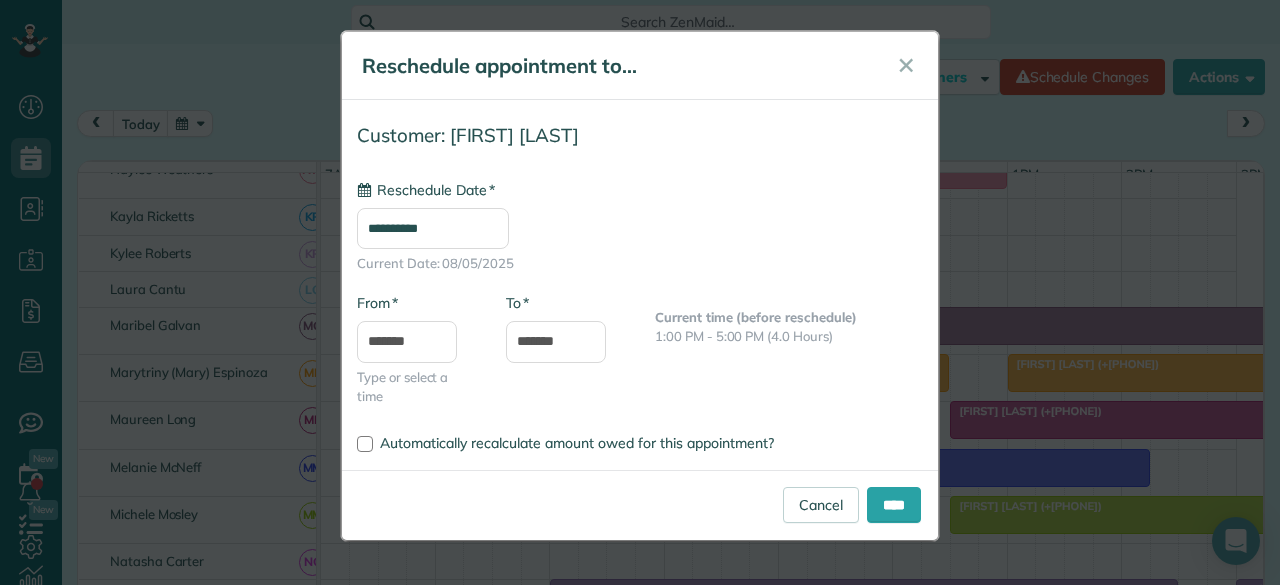 click on "**********" at bounding box center (433, 228) 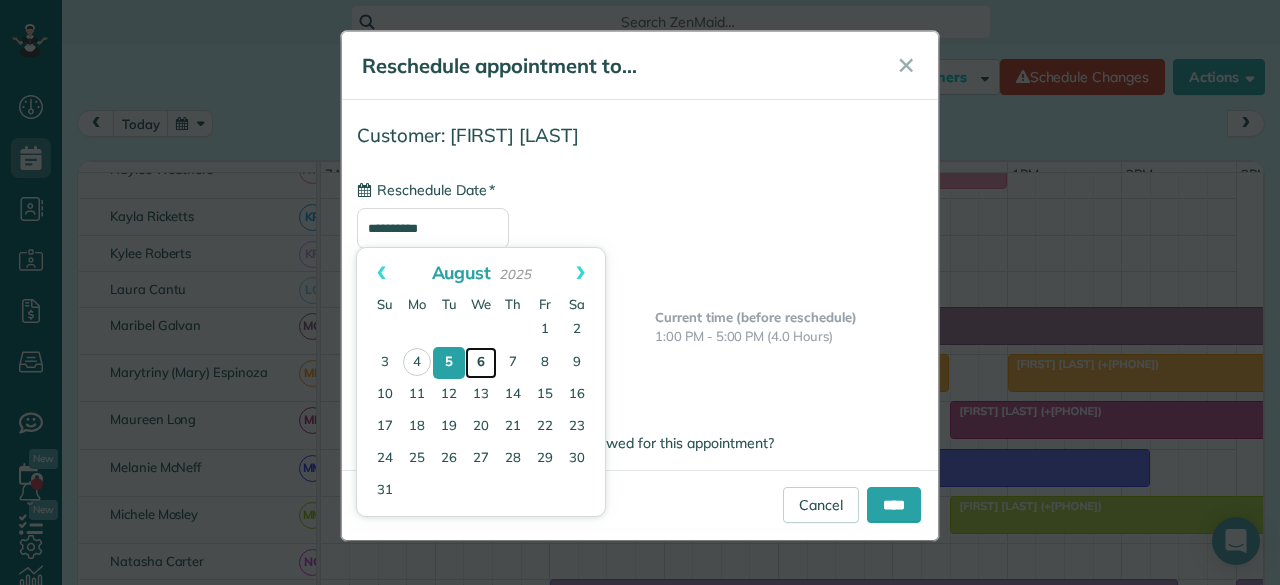click on "6" at bounding box center (481, 363) 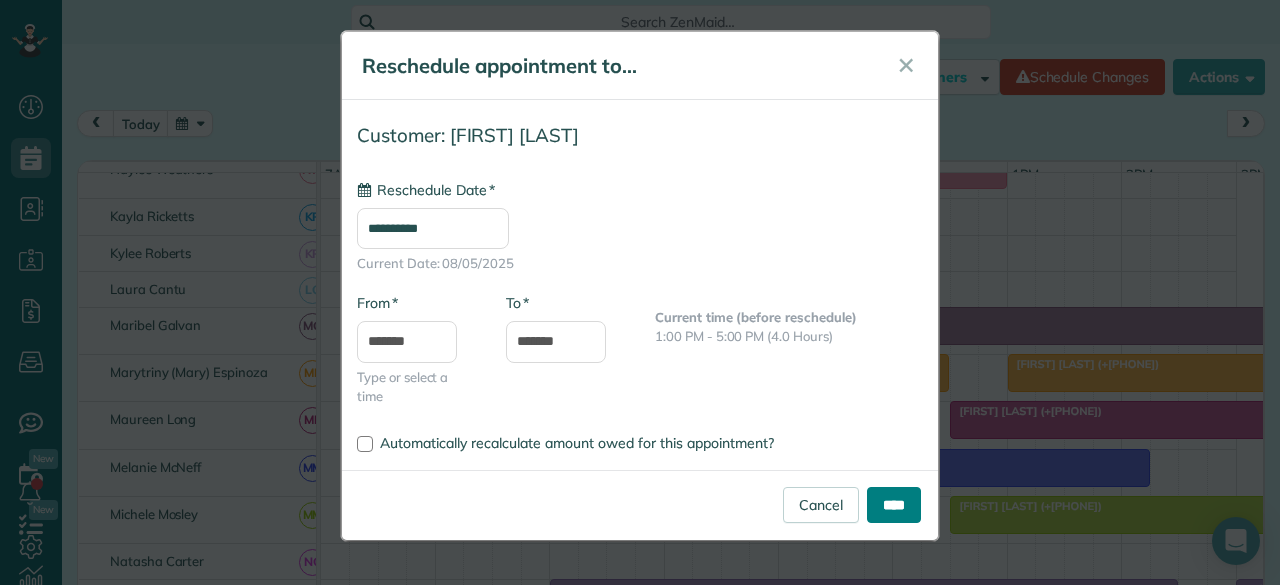 click on "****" at bounding box center [894, 505] 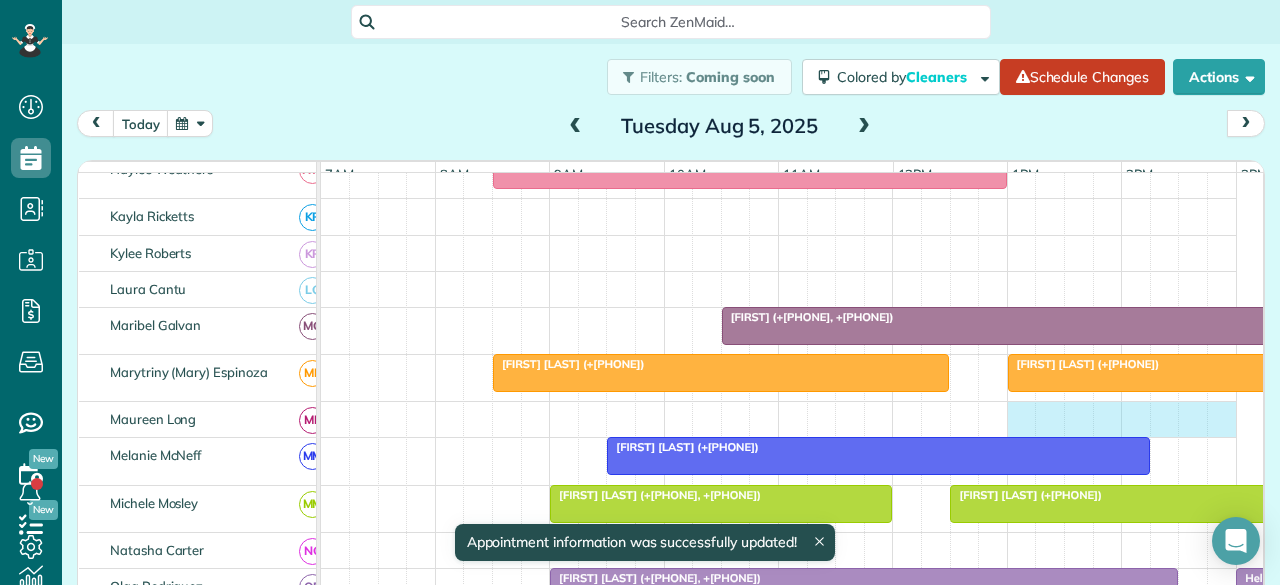 scroll, scrollTop: 800, scrollLeft: 5, axis: both 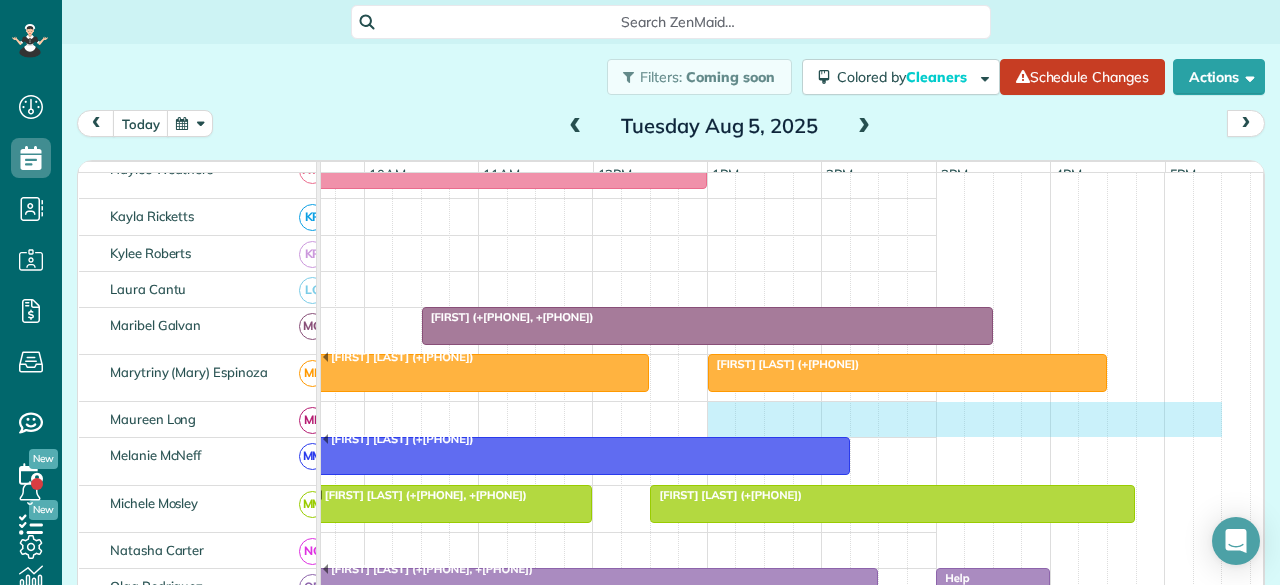 drag, startPoint x: 1009, startPoint y: 414, endPoint x: 1204, endPoint y: 411, distance: 195.02307 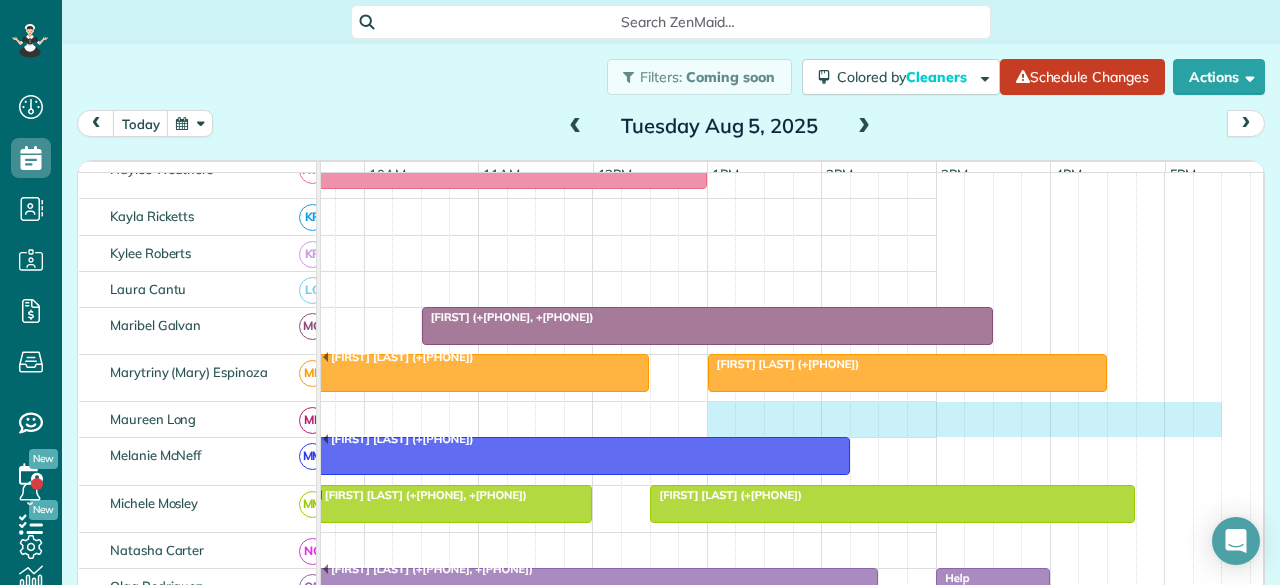 click at bounding box center [479, 419] 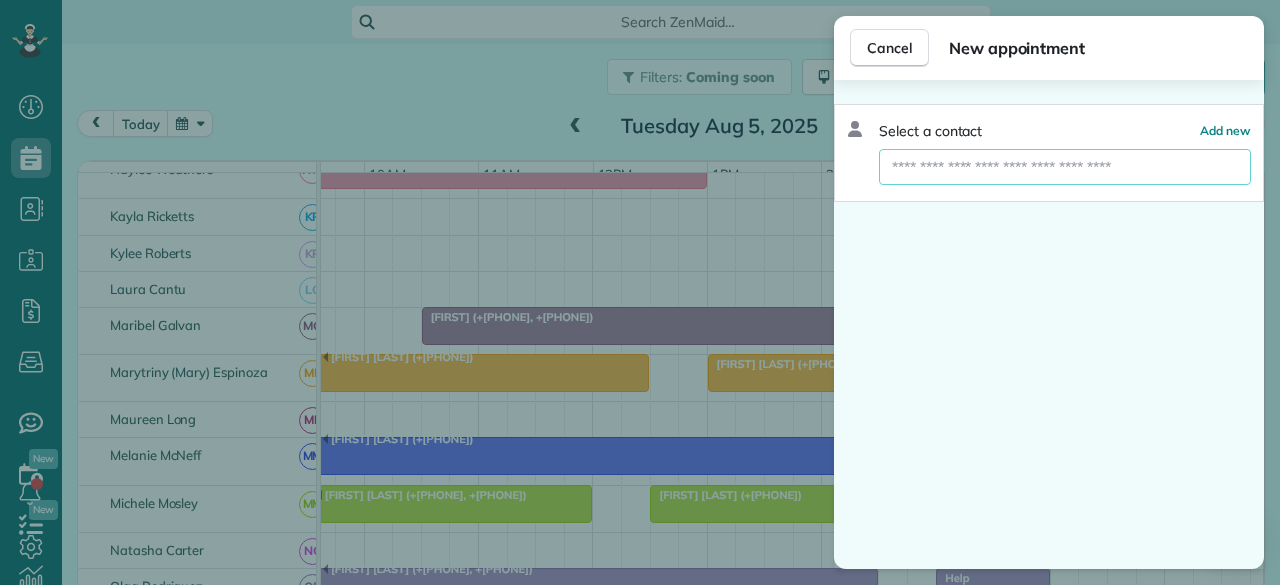 click at bounding box center (1065, 167) 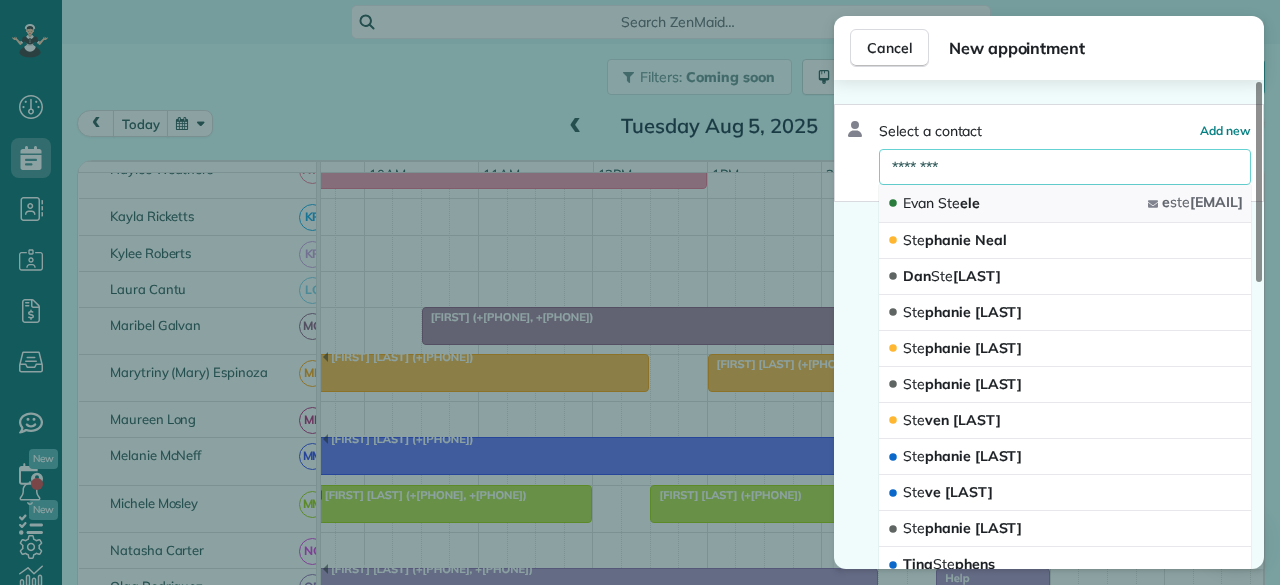type on "********" 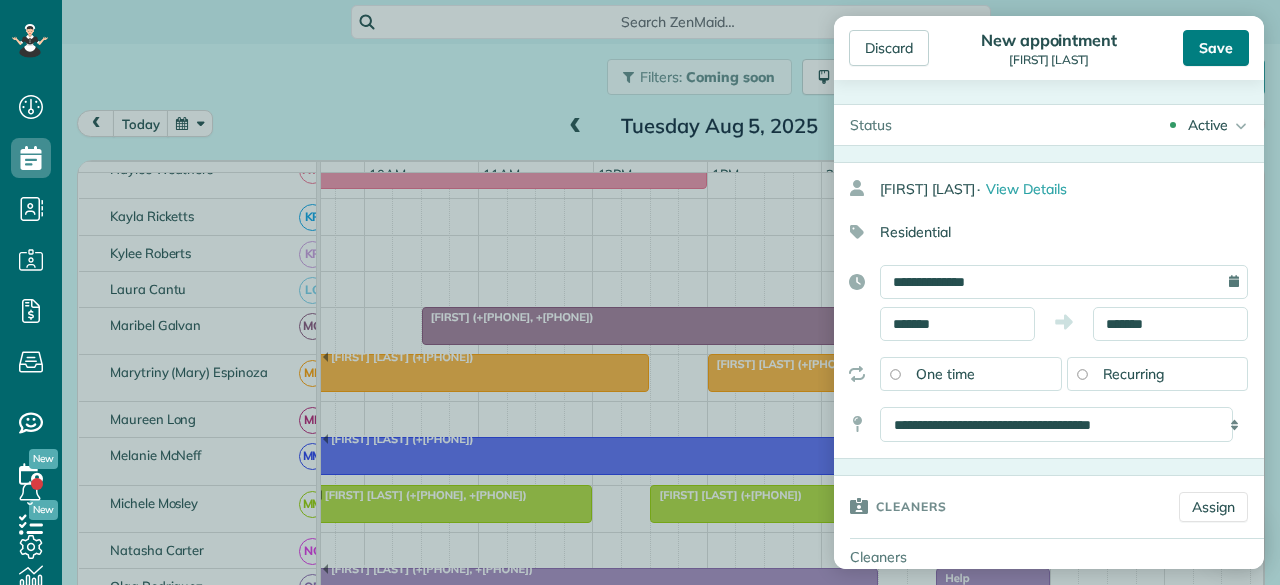 click on "Save" at bounding box center (1216, 48) 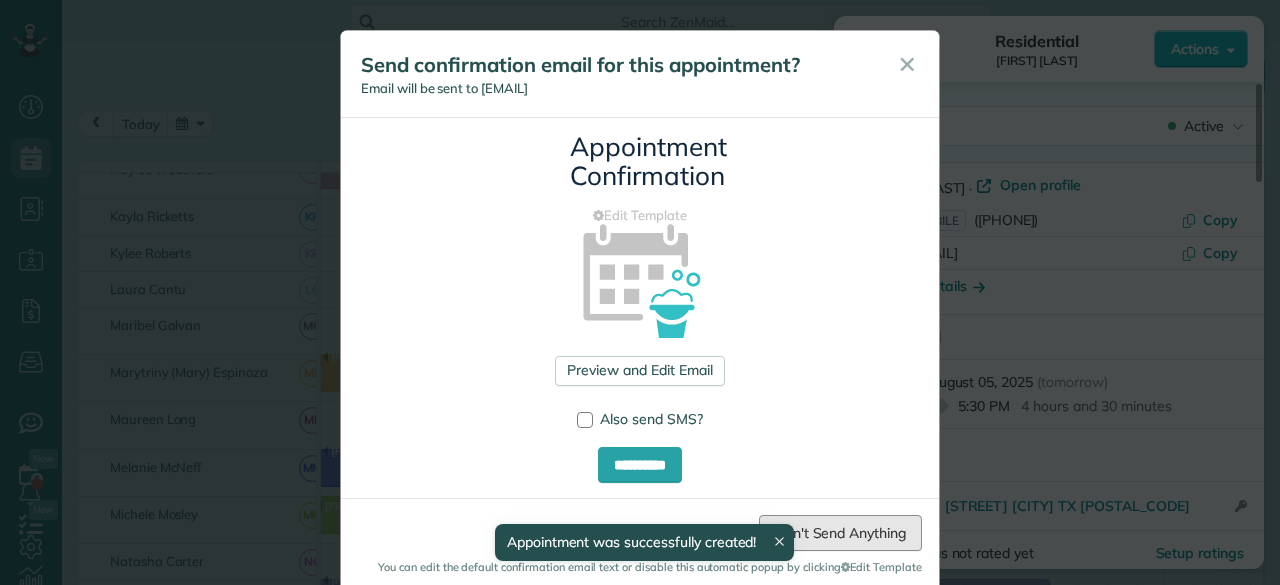 drag, startPoint x: 828, startPoint y: 529, endPoint x: 856, endPoint y: 421, distance: 111.5706 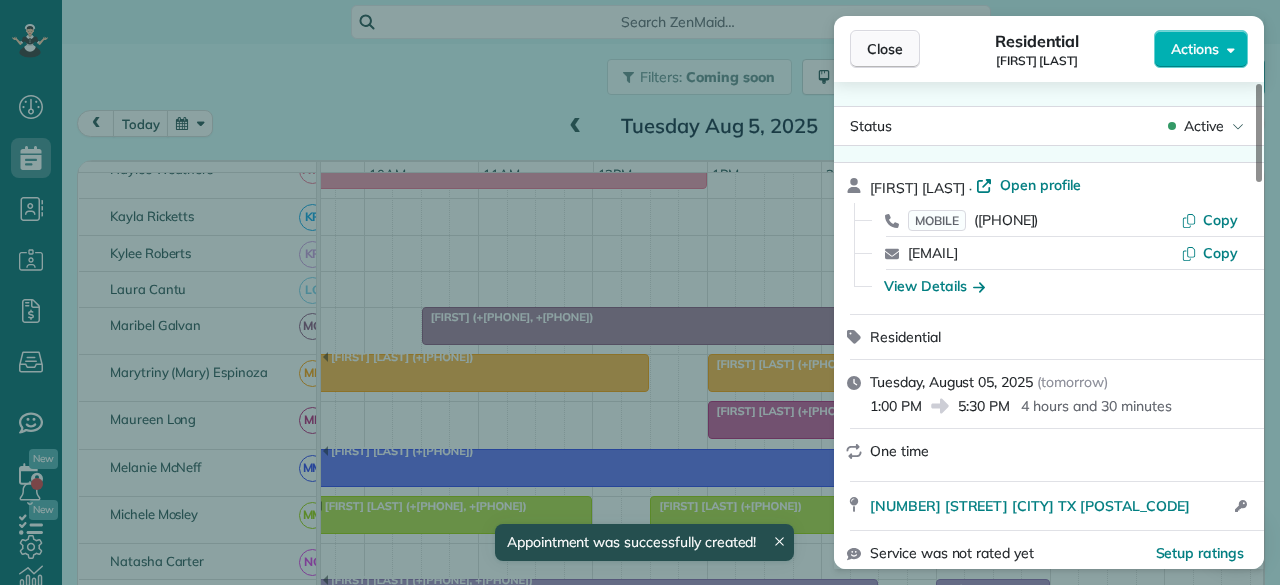 click on "Close" at bounding box center (885, 49) 